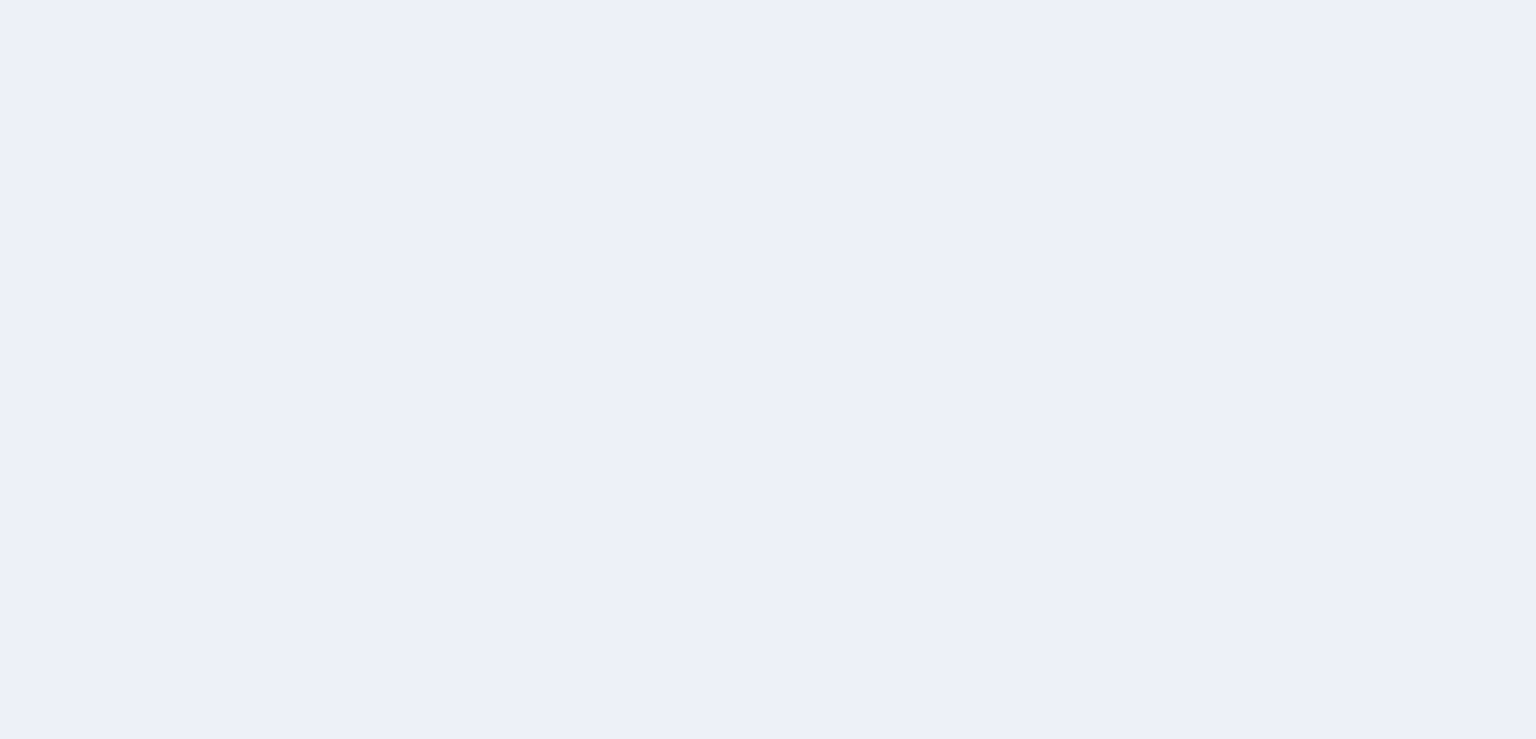 scroll, scrollTop: 0, scrollLeft: 0, axis: both 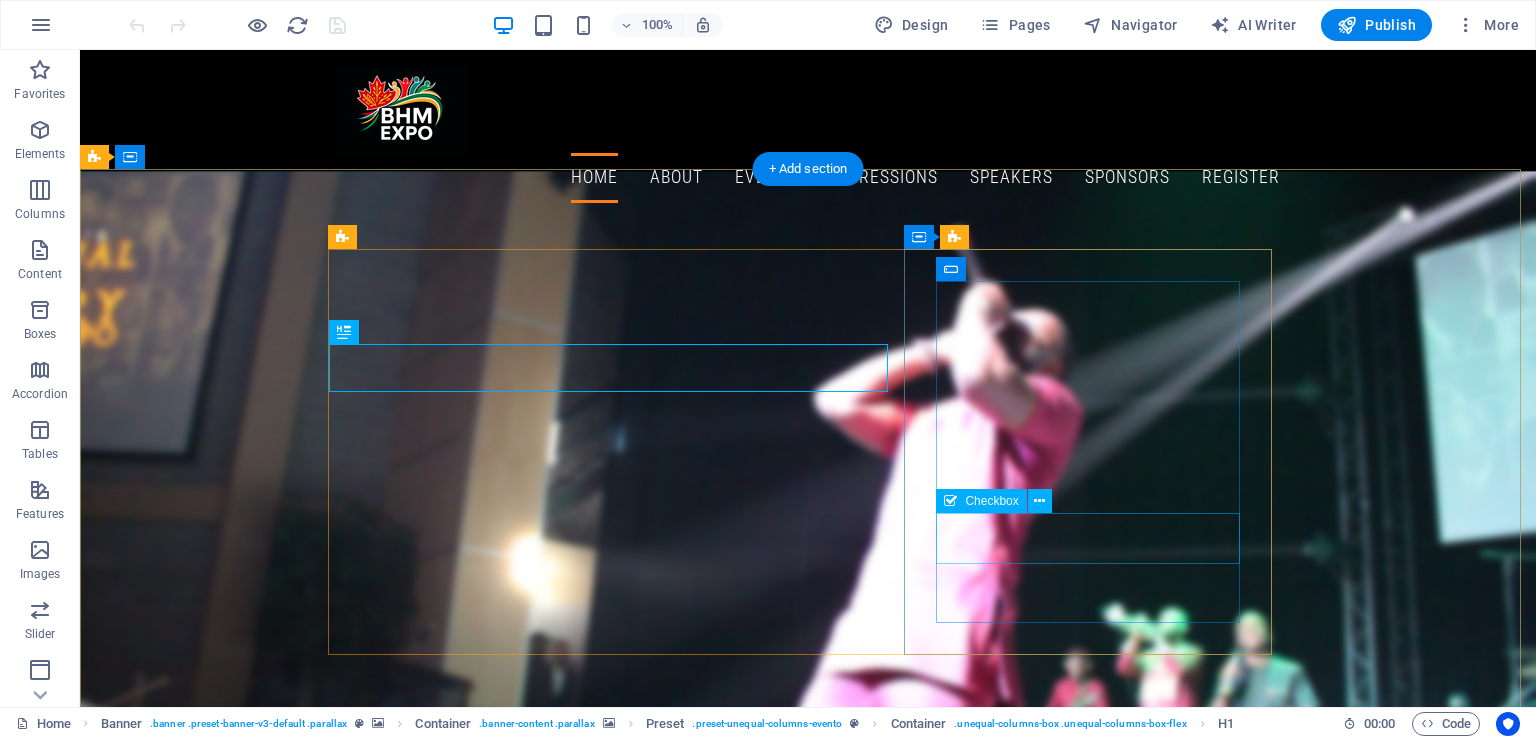 click on "I have read and understand the privacy policy." at bounding box center (808, 2017) 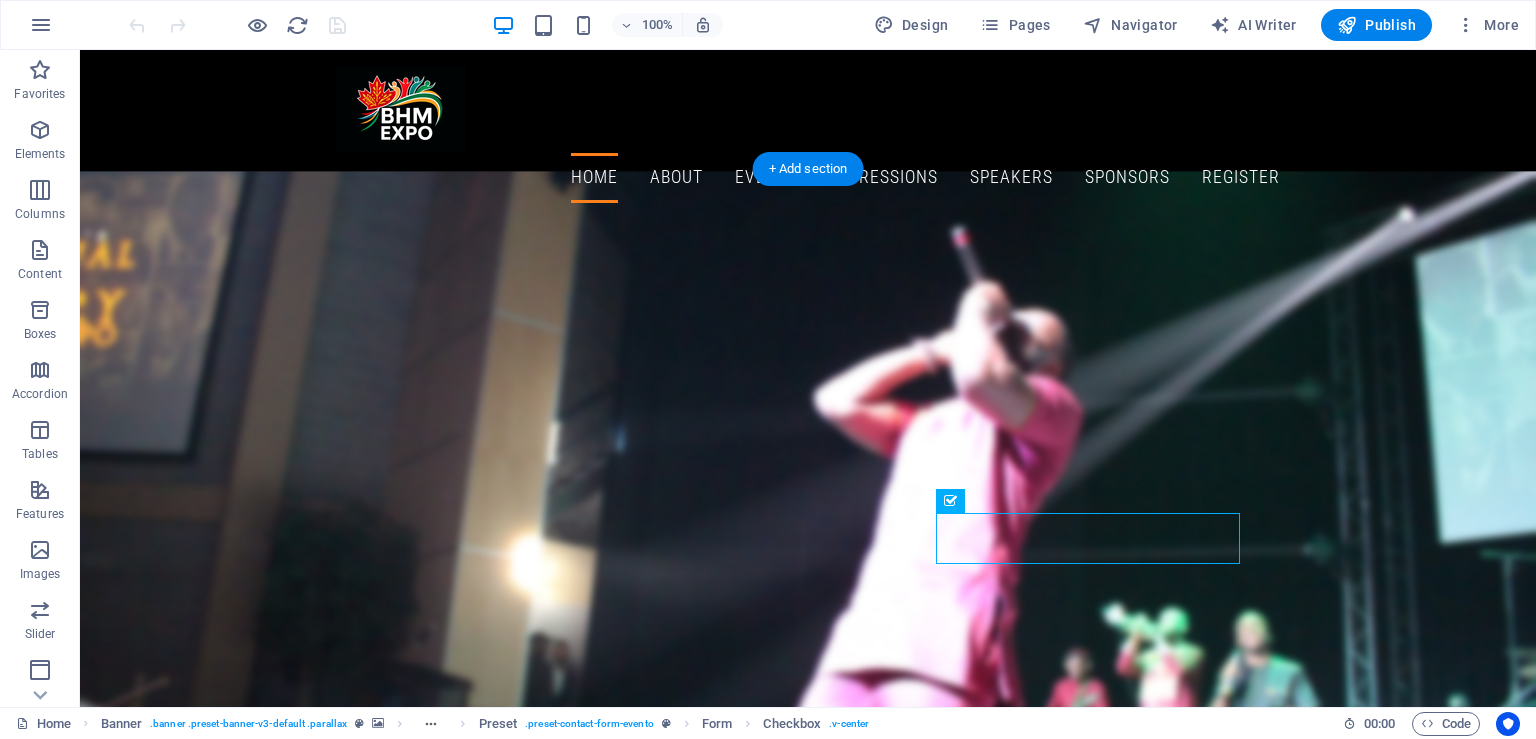 click at bounding box center [808, 1075] 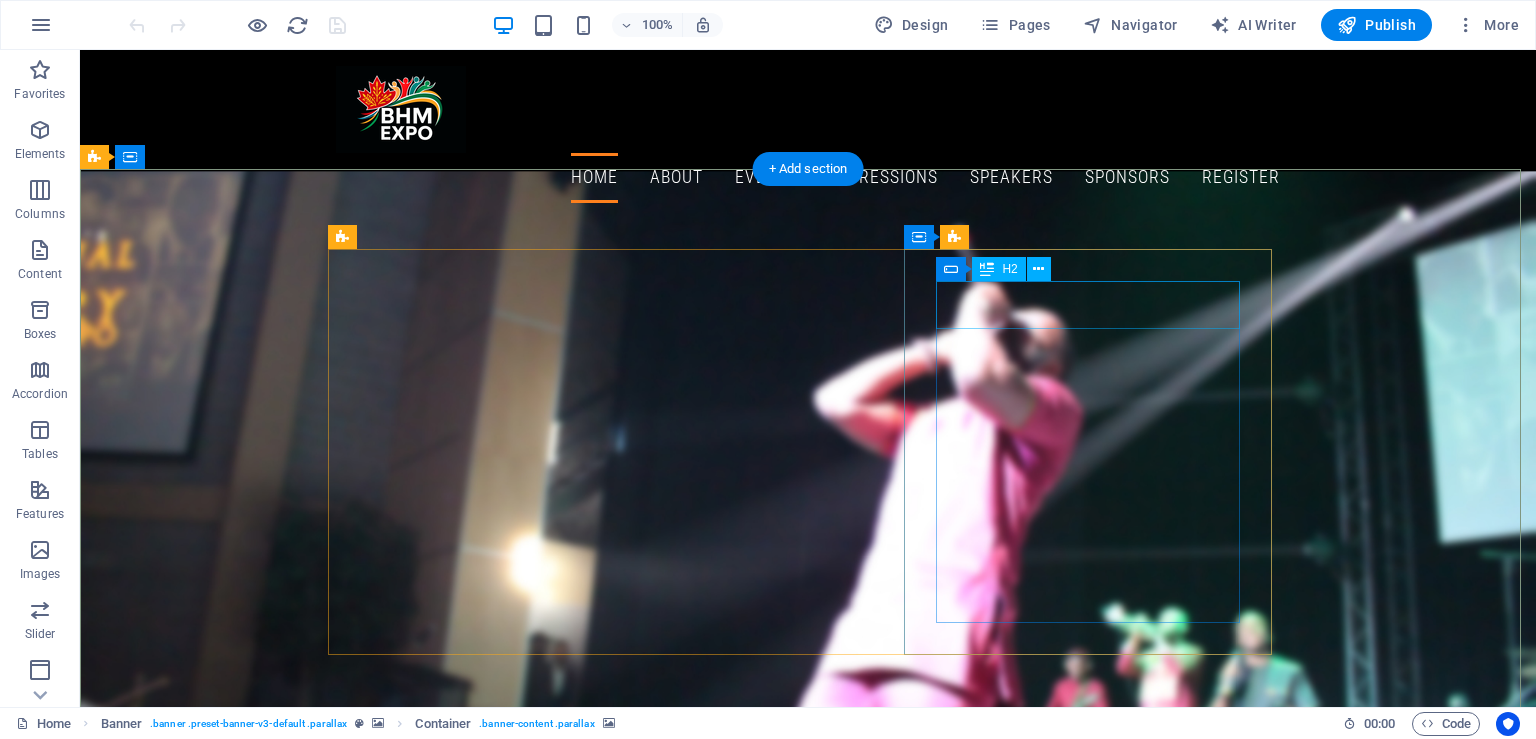 click on "Register Now" at bounding box center [808, 1787] 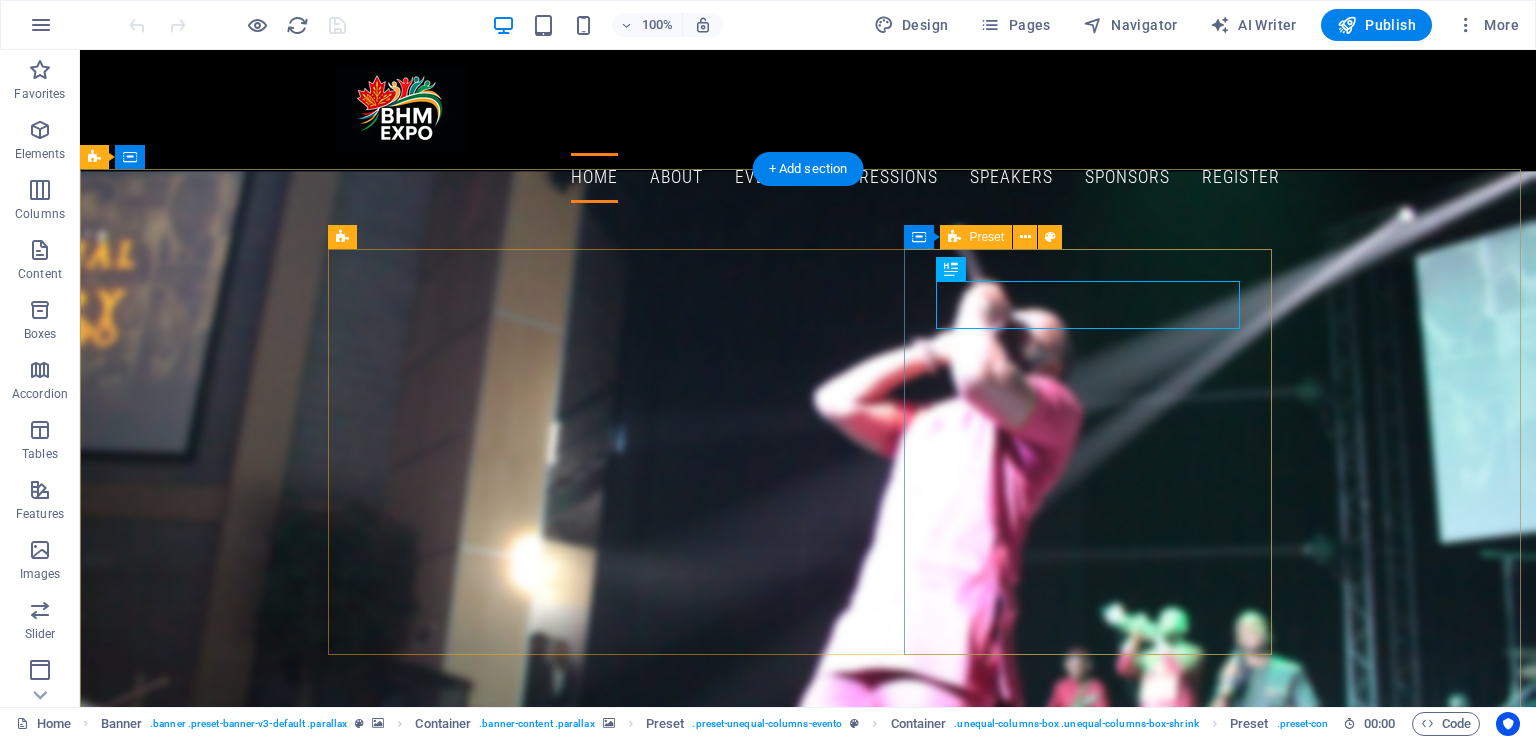 click on "Register Now   I have read and understand the privacy policy. Unreadable? Load new Sign up" at bounding box center [808, 1928] 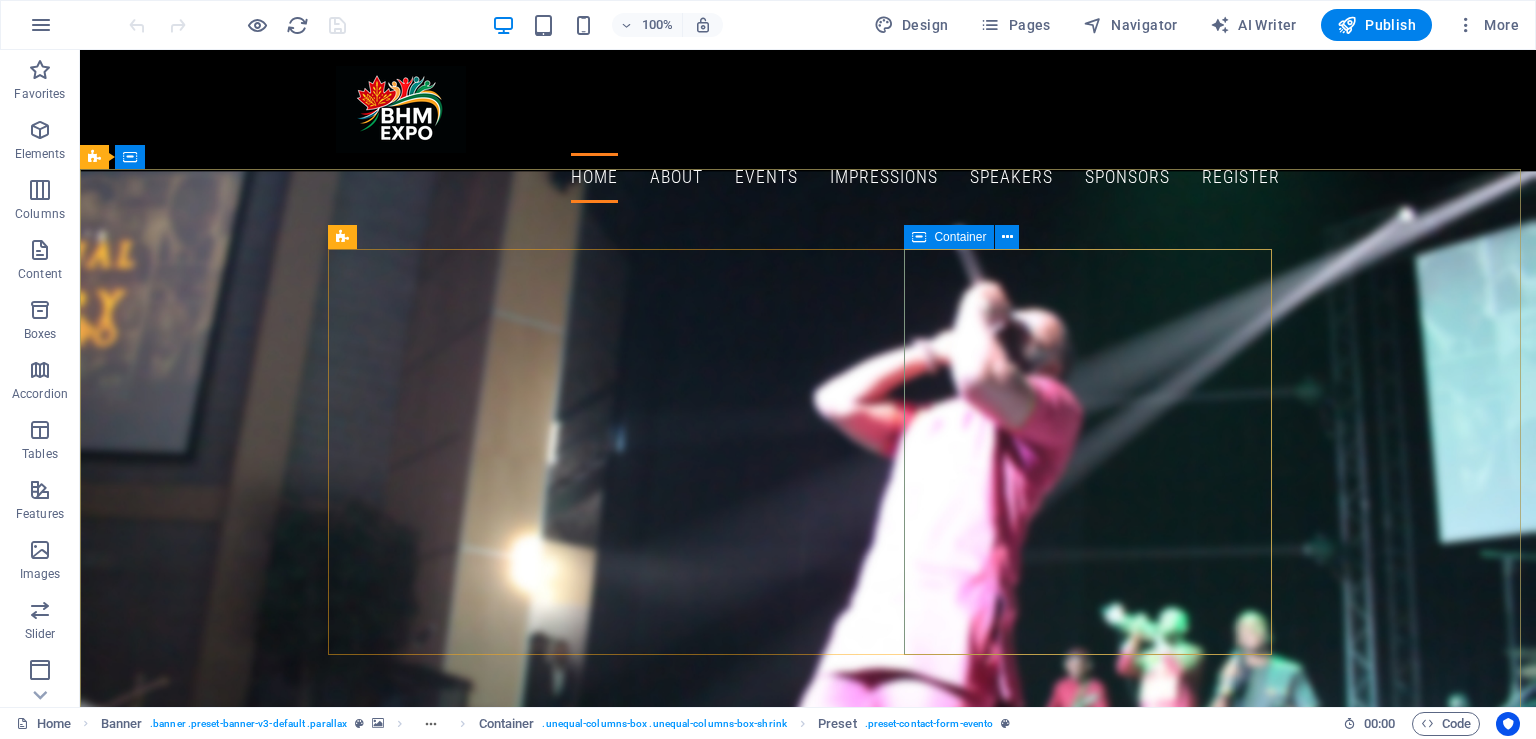 click at bounding box center (919, 237) 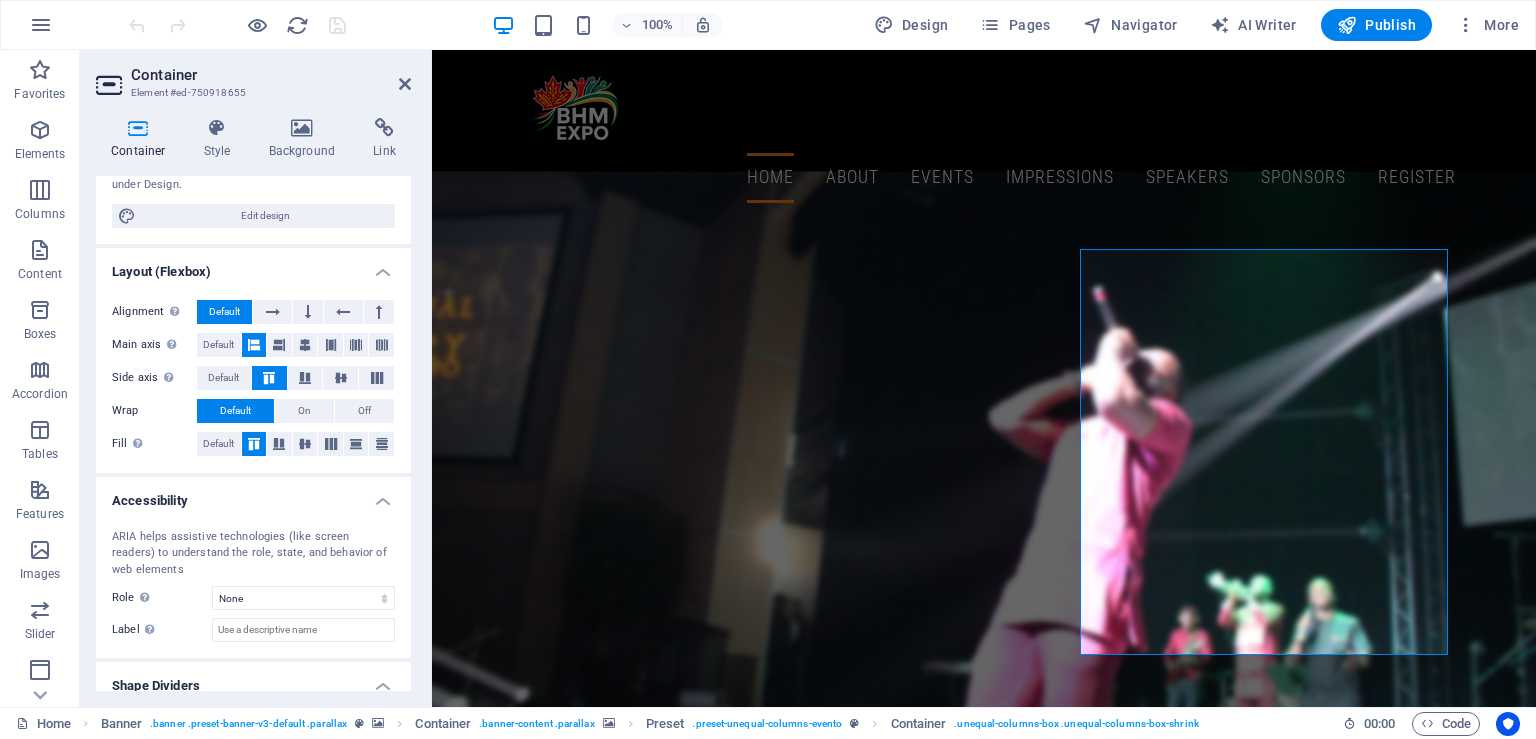 scroll, scrollTop: 292, scrollLeft: 0, axis: vertical 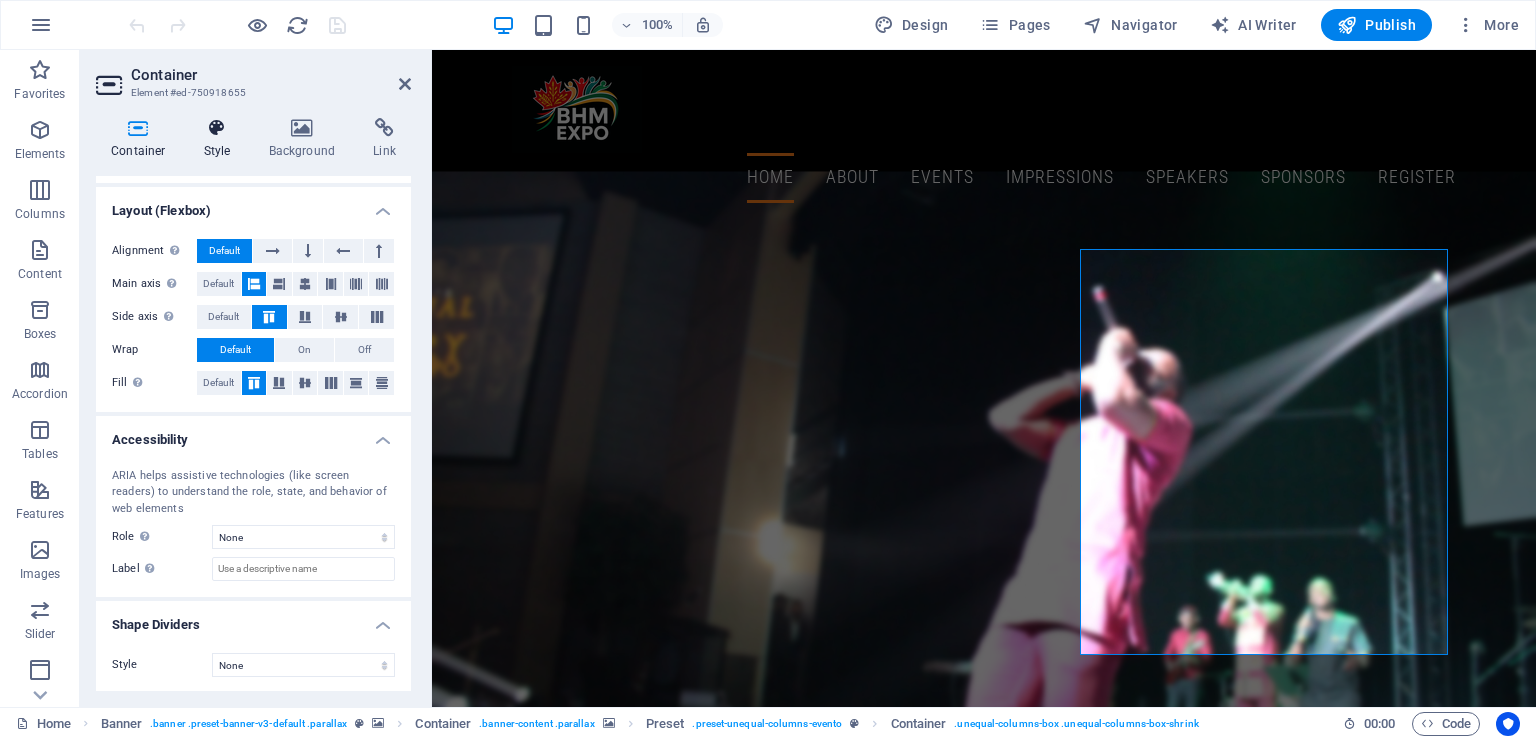 click on "Style" at bounding box center (221, 139) 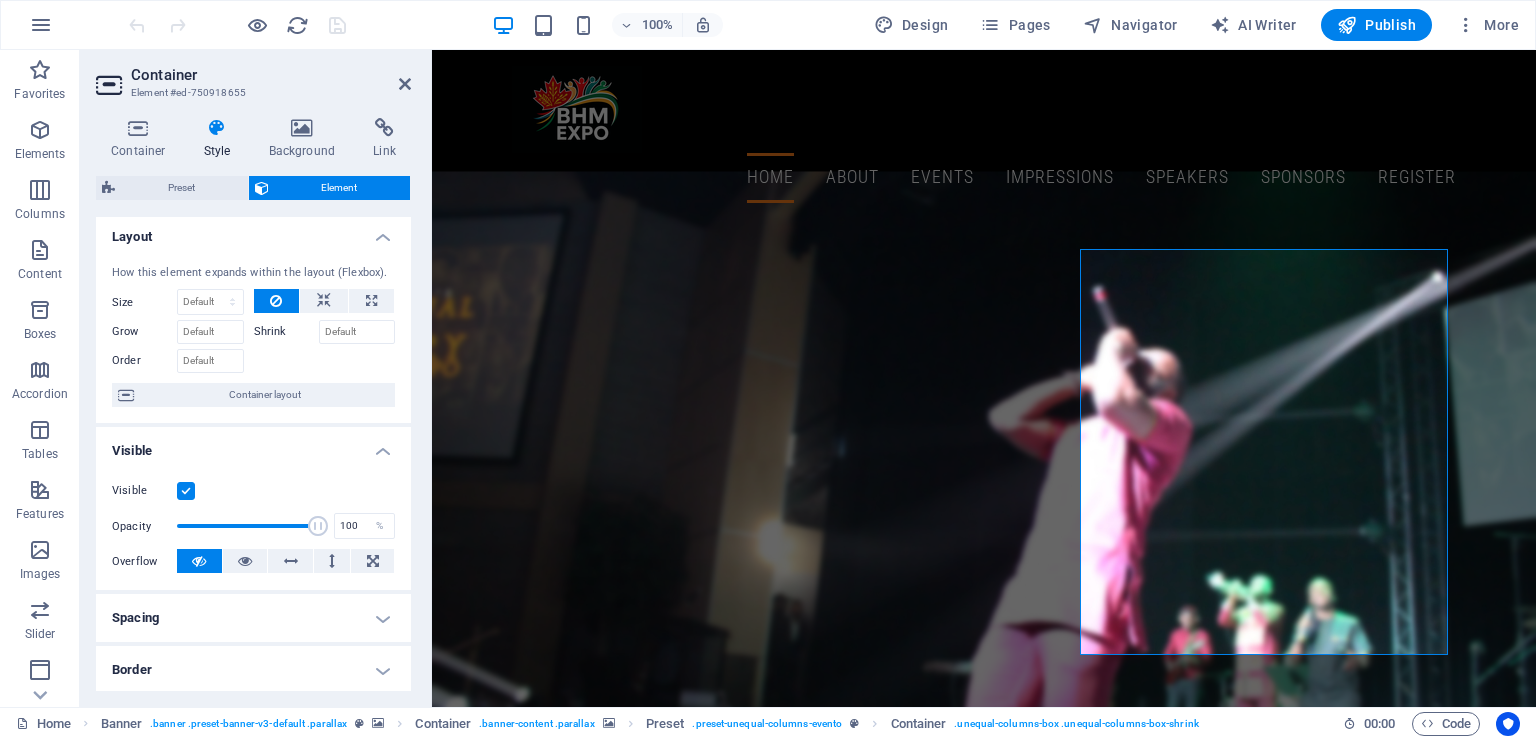 scroll, scrollTop: 0, scrollLeft: 0, axis: both 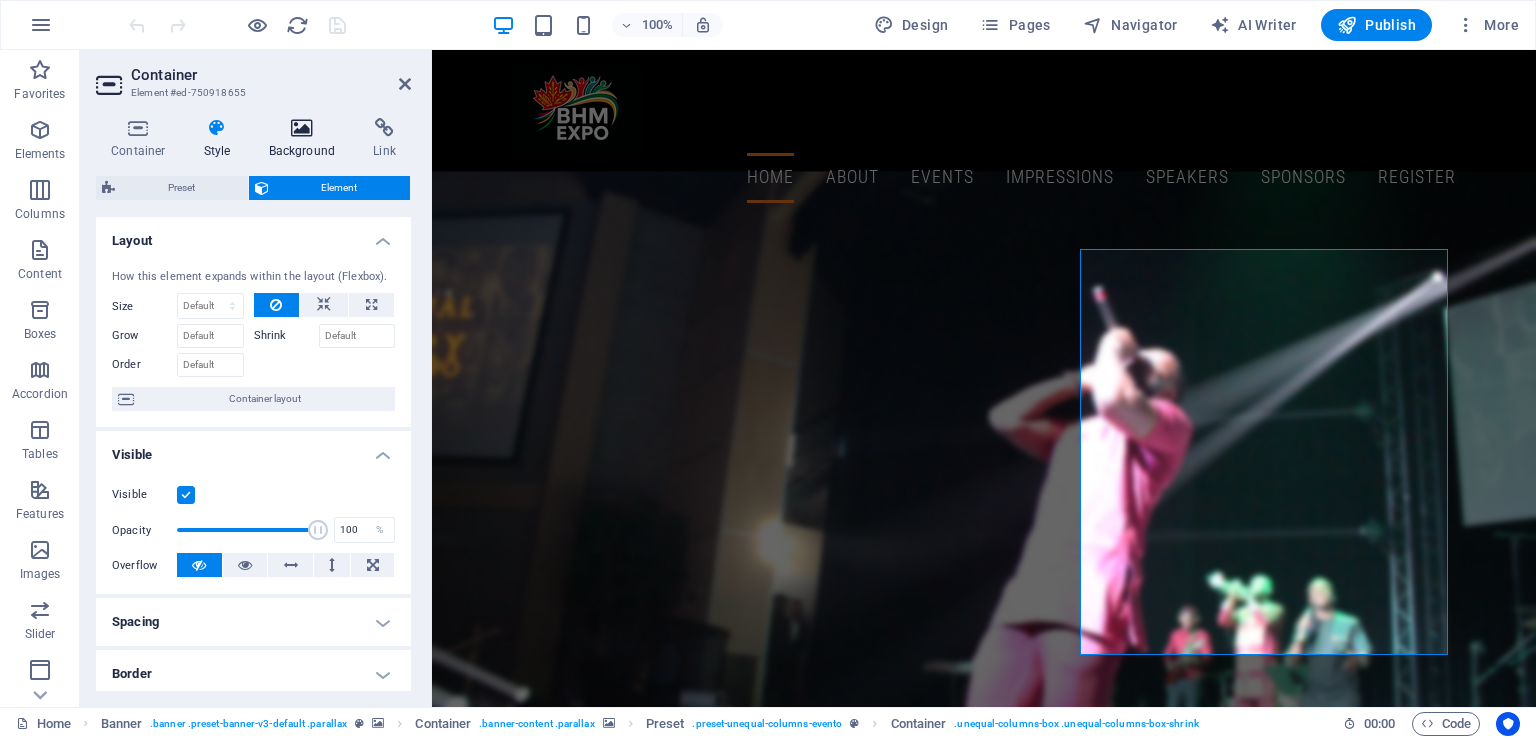 click at bounding box center [302, 128] 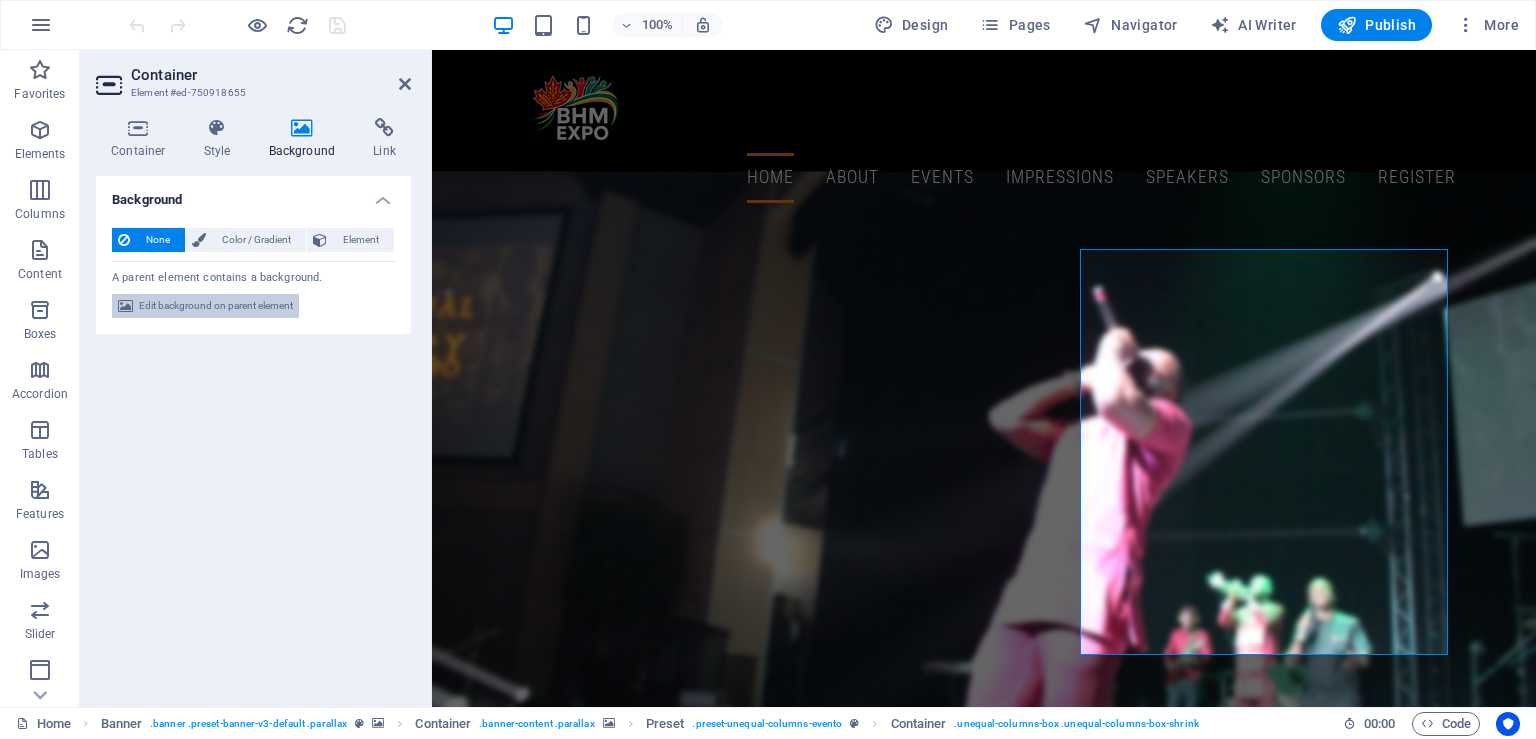 click on "Edit background on parent element" at bounding box center (216, 306) 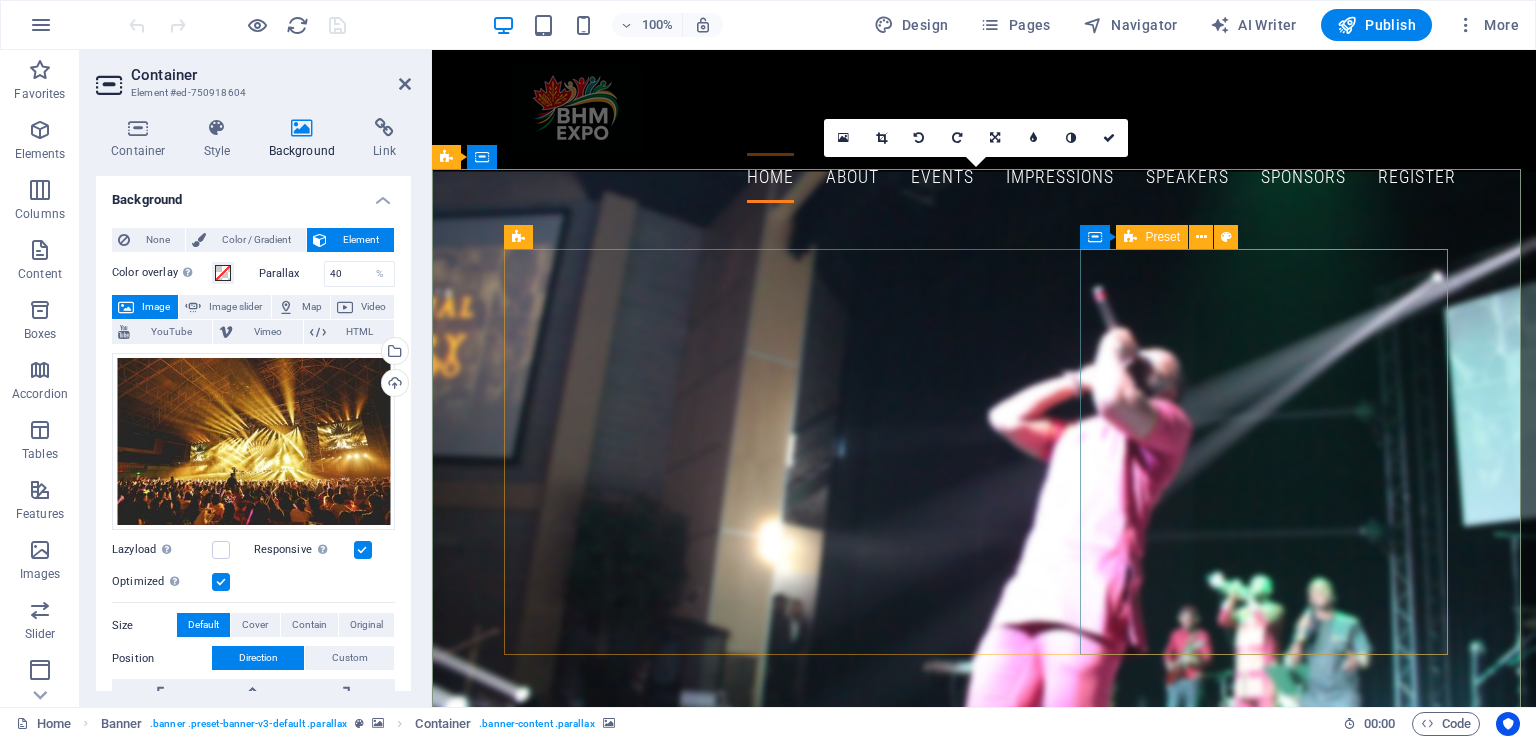 click on "Register Now   I have read and understand the privacy policy. Unreadable? Load new Sign up" at bounding box center [984, 1928] 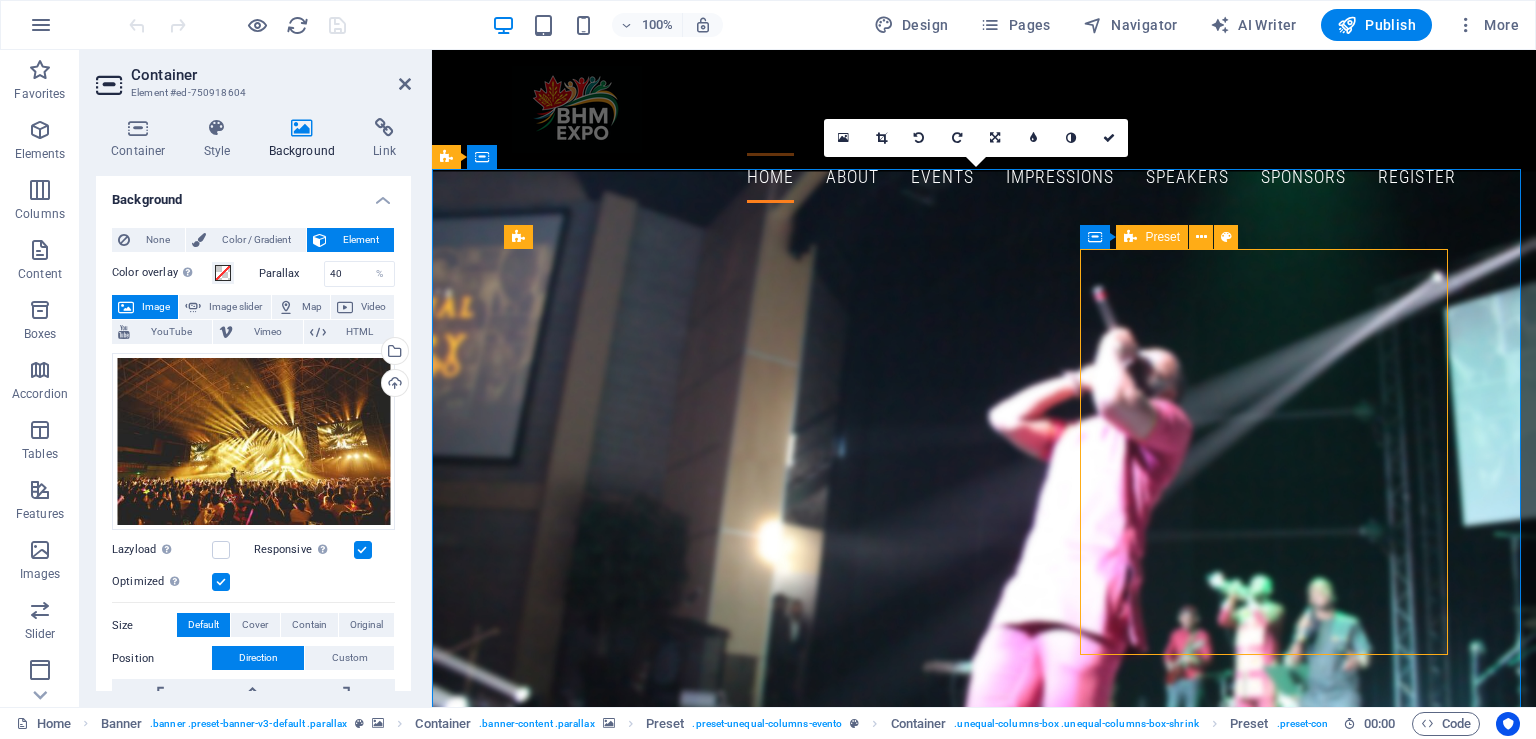 click on "Register Now   I have read and understand the privacy policy. Unreadable? Load new Sign up" at bounding box center (984, 1928) 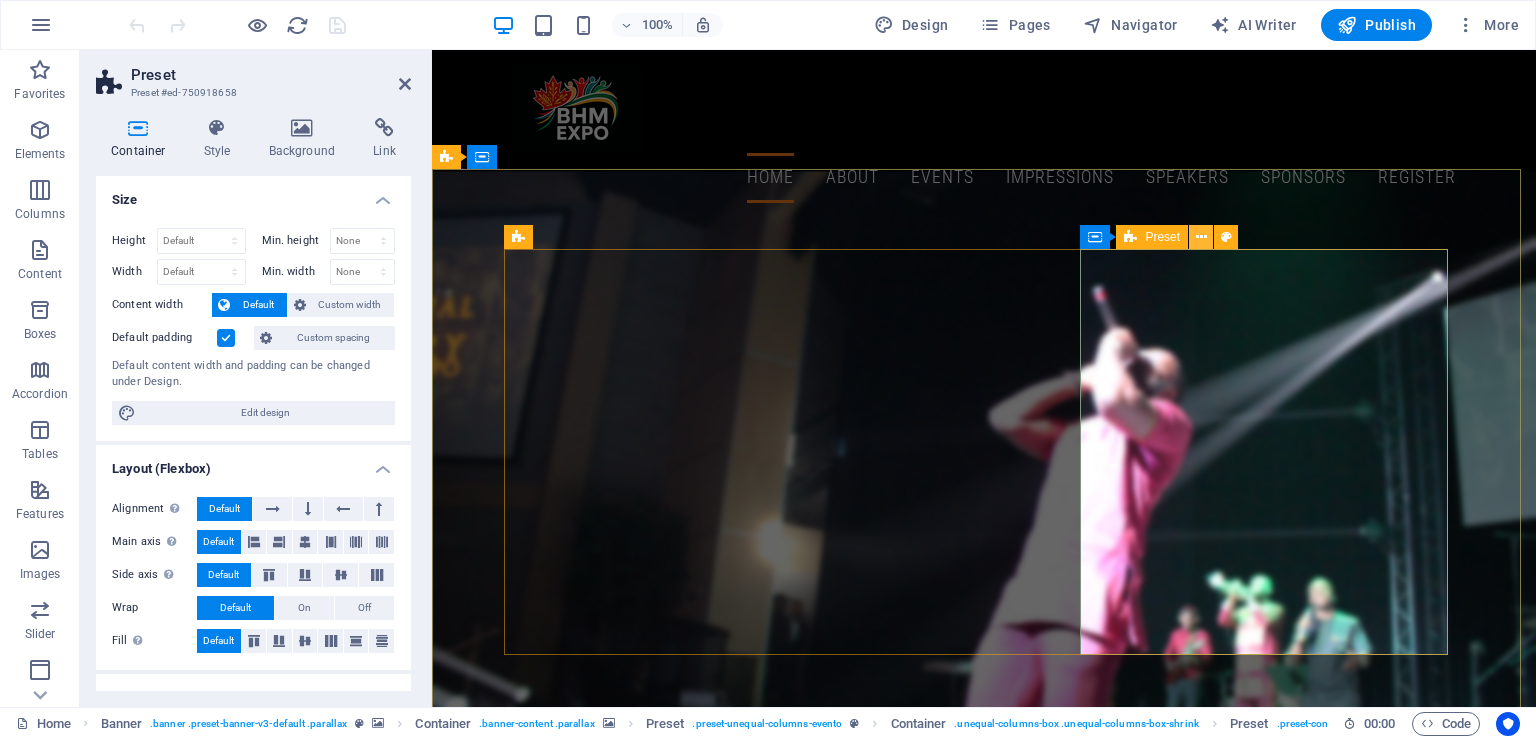 click at bounding box center [1201, 237] 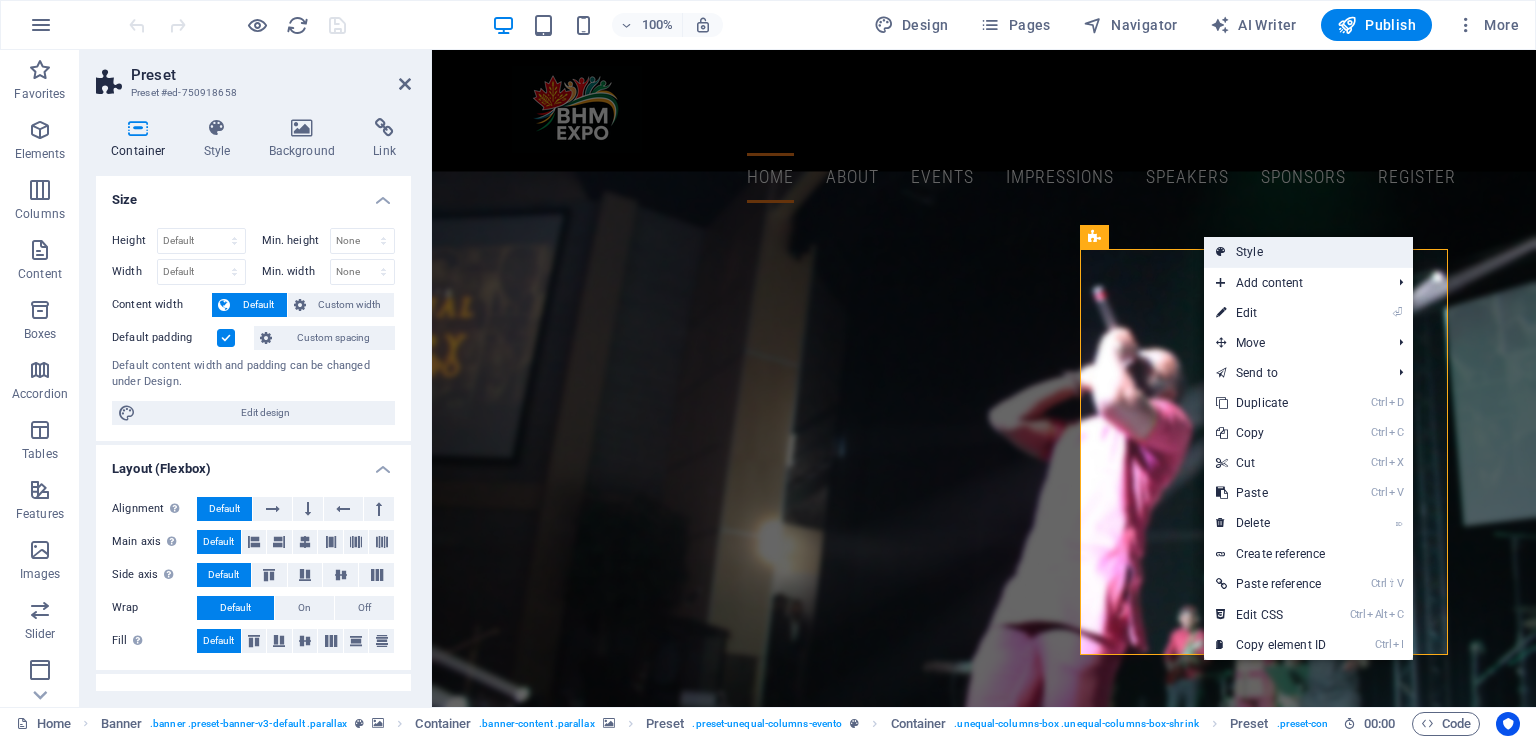 click on "Style" at bounding box center [1308, 252] 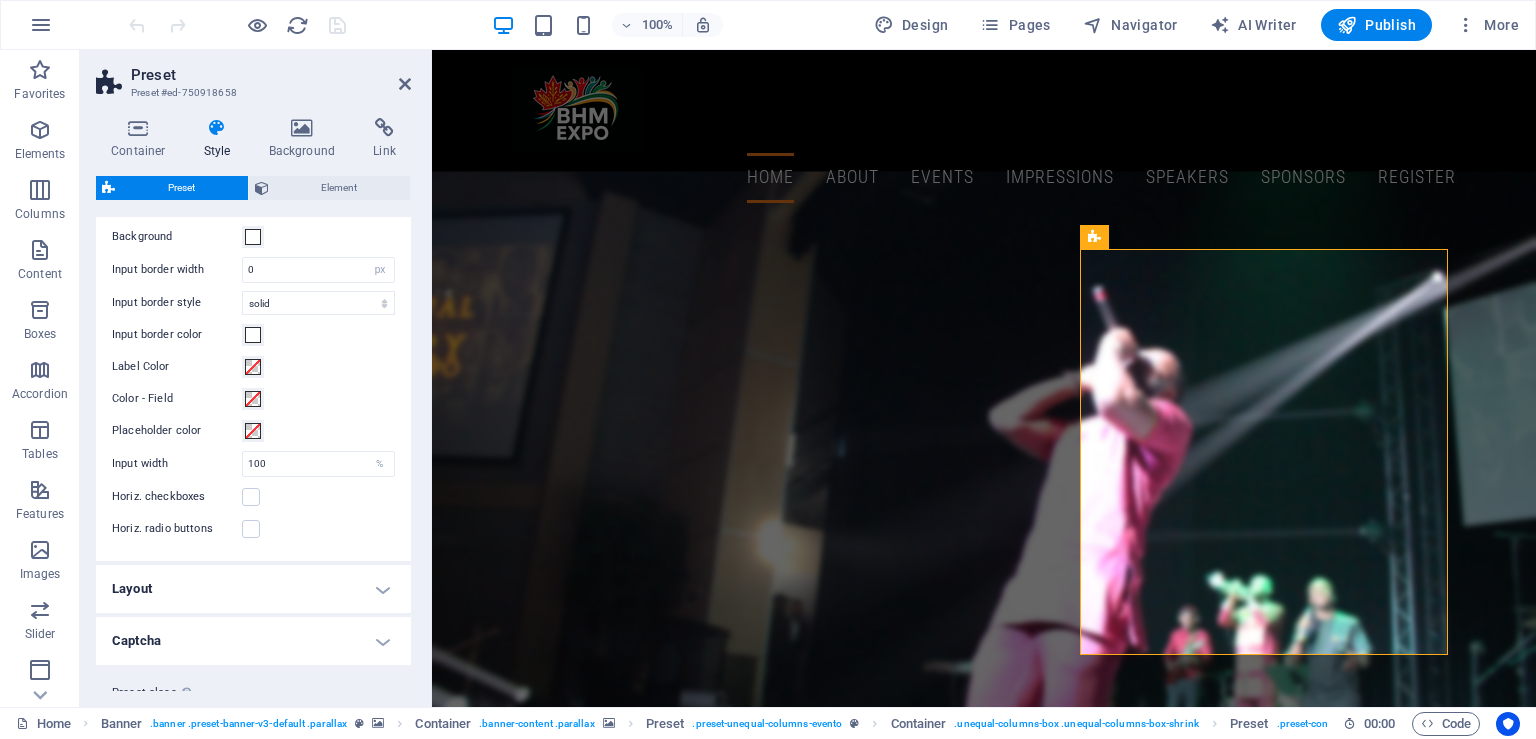 scroll, scrollTop: 172, scrollLeft: 0, axis: vertical 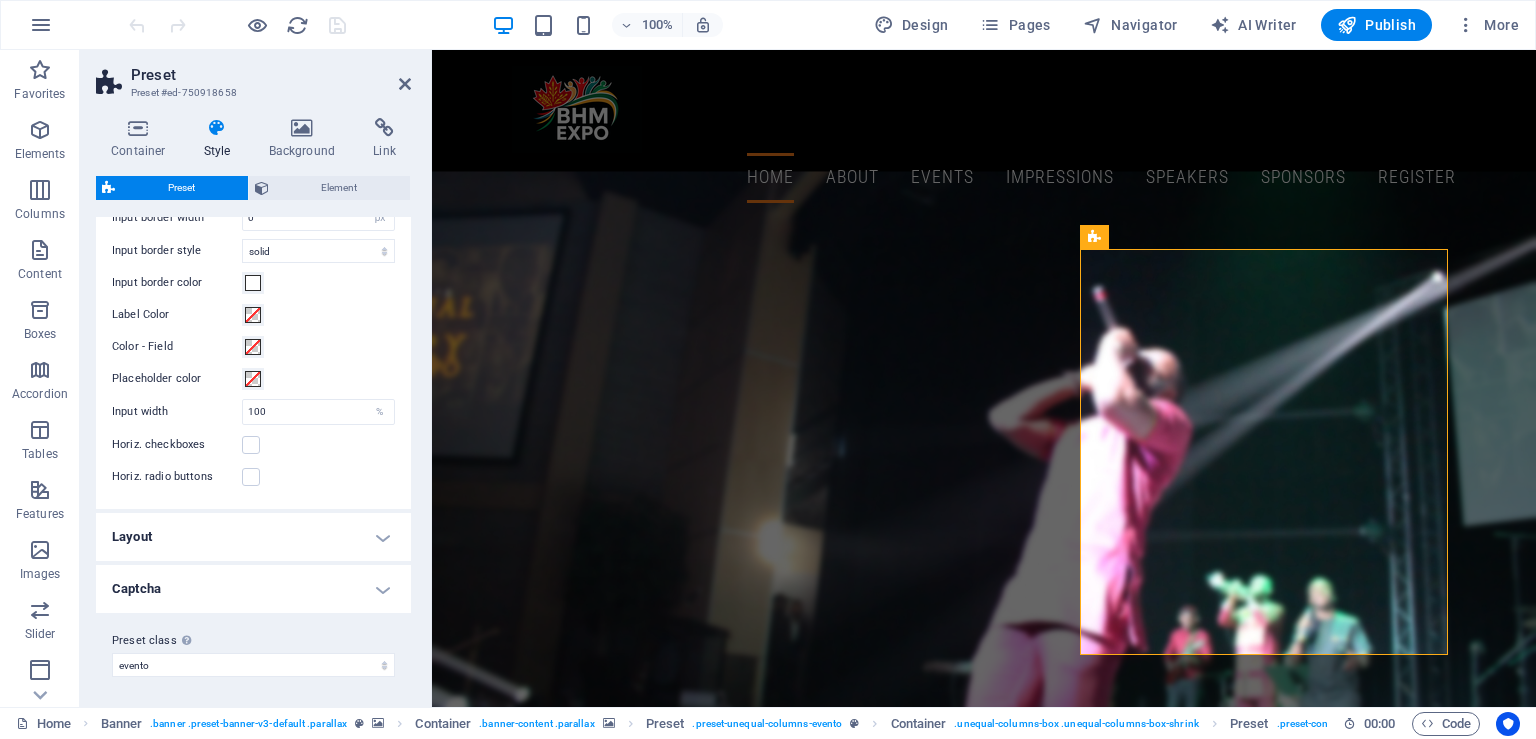 click on "Captcha" at bounding box center (253, 589) 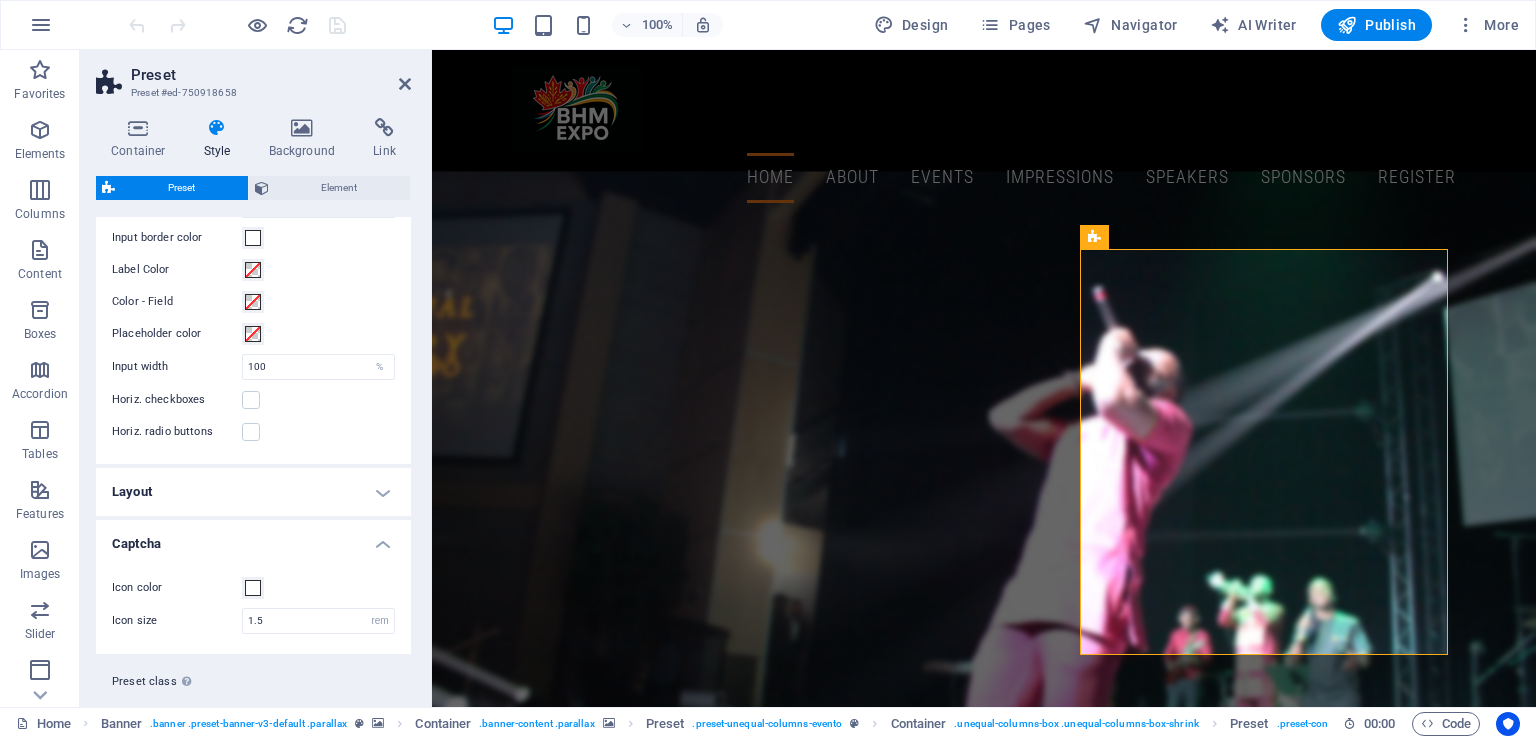 scroll, scrollTop: 258, scrollLeft: 0, axis: vertical 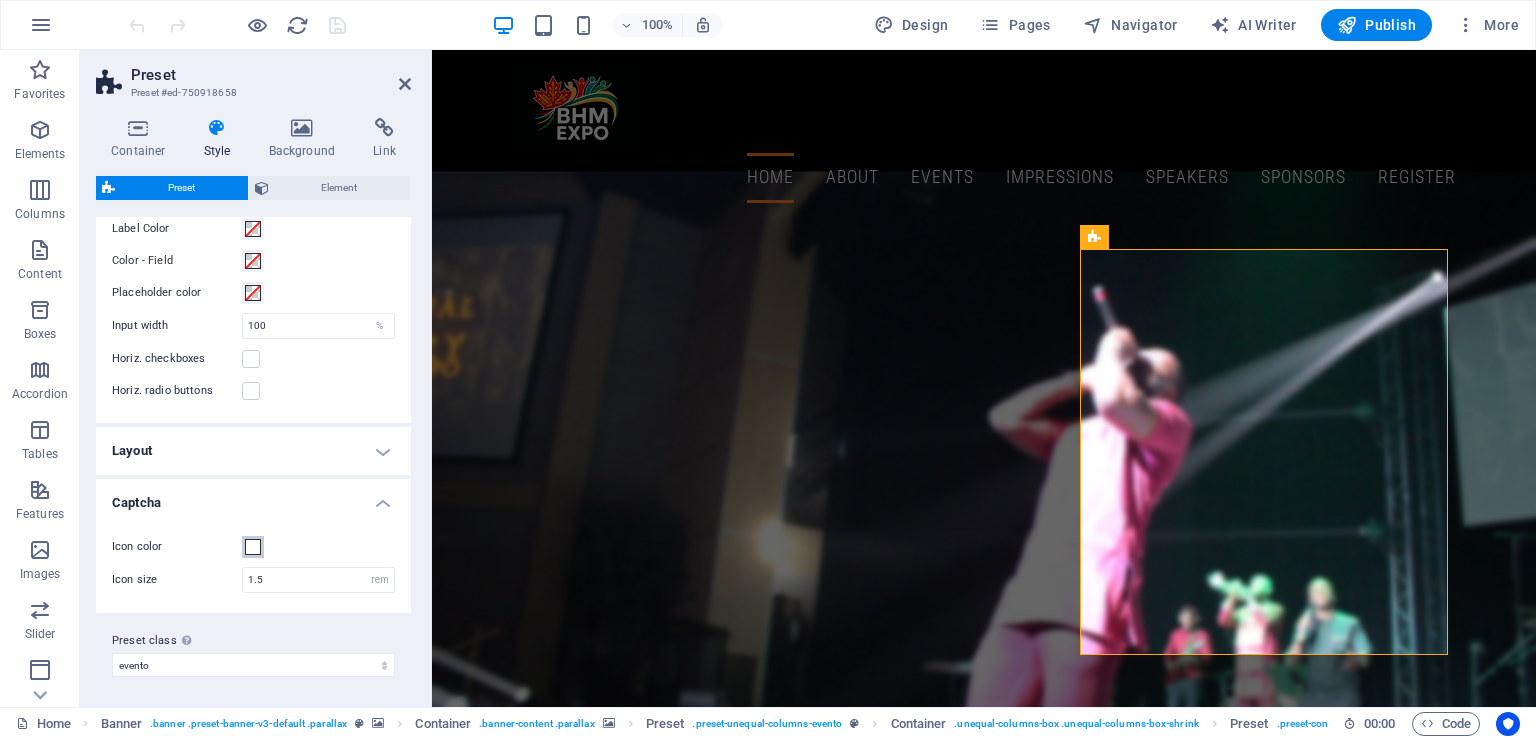 click at bounding box center [253, 547] 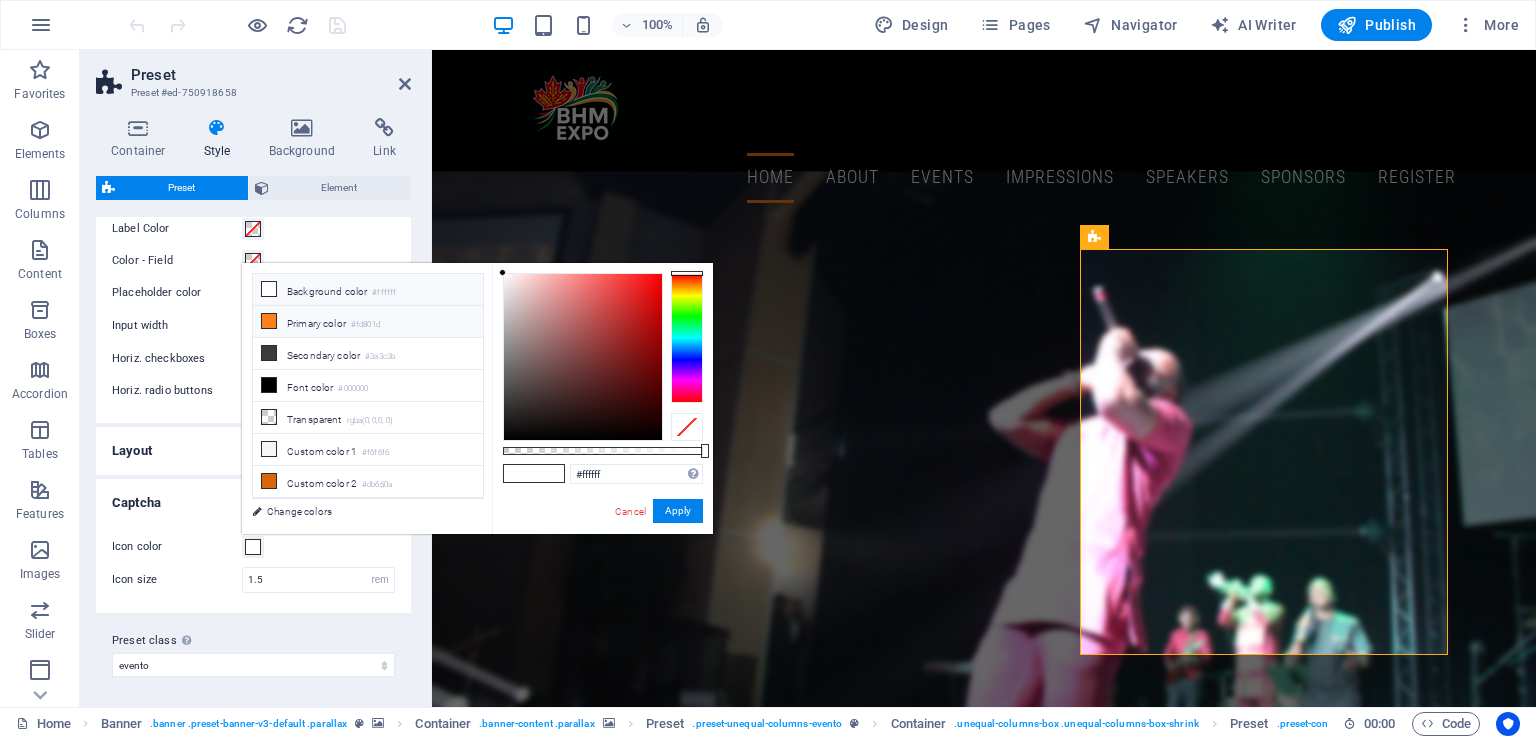click on "Primary color
#fd801d" at bounding box center [368, 322] 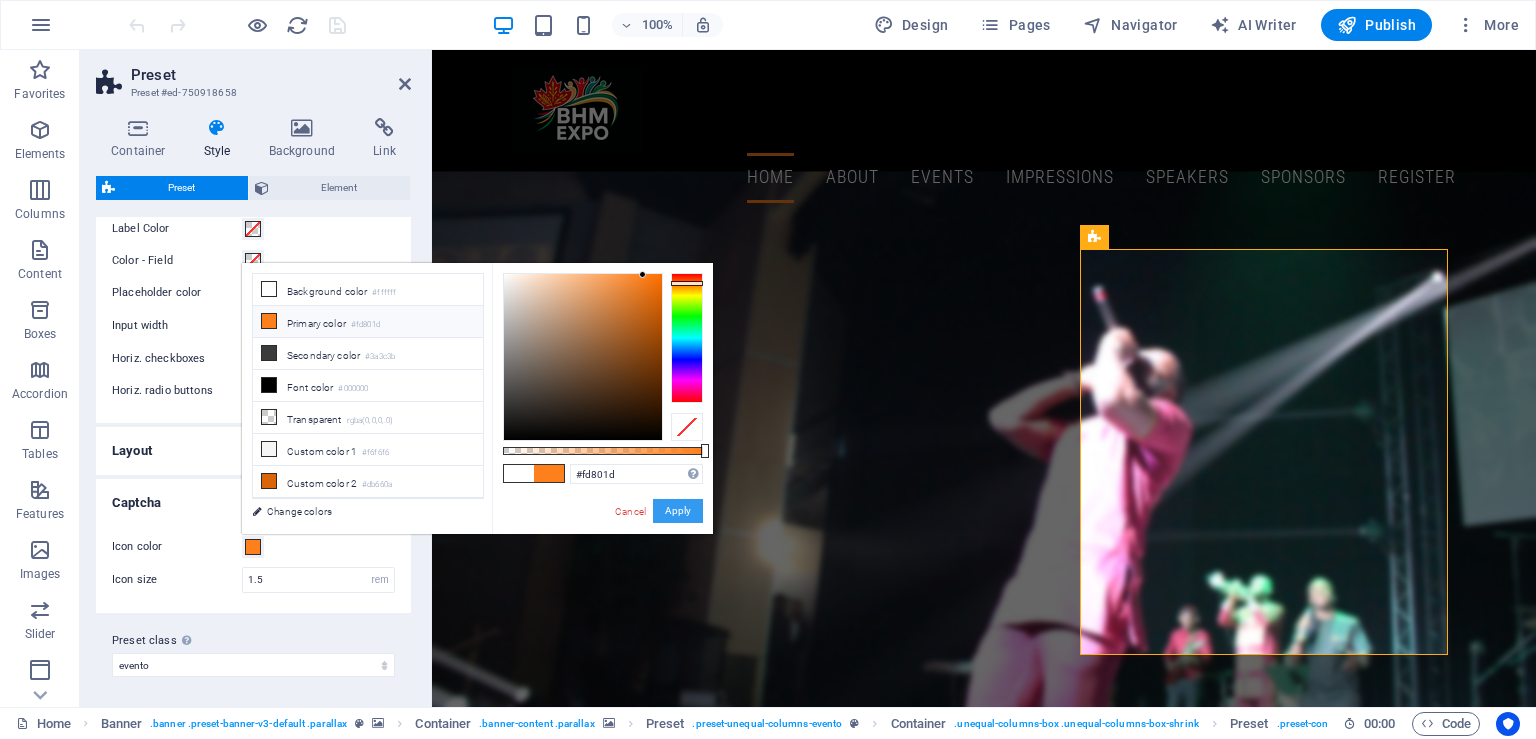 drag, startPoint x: 664, startPoint y: 514, endPoint x: 250, endPoint y: 464, distance: 417.0084 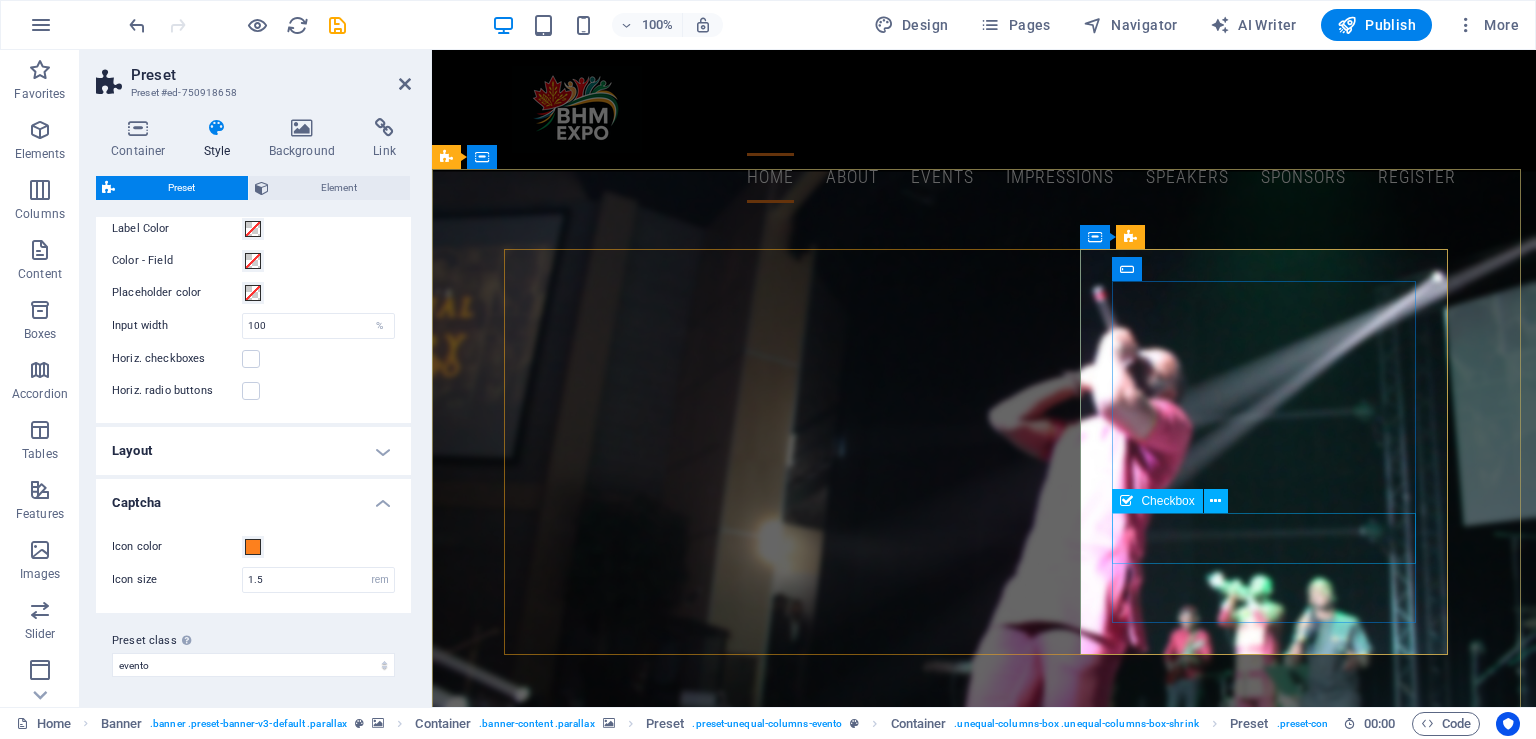 click on "I have read and understand the privacy policy." at bounding box center (984, 2017) 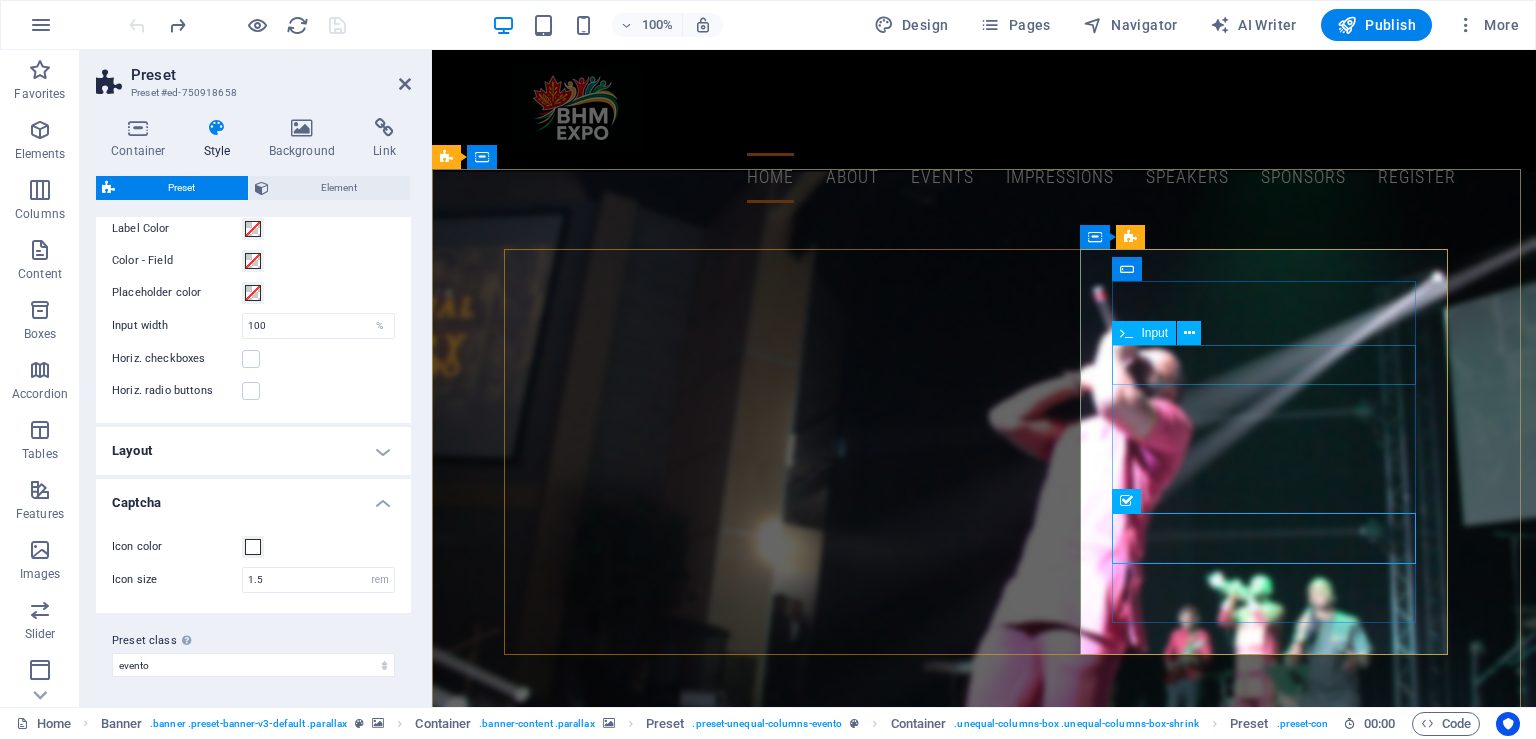 click at bounding box center (651, 1848) 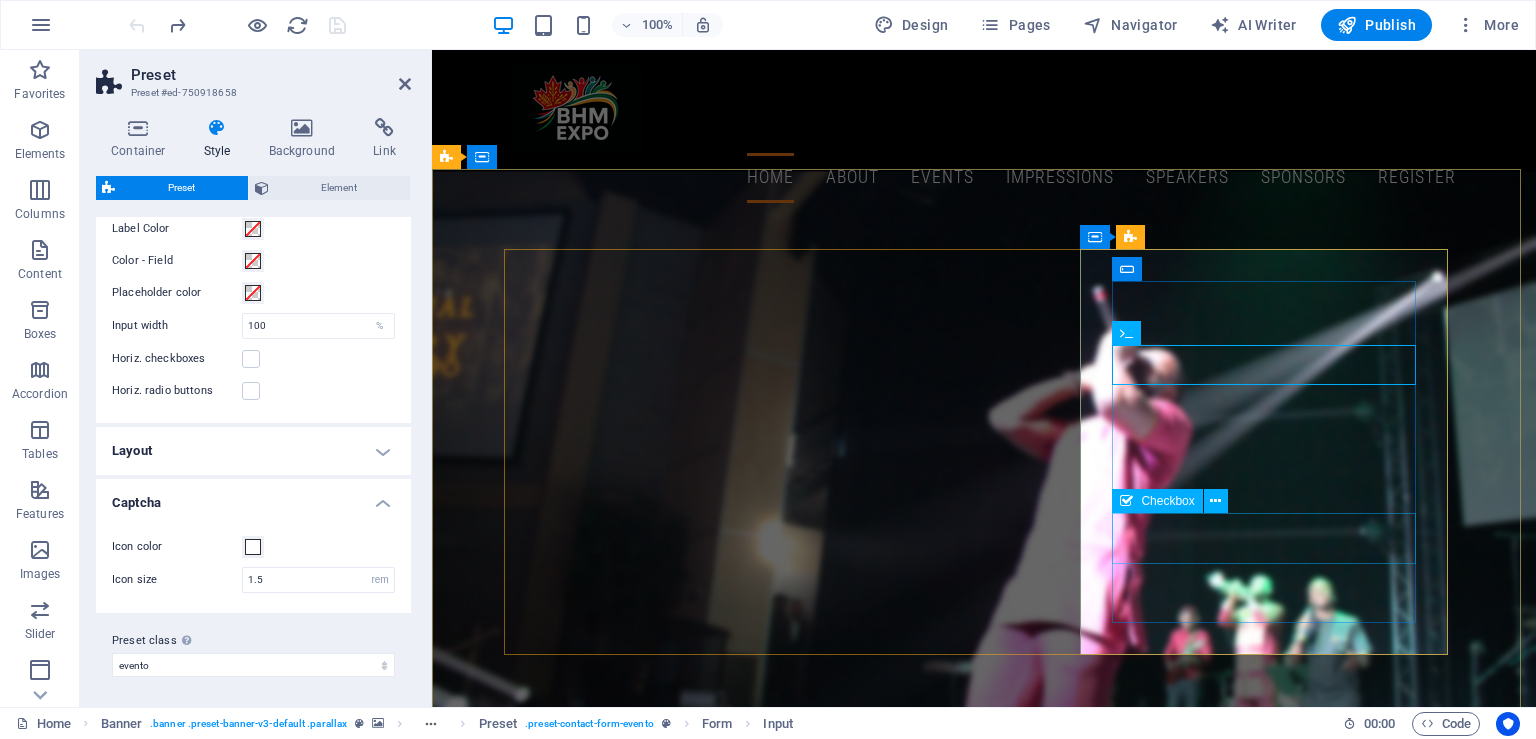 click on "I have read and understand the privacy policy." at bounding box center (984, 2017) 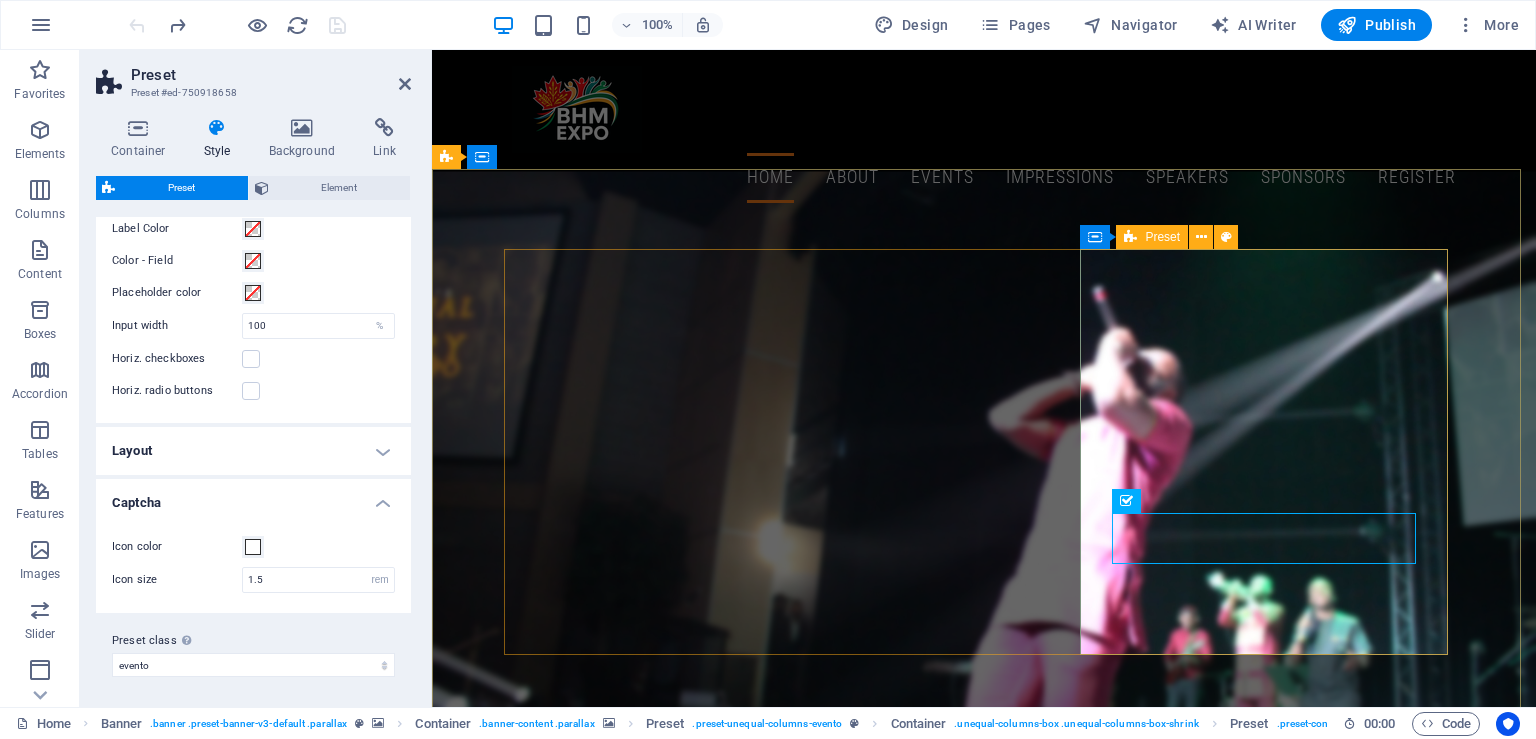 click on "Register Now   I have read and understand the privacy policy. Unreadable? Load new Sign up" at bounding box center (984, 1928) 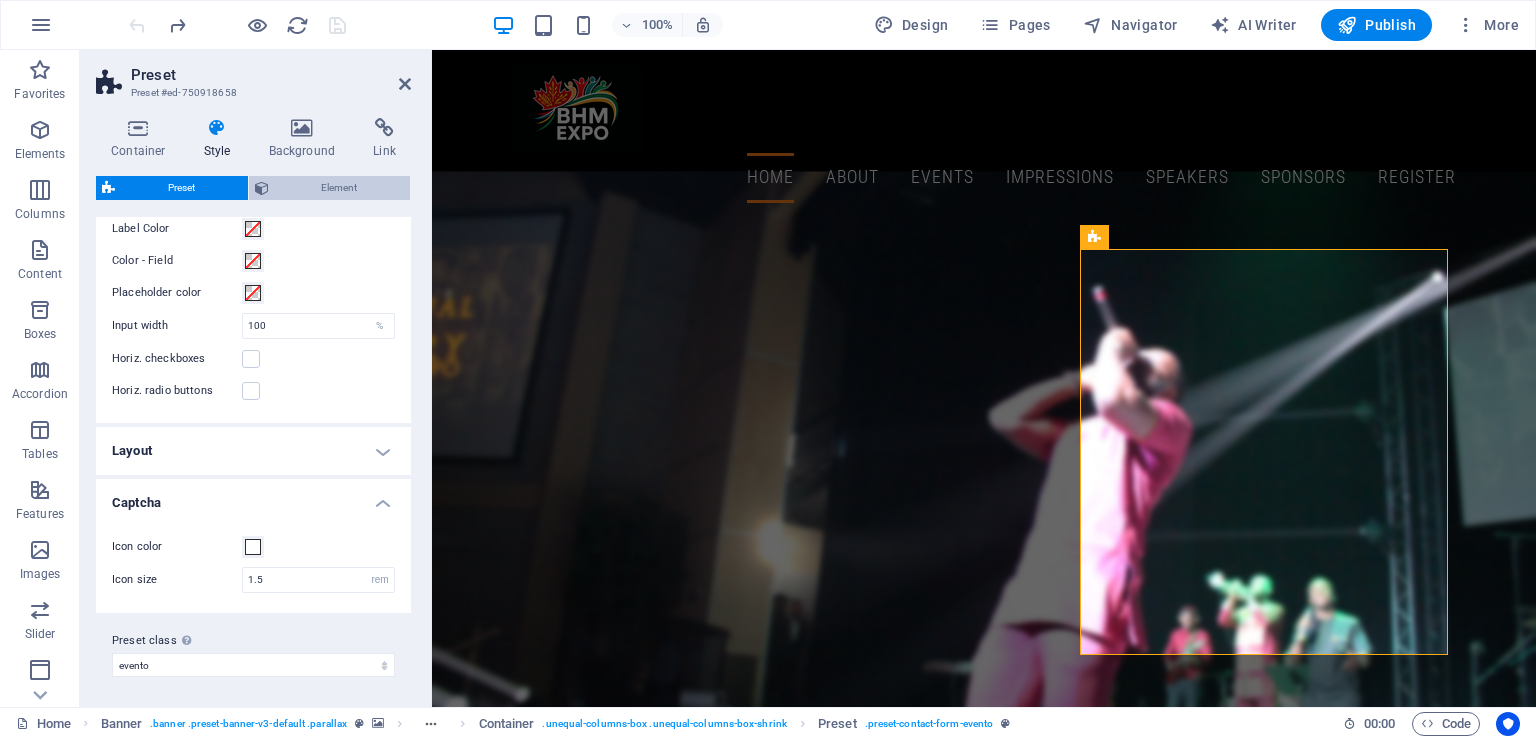 click on "Element" at bounding box center (340, 188) 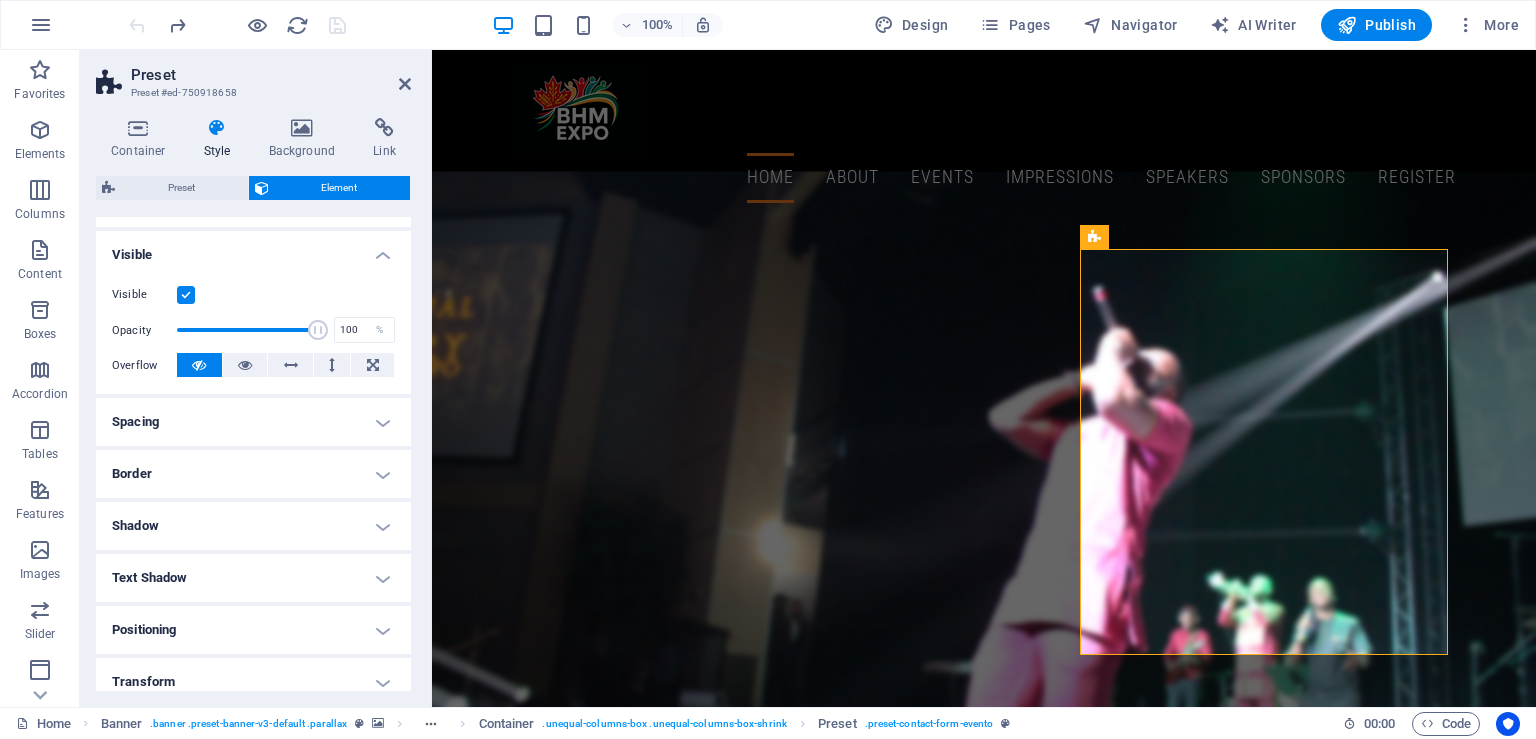 scroll, scrollTop: 300, scrollLeft: 0, axis: vertical 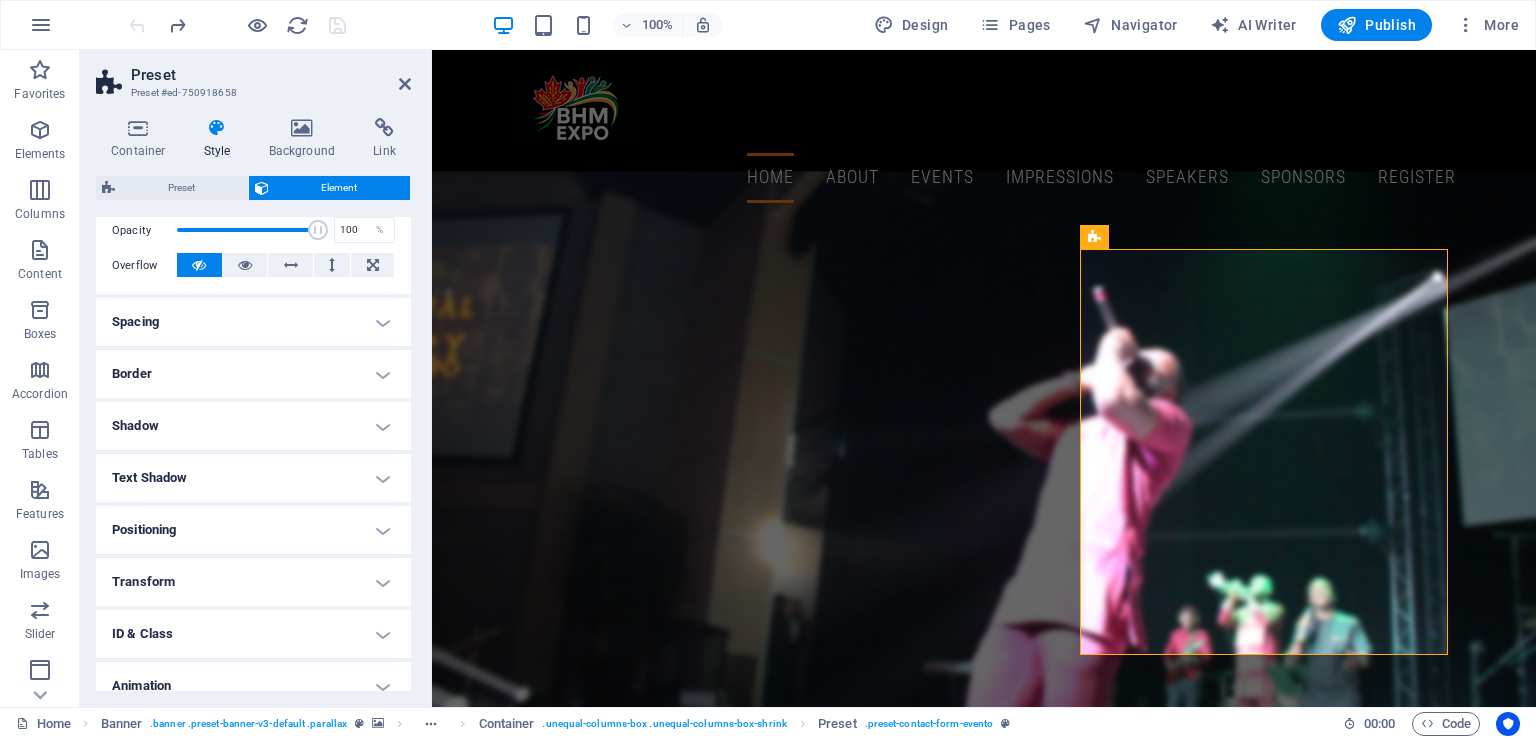 click on "Shadow" at bounding box center [253, 426] 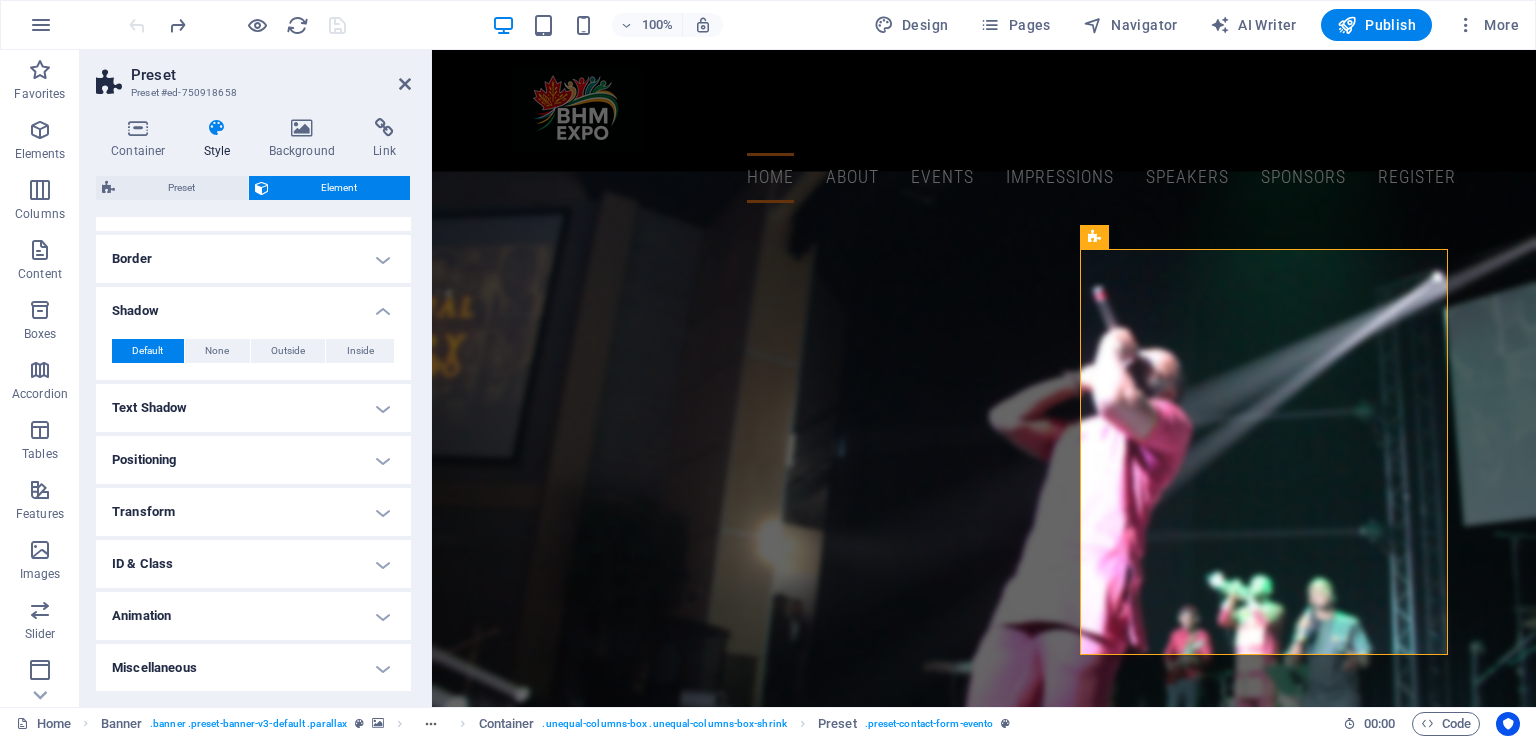 scroll, scrollTop: 115, scrollLeft: 0, axis: vertical 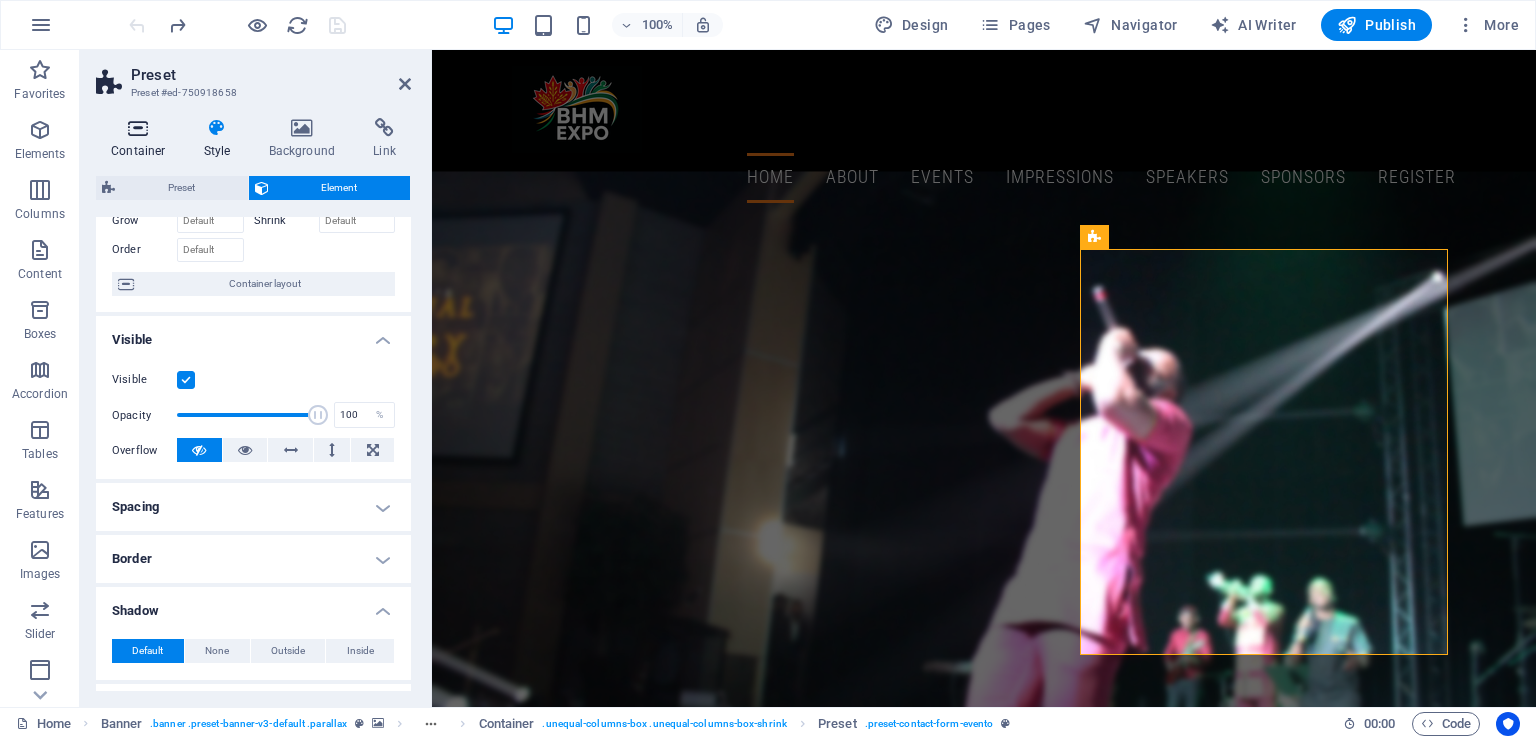 click on "Container" at bounding box center [142, 139] 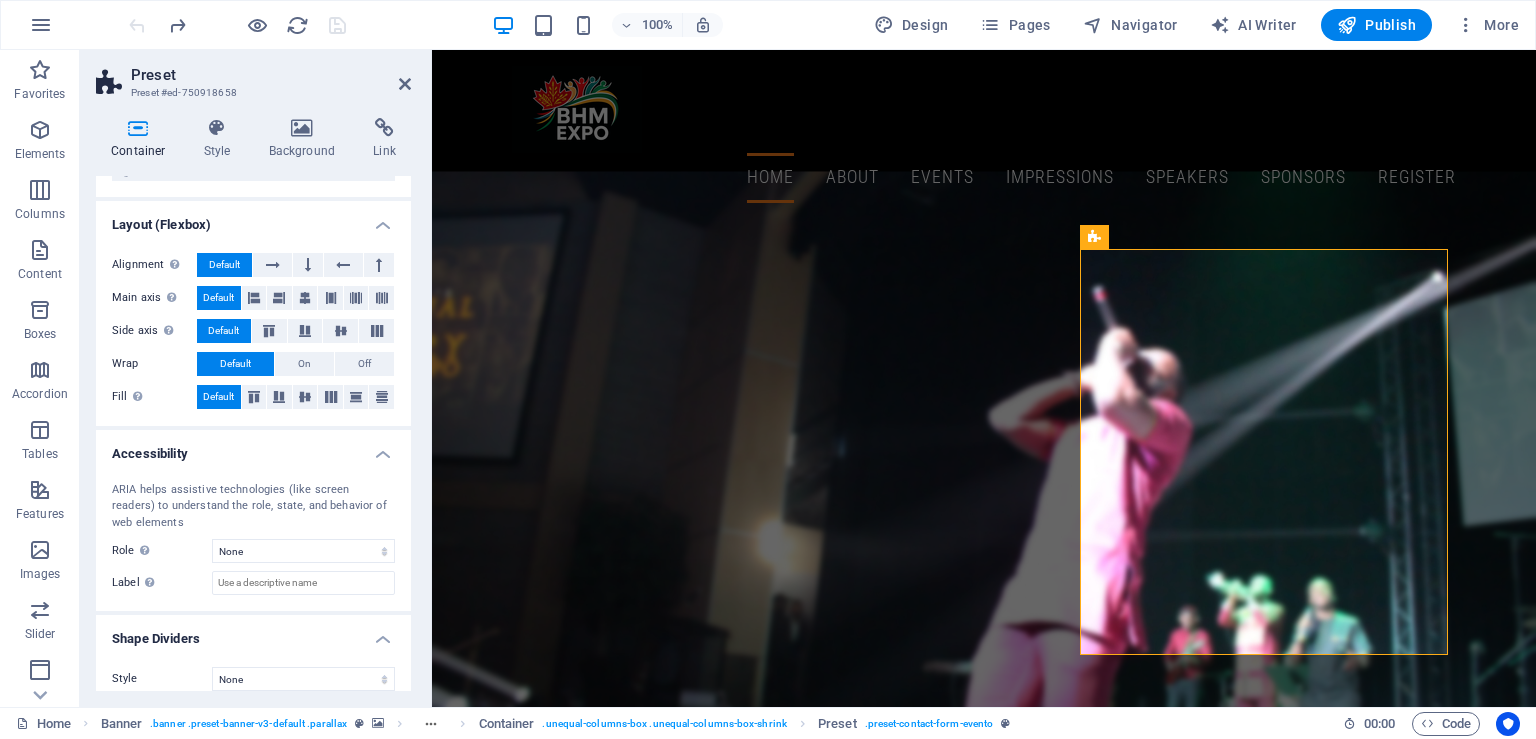 scroll, scrollTop: 258, scrollLeft: 0, axis: vertical 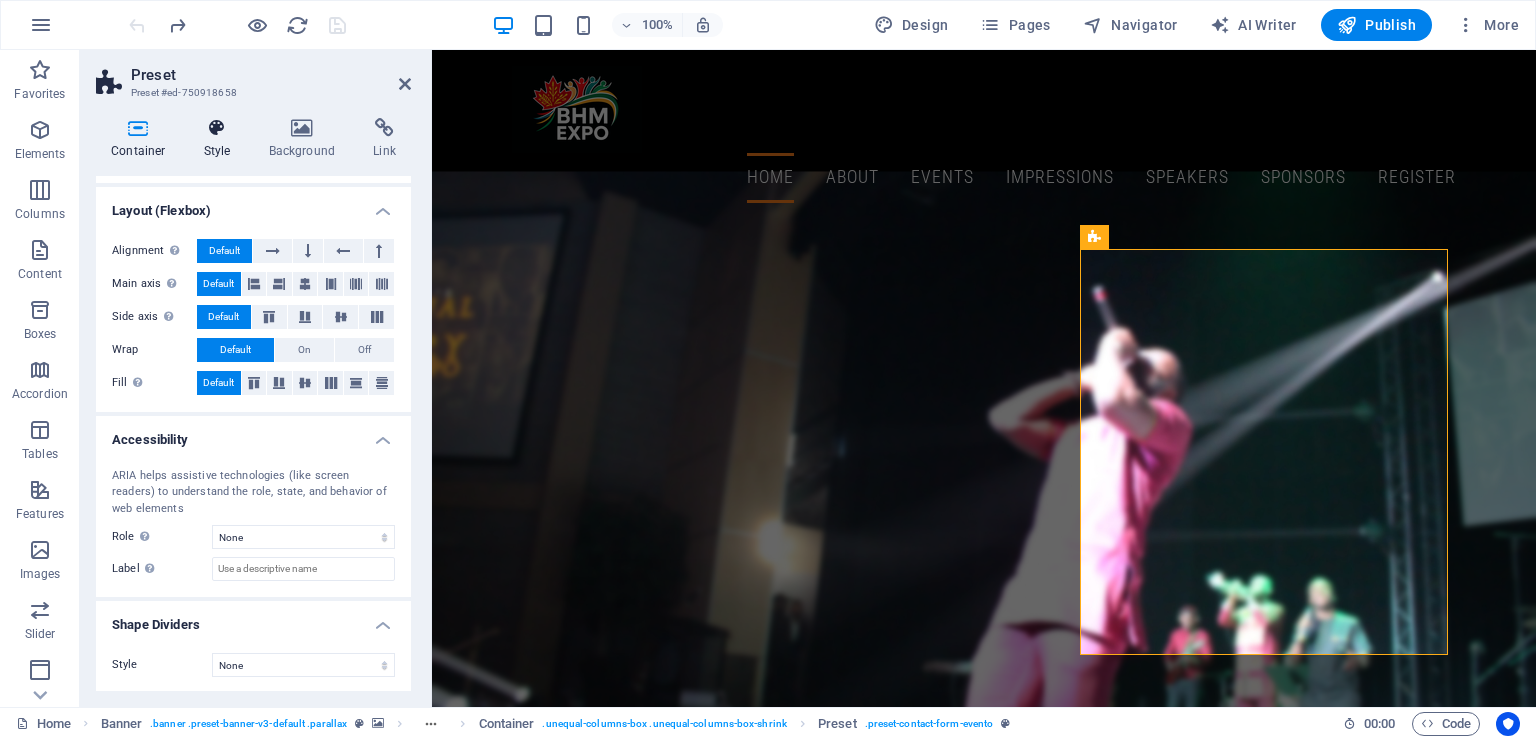 click at bounding box center [217, 128] 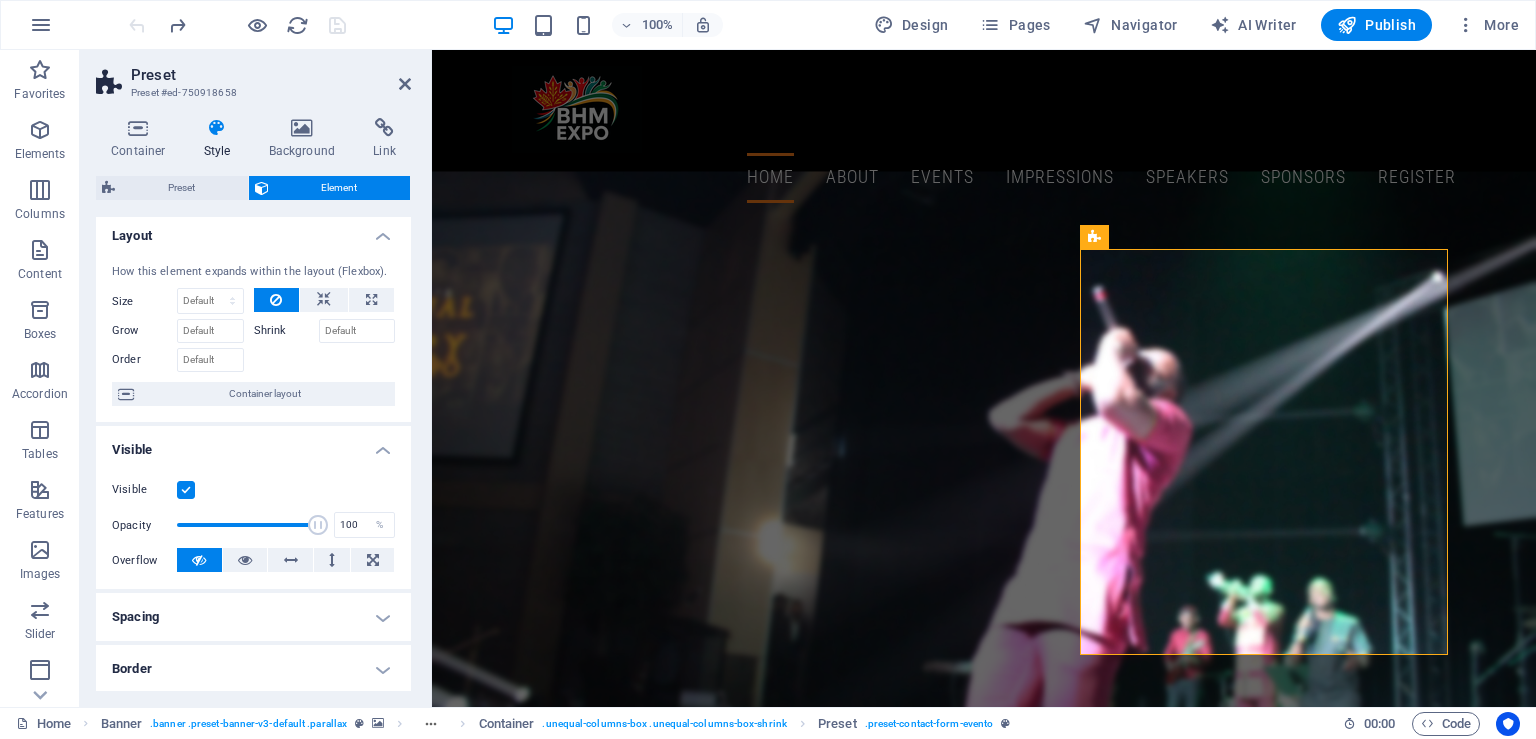 scroll, scrollTop: 0, scrollLeft: 0, axis: both 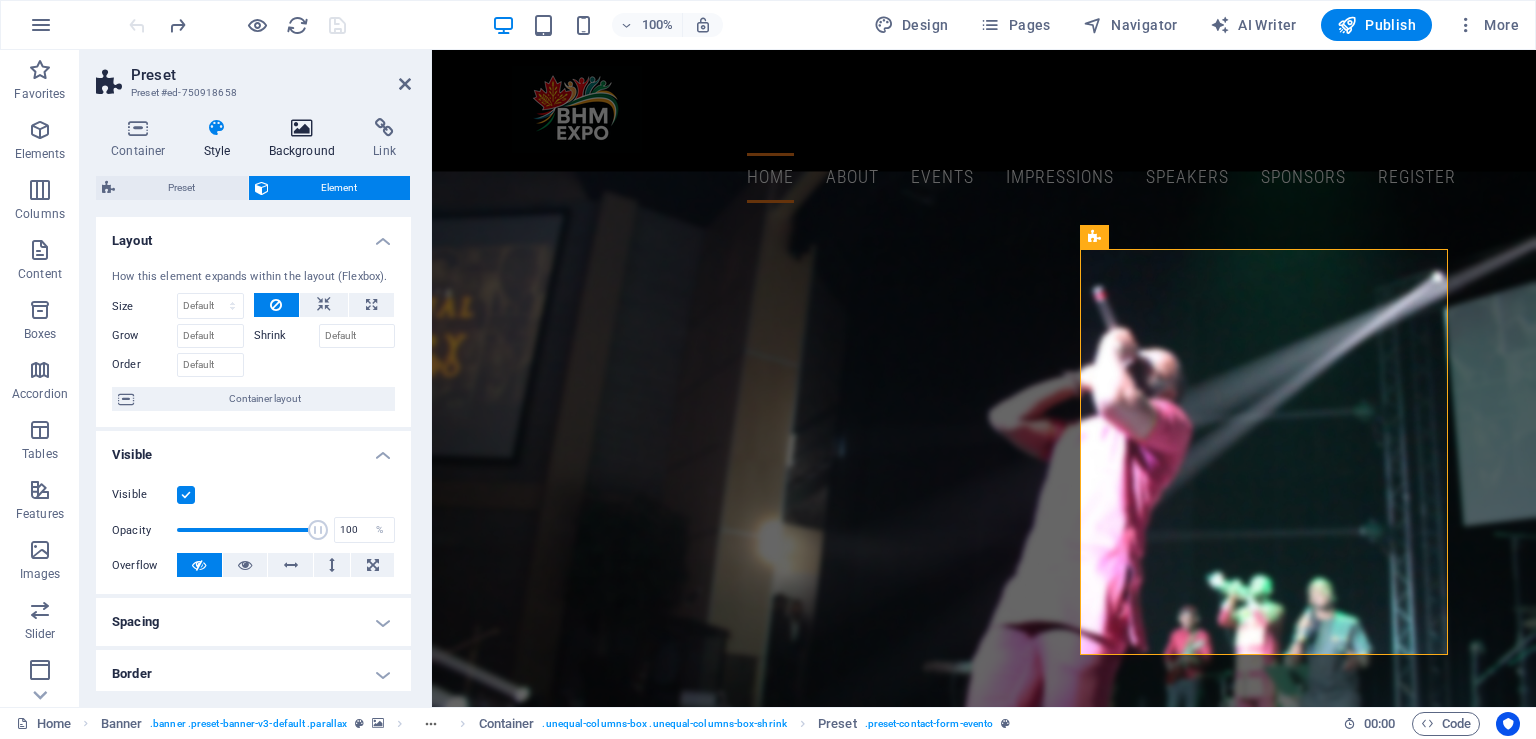 click at bounding box center [302, 128] 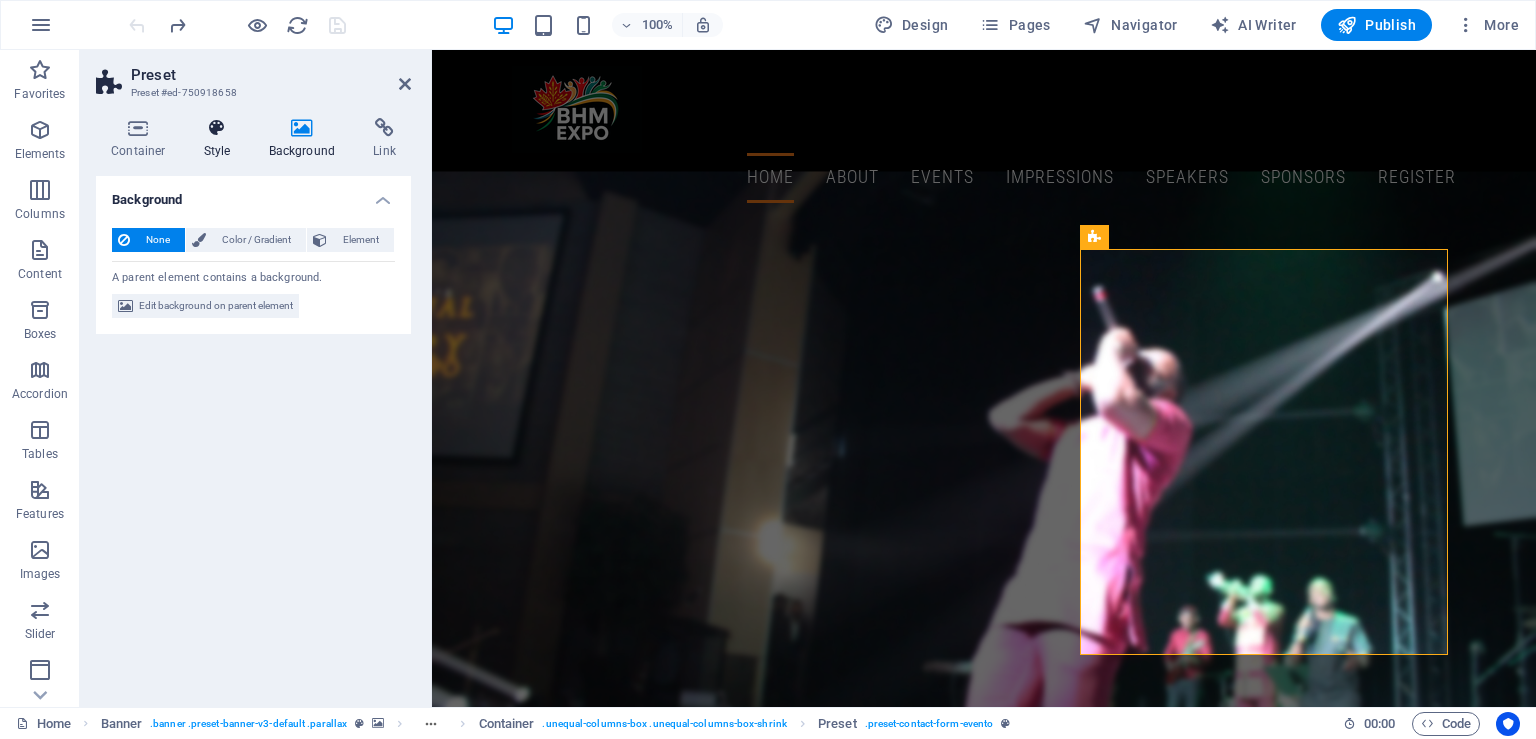 click at bounding box center (217, 128) 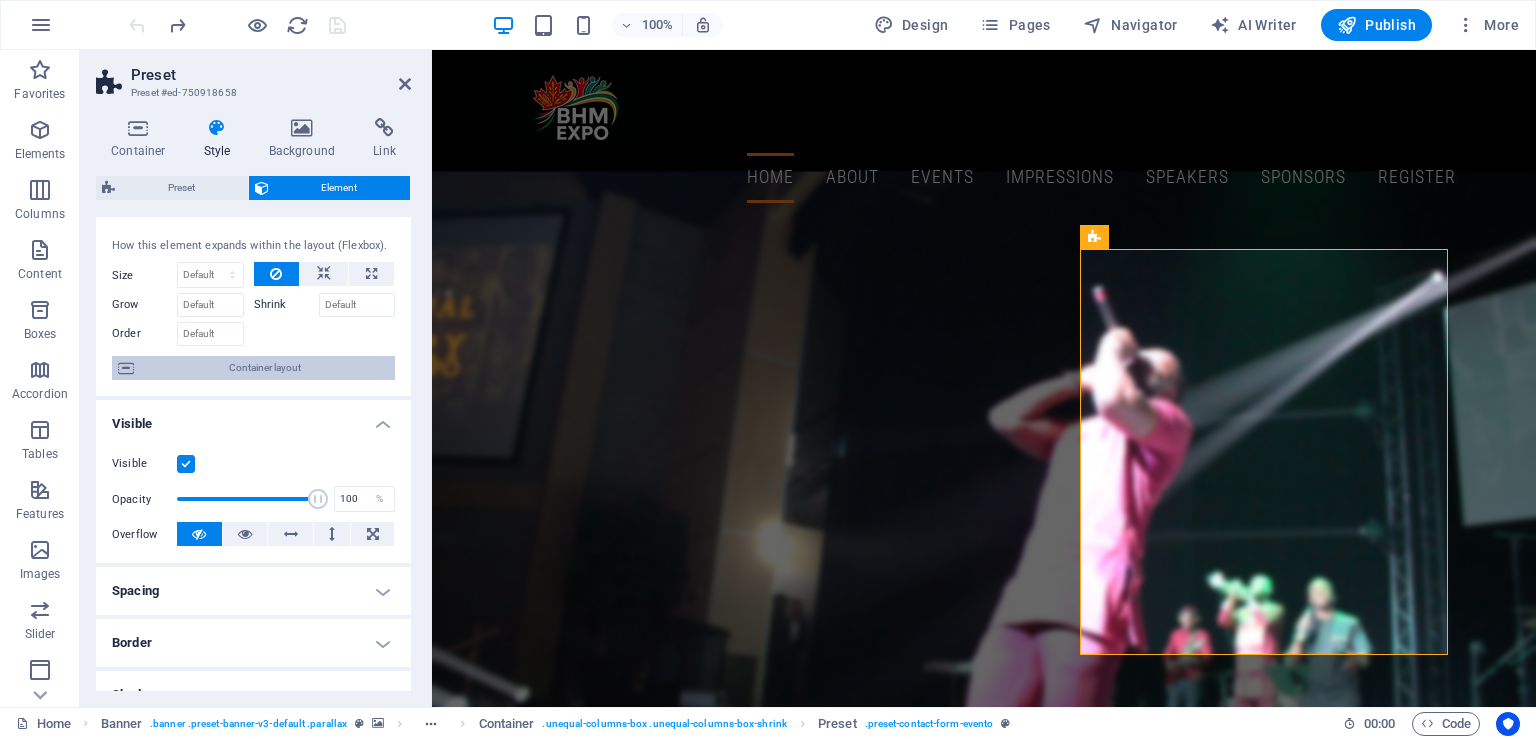 scroll, scrollTop: 0, scrollLeft: 0, axis: both 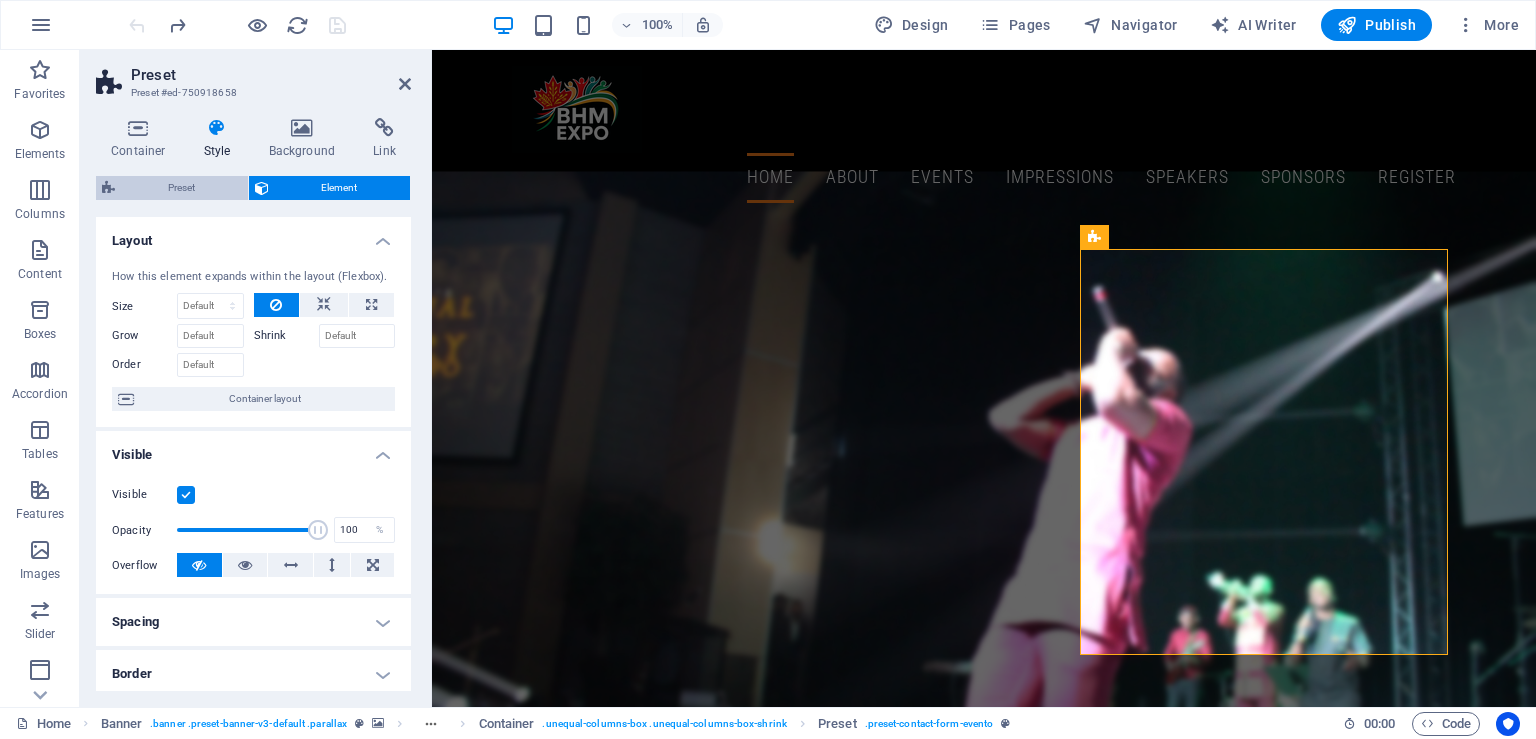 click on "Preset" at bounding box center (181, 188) 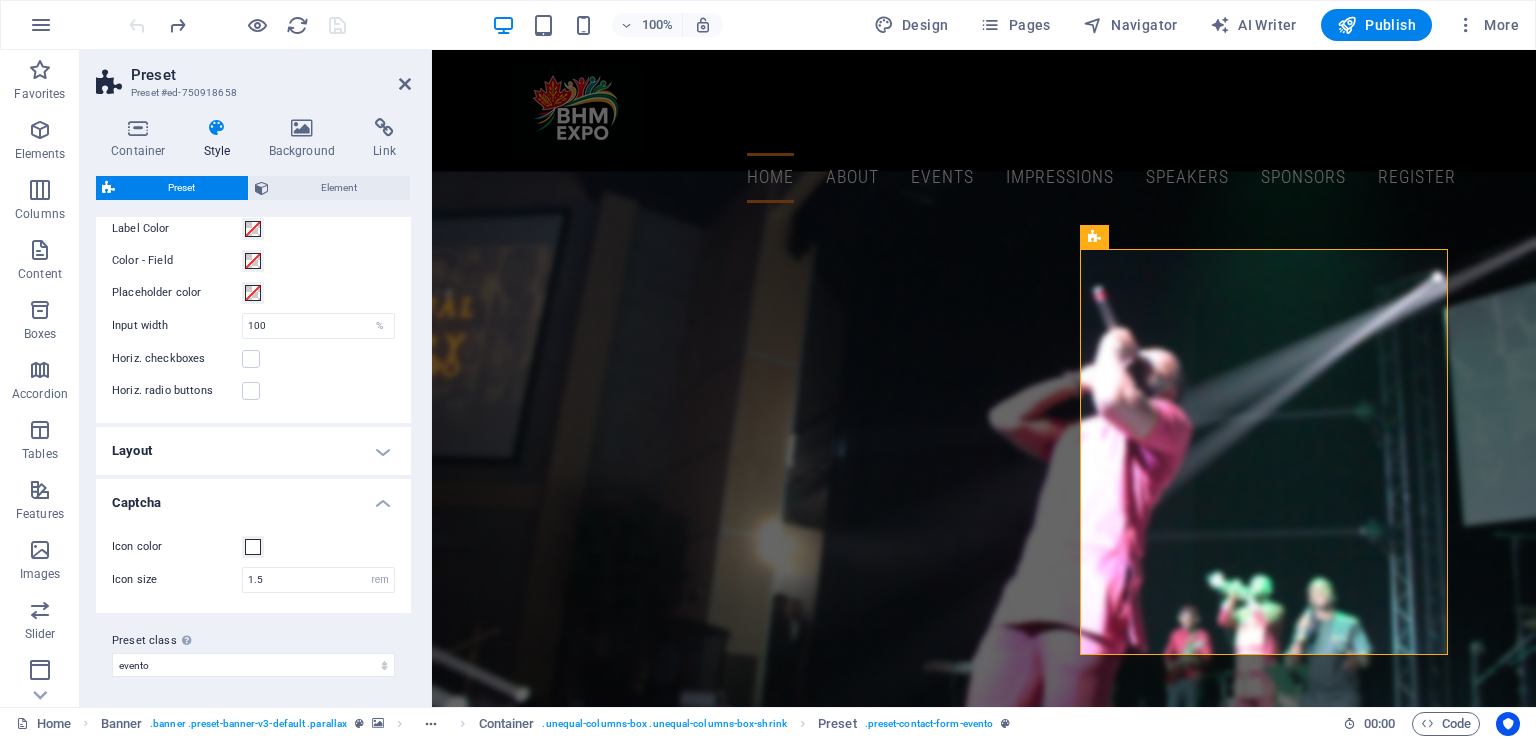 click on "Layout" at bounding box center [253, 451] 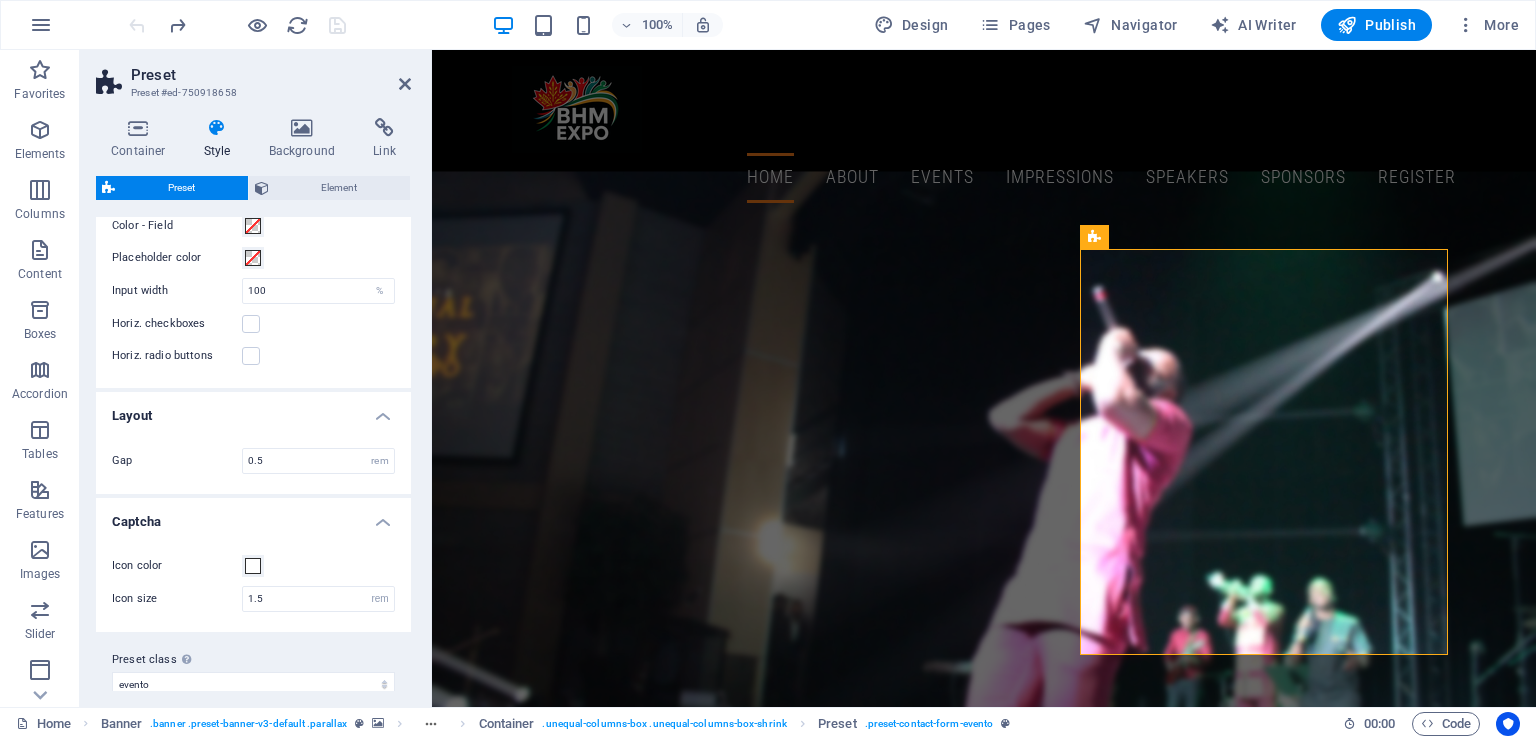 scroll, scrollTop: 312, scrollLeft: 0, axis: vertical 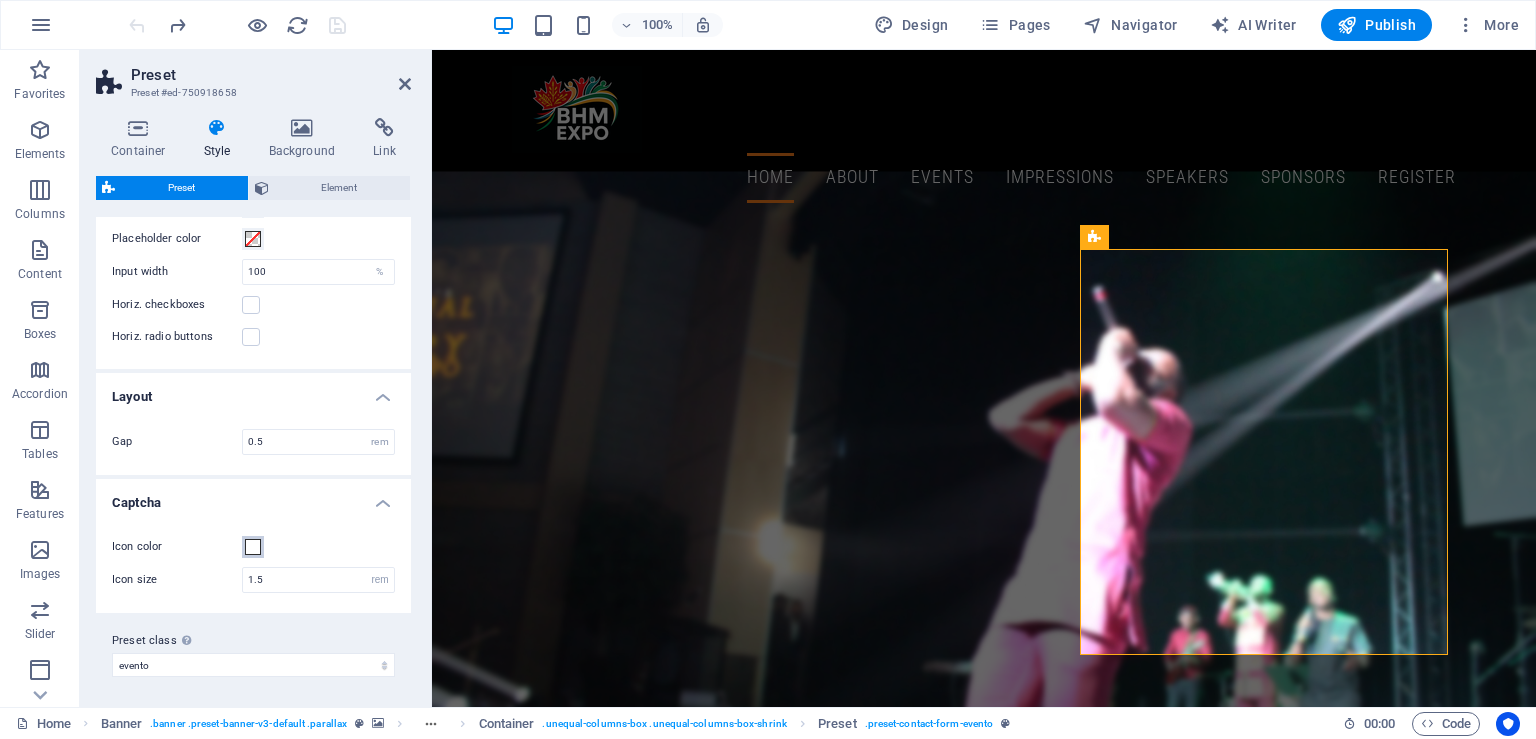 click at bounding box center (253, 547) 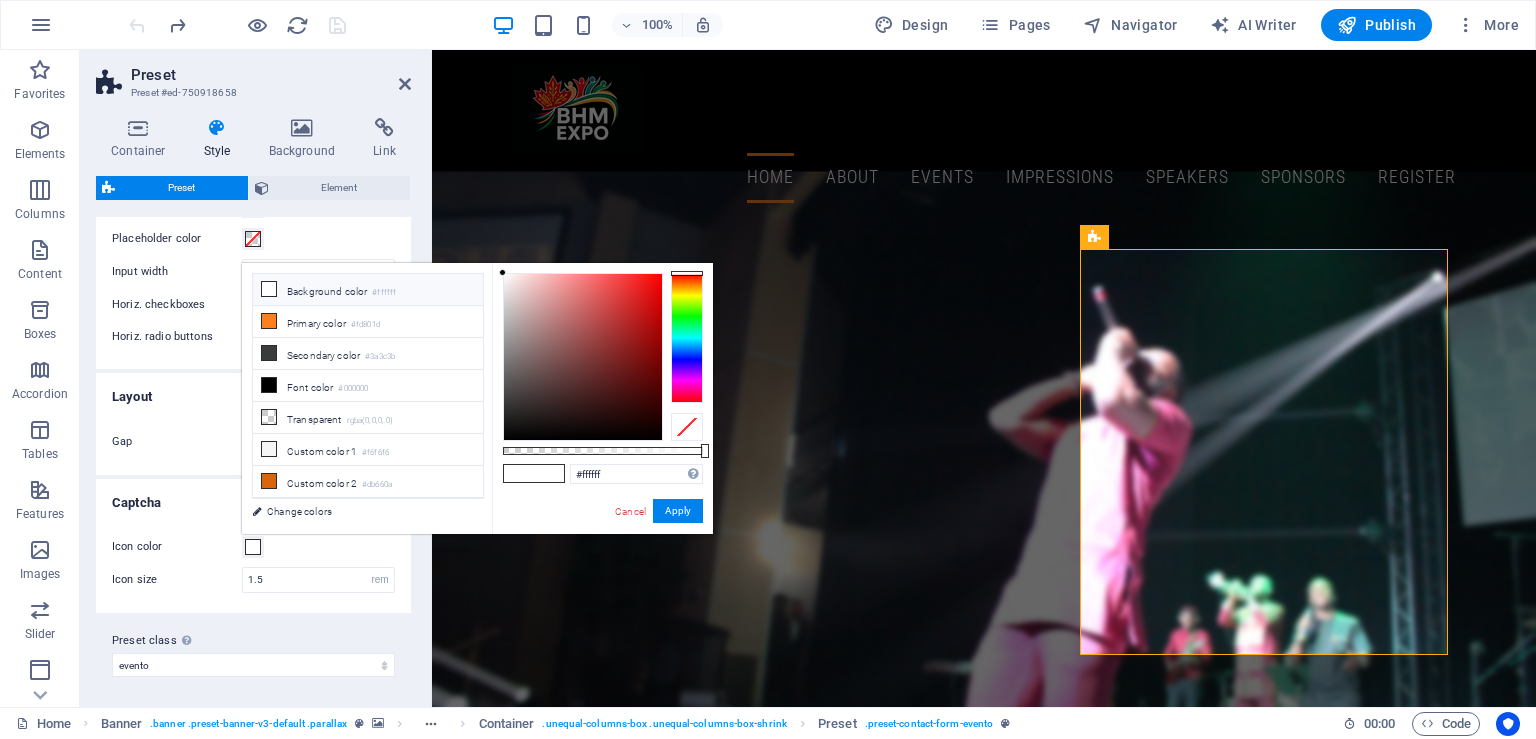 click at bounding box center (687, 338) 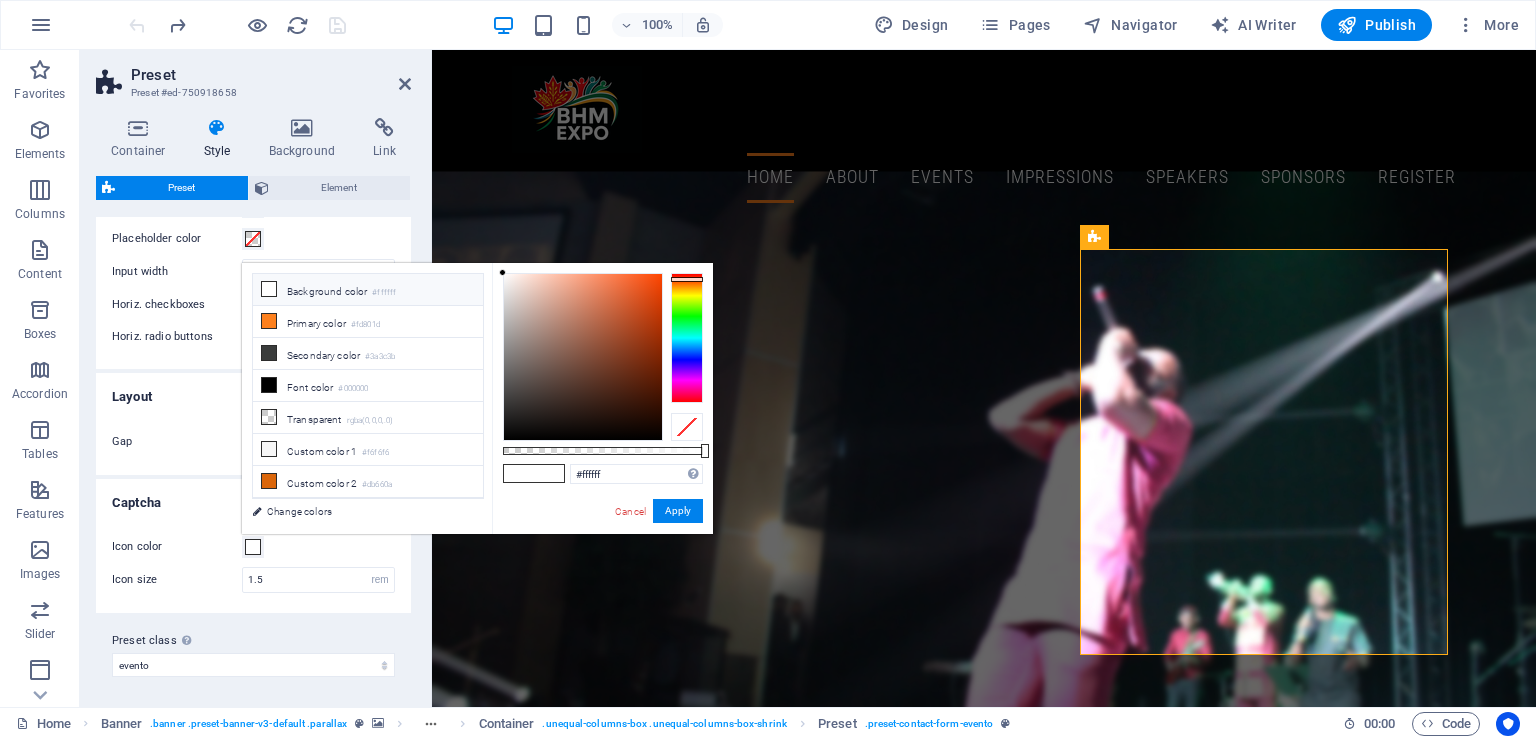 click at bounding box center [687, 338] 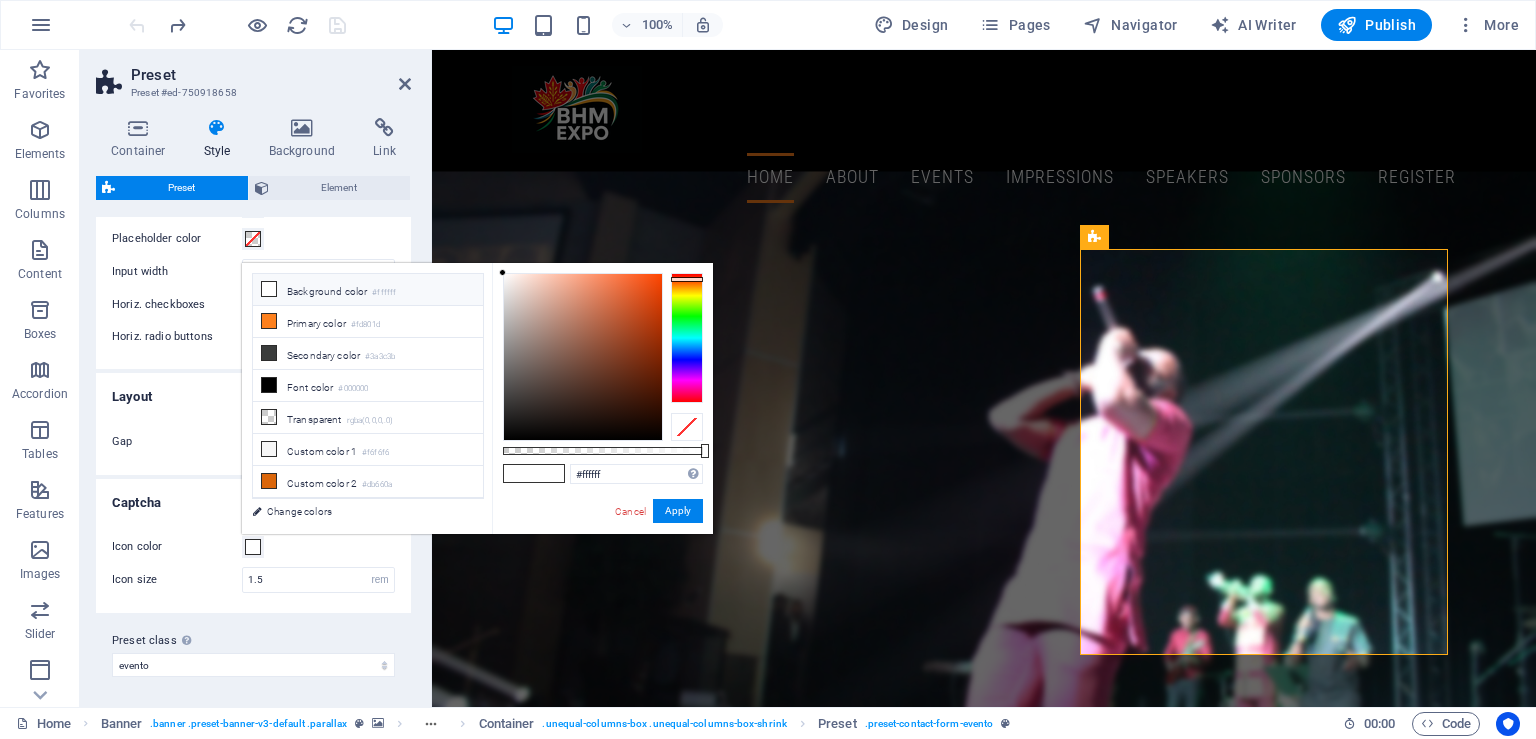 type on "#e5490f" 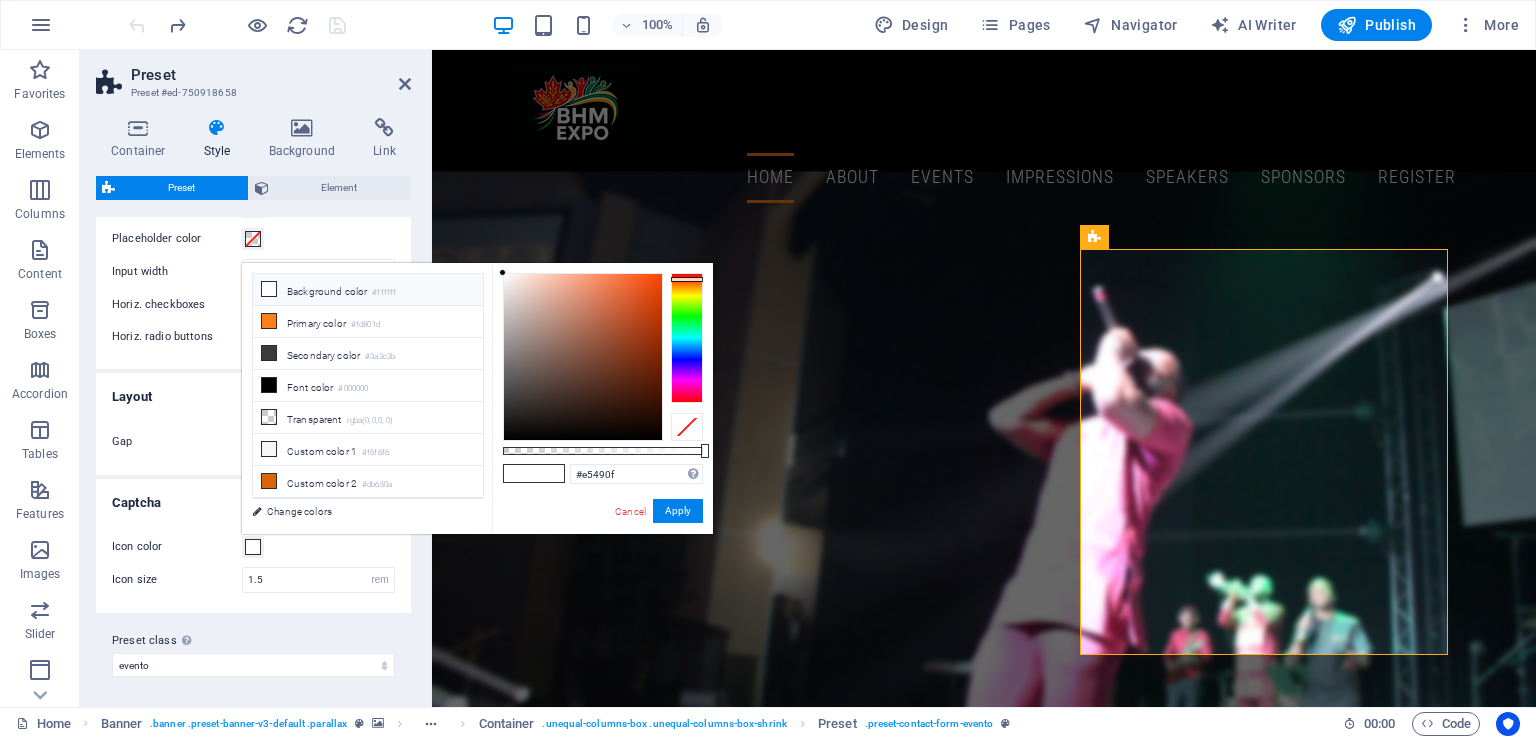 click at bounding box center (583, 357) 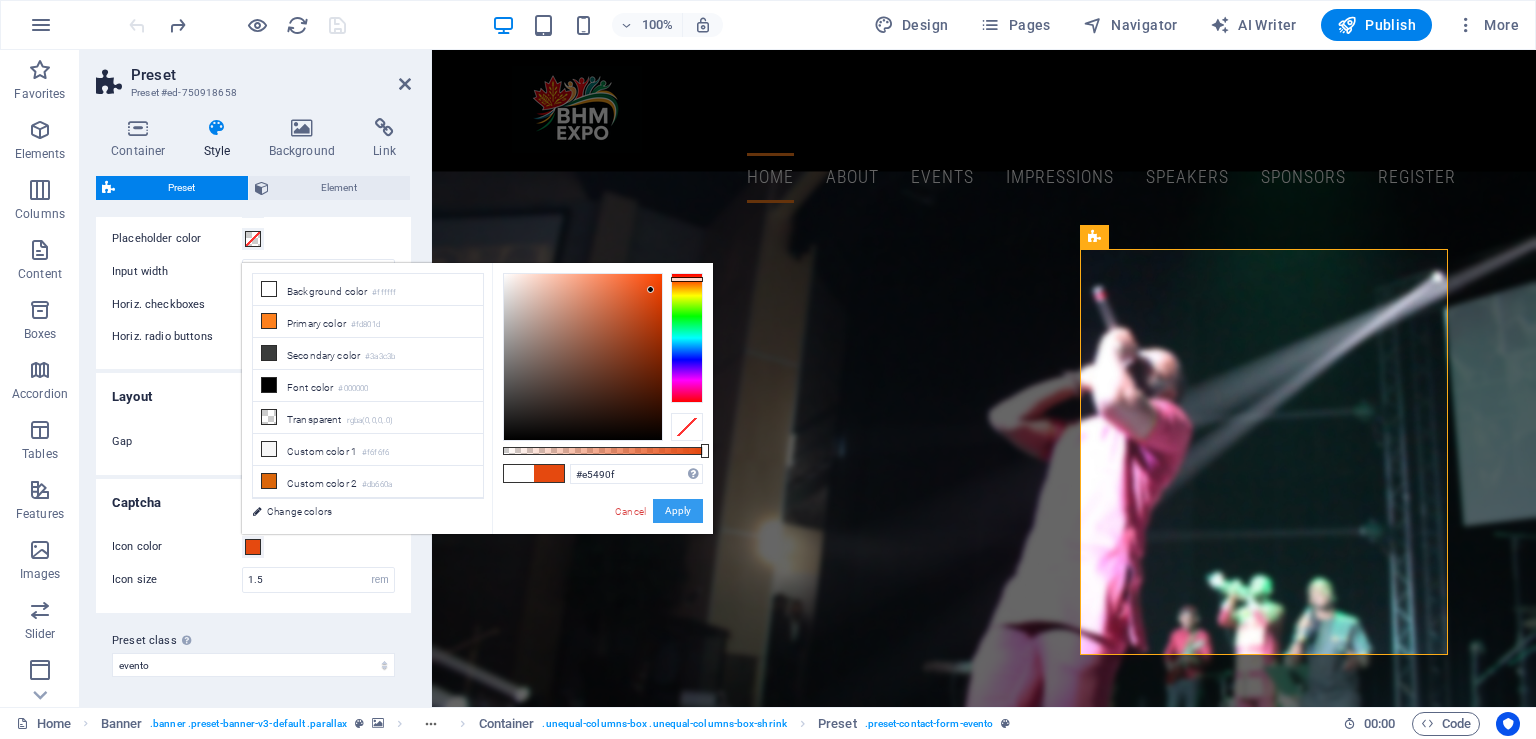 click on "Apply" at bounding box center [678, 511] 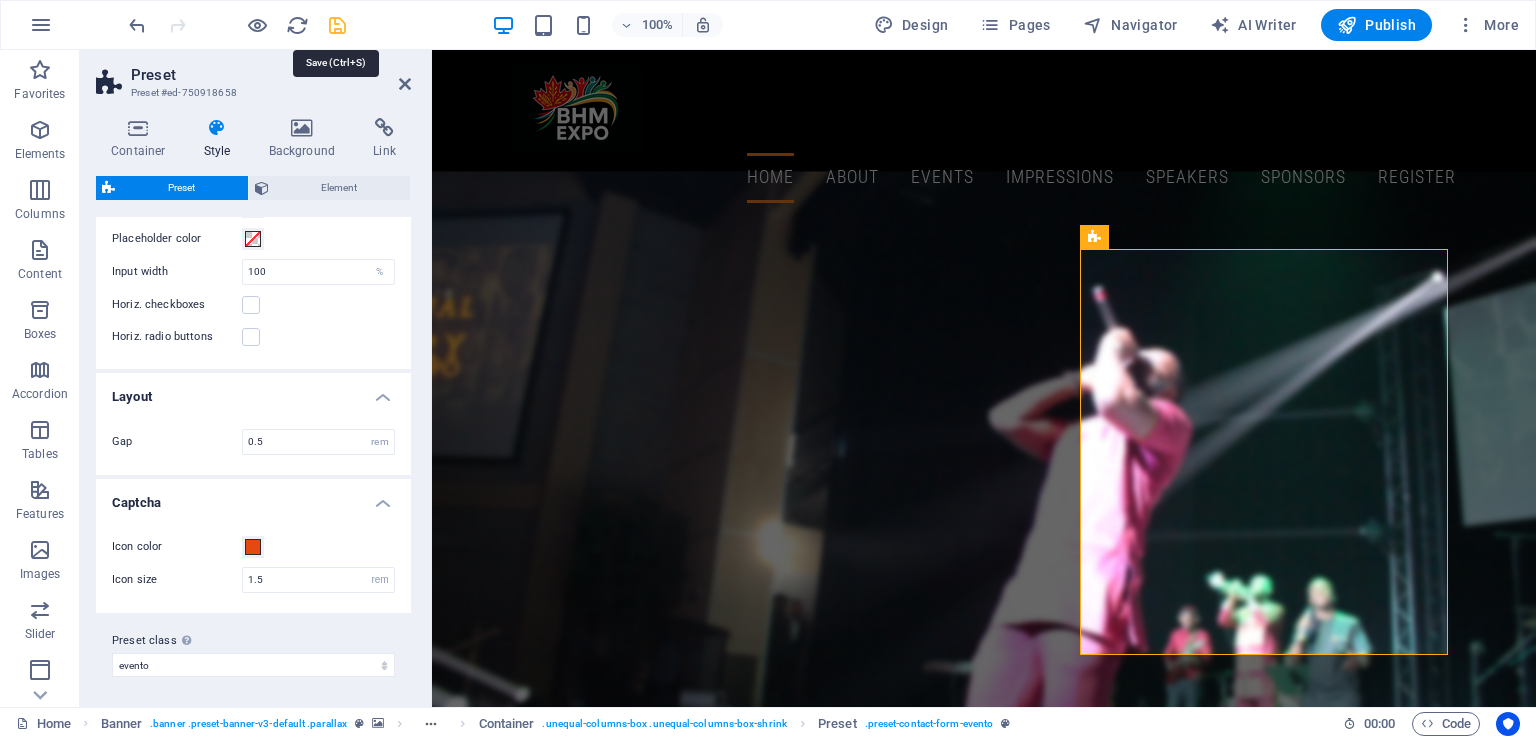 click at bounding box center (337, 25) 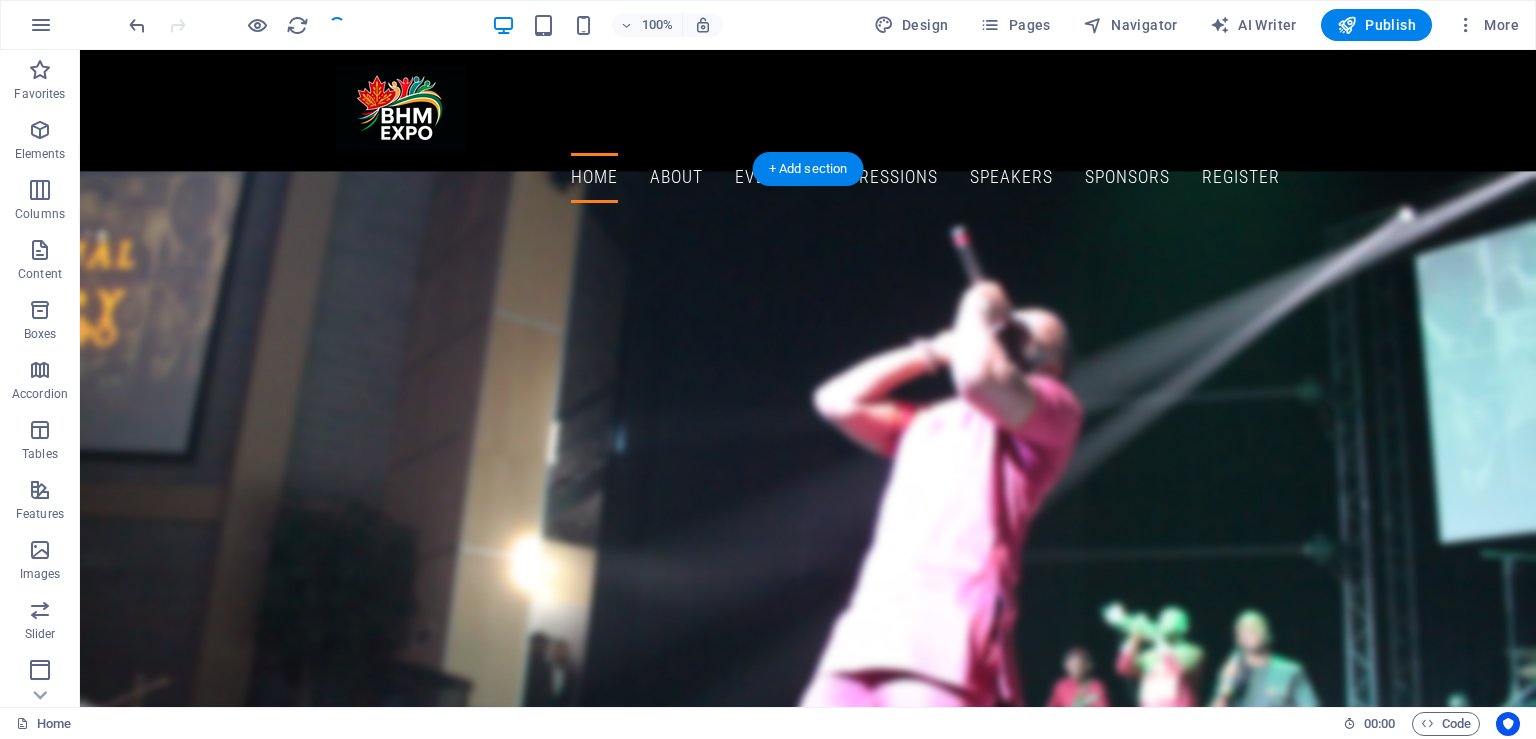 click at bounding box center (808, 1075) 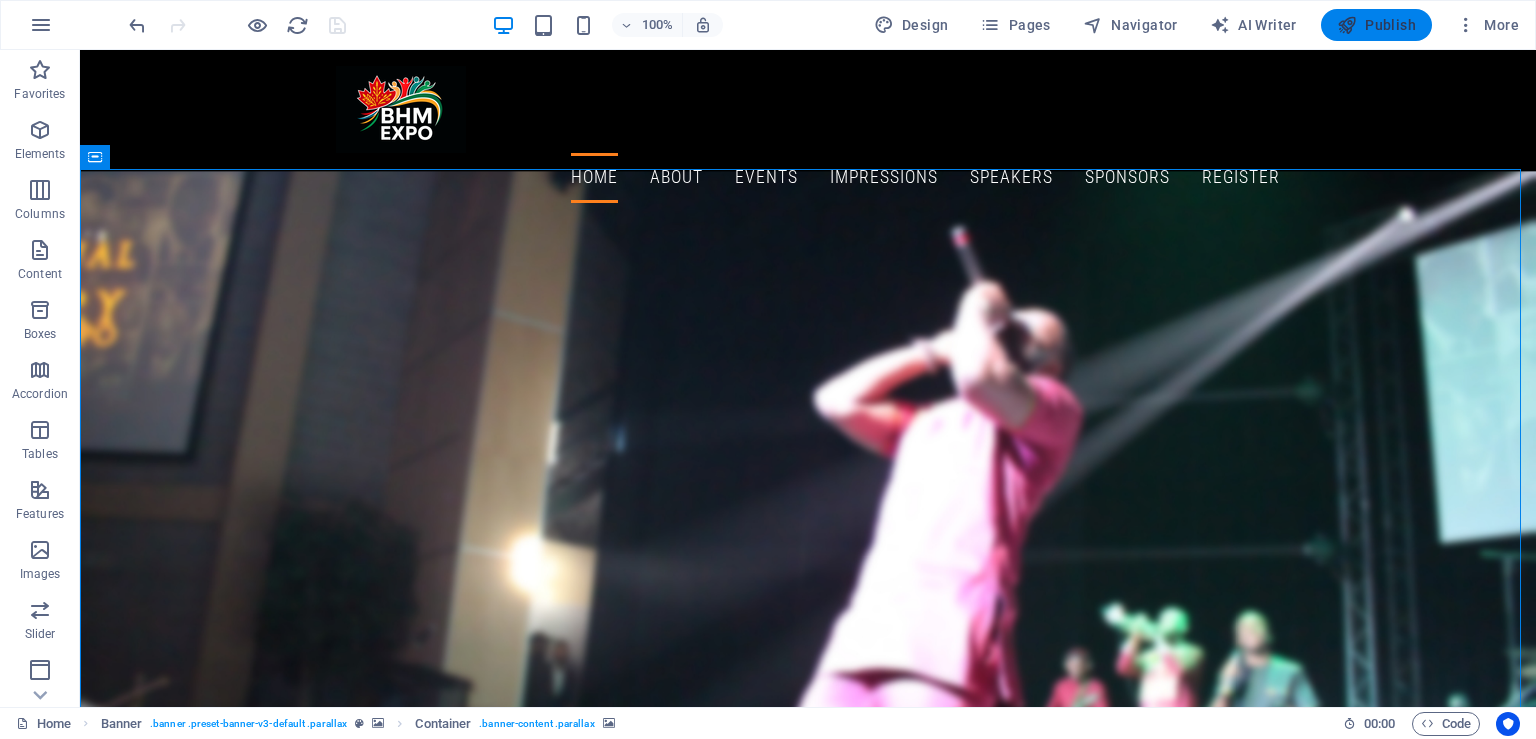 click on "Publish" at bounding box center [1376, 25] 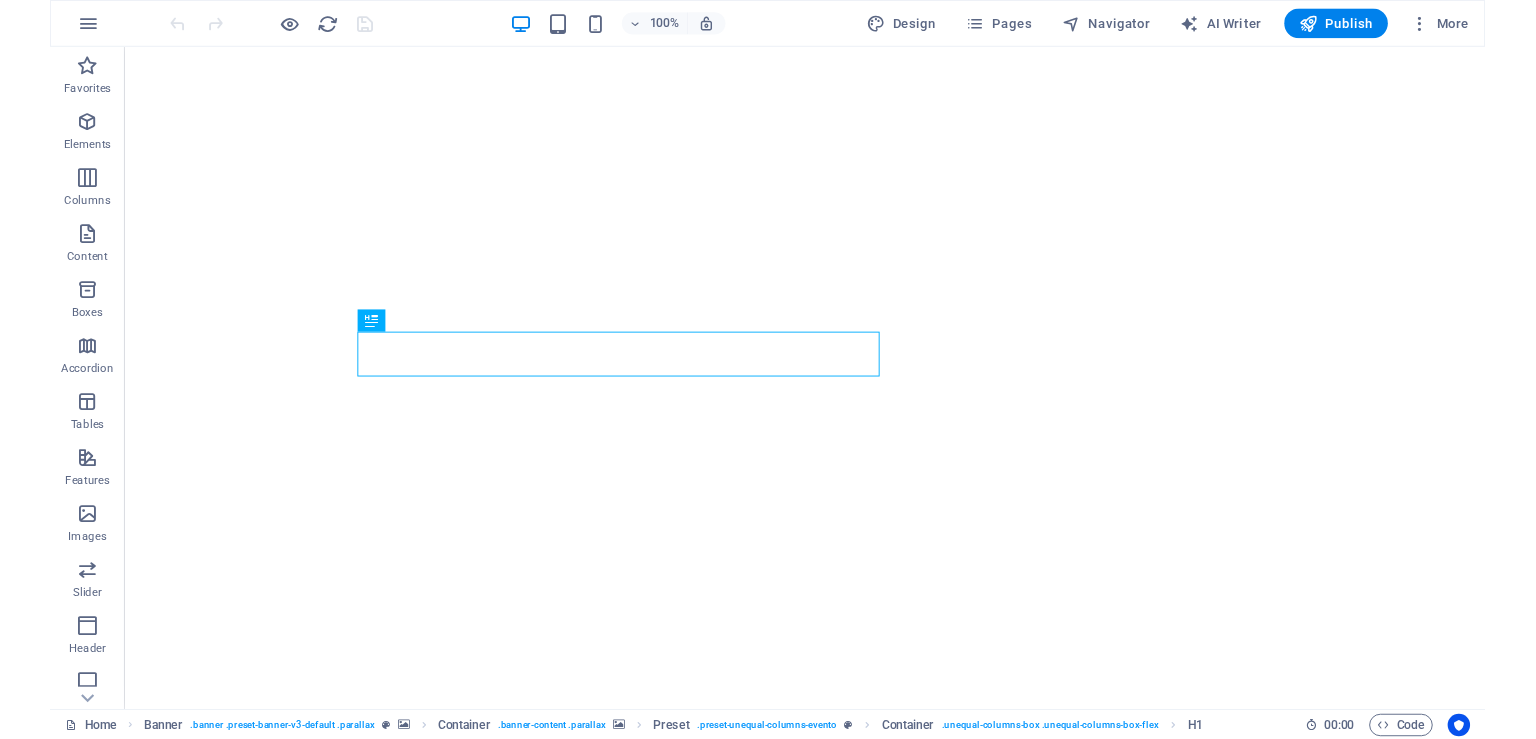 scroll, scrollTop: 0, scrollLeft: 0, axis: both 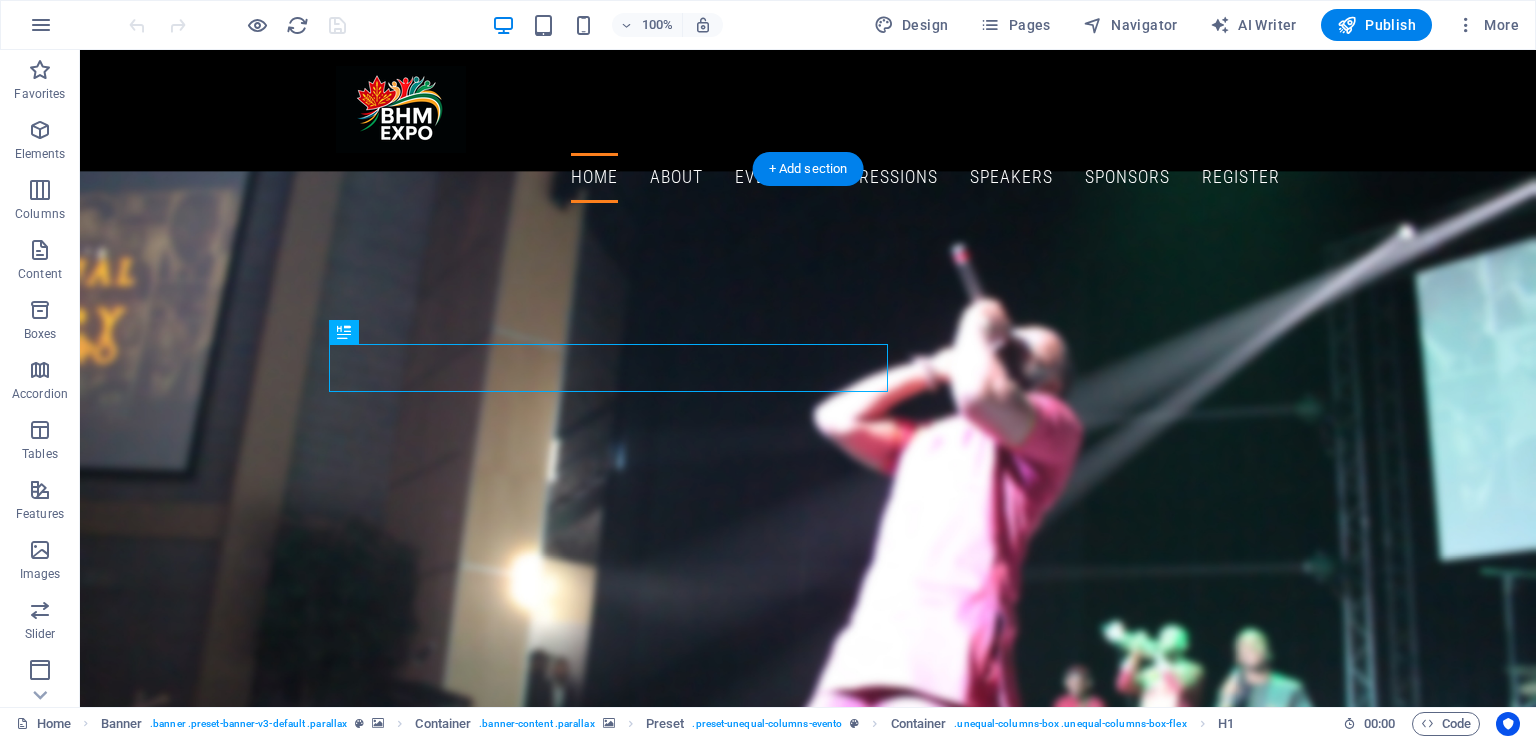click at bounding box center [808, 1128] 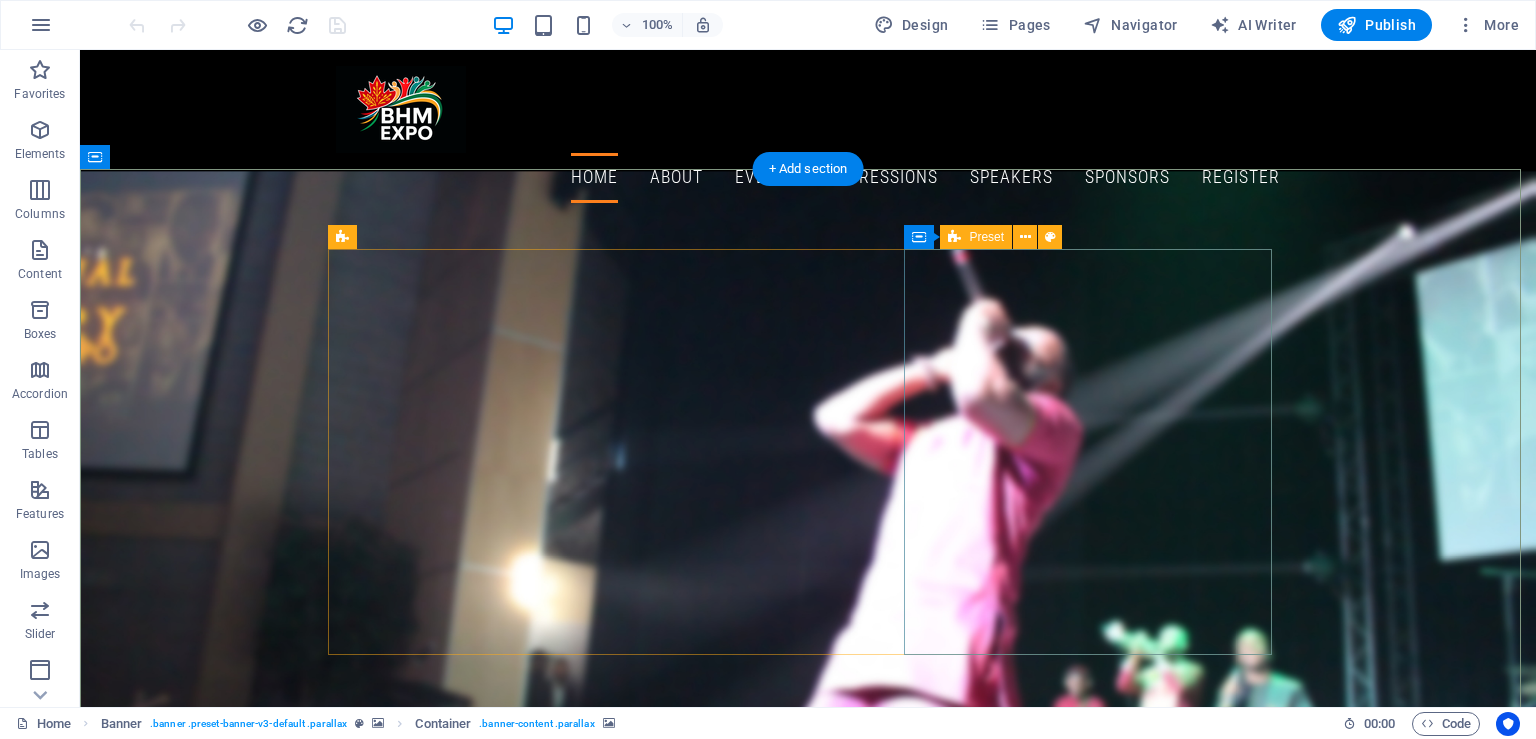 click on "Register Now   I have read and understand the privacy policy. Unreadable? Load new Sign up" at bounding box center (808, 1998) 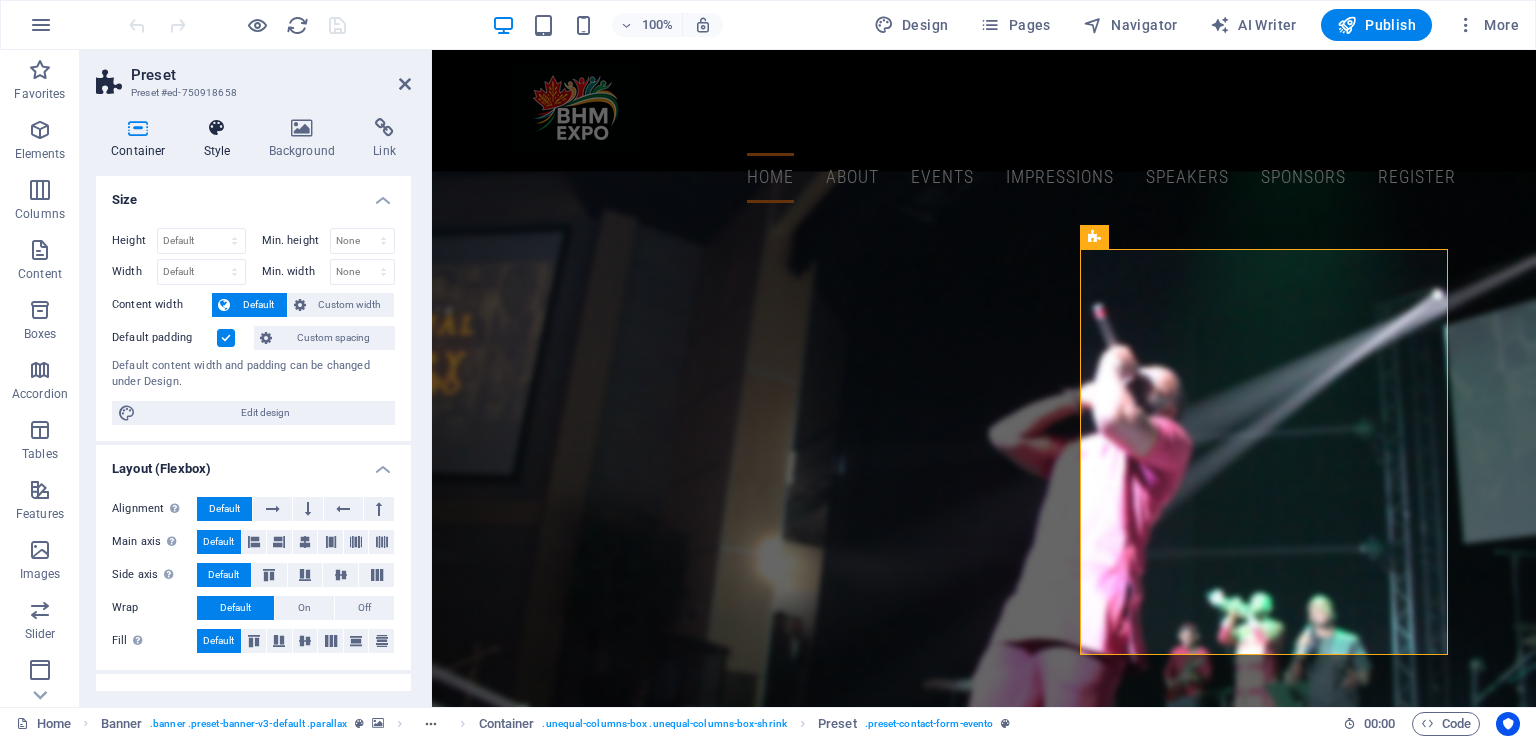 click on "Style" at bounding box center [221, 139] 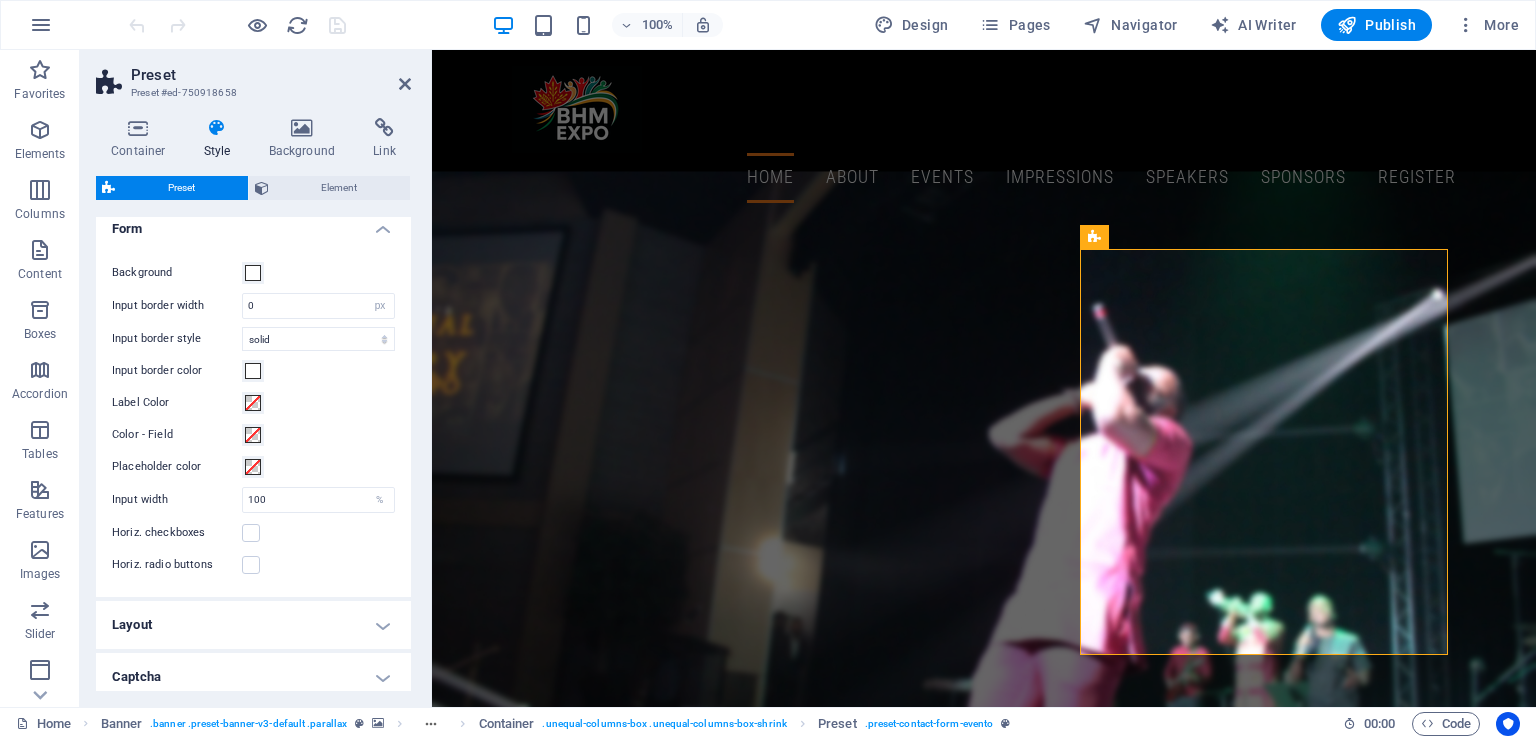 scroll, scrollTop: 172, scrollLeft: 0, axis: vertical 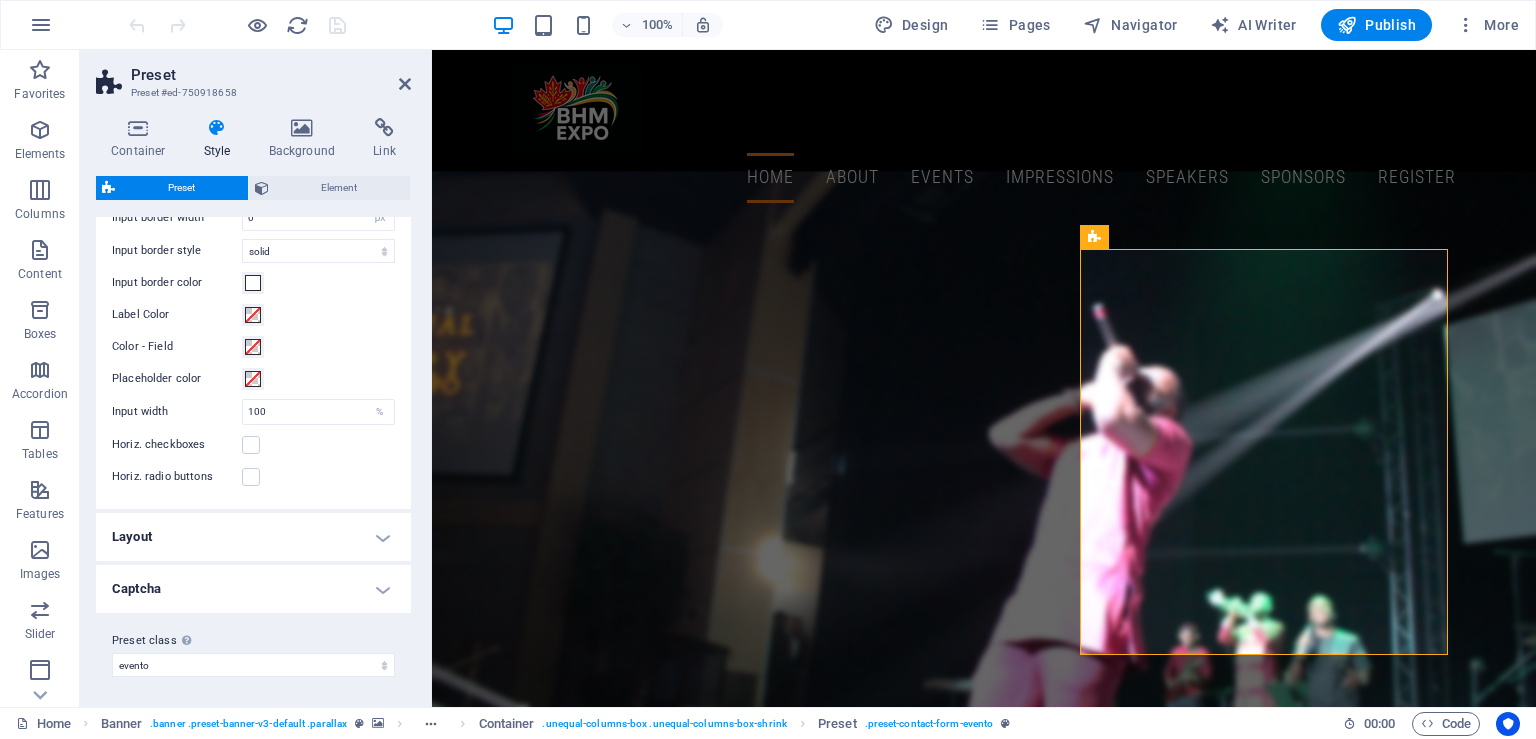 click on "Captcha" at bounding box center [253, 589] 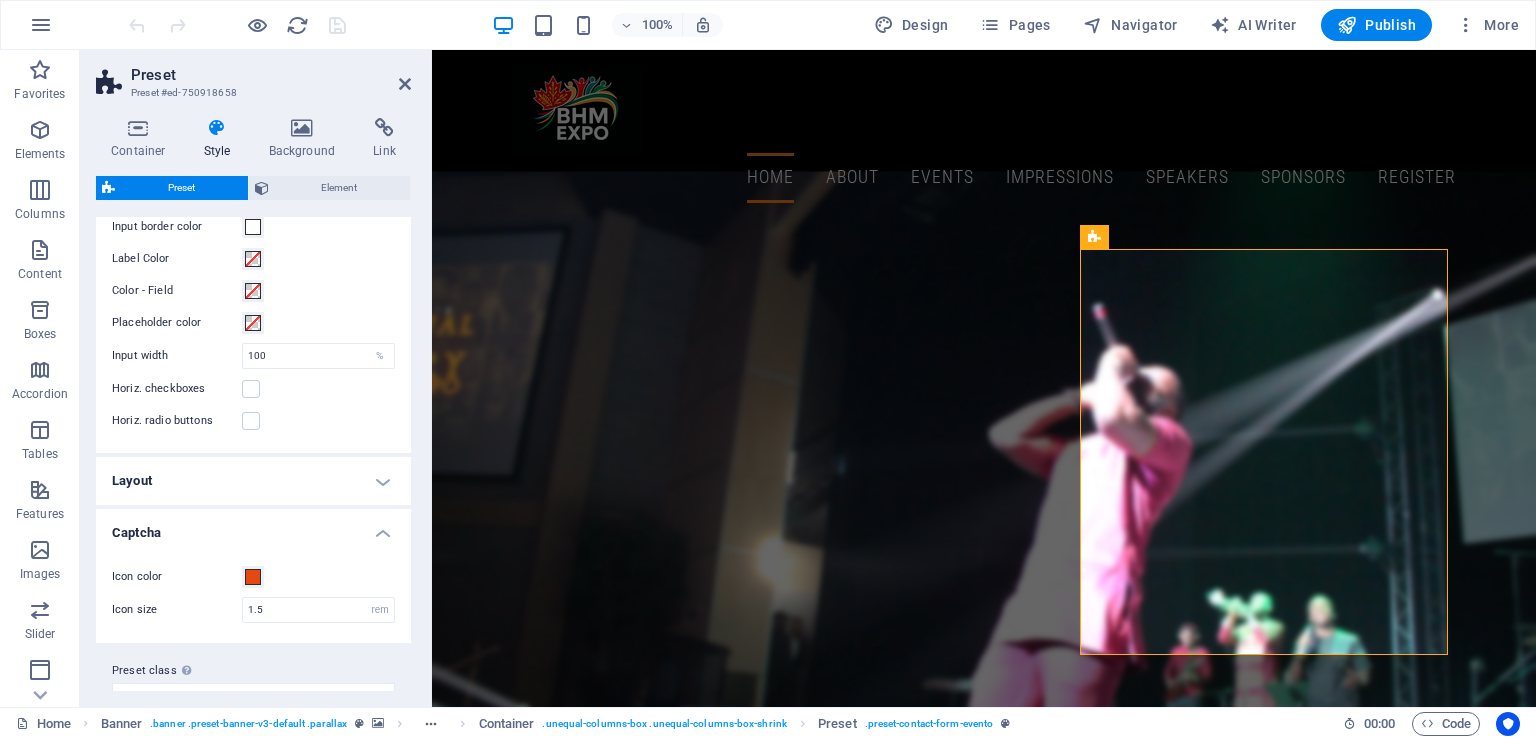 scroll, scrollTop: 258, scrollLeft: 0, axis: vertical 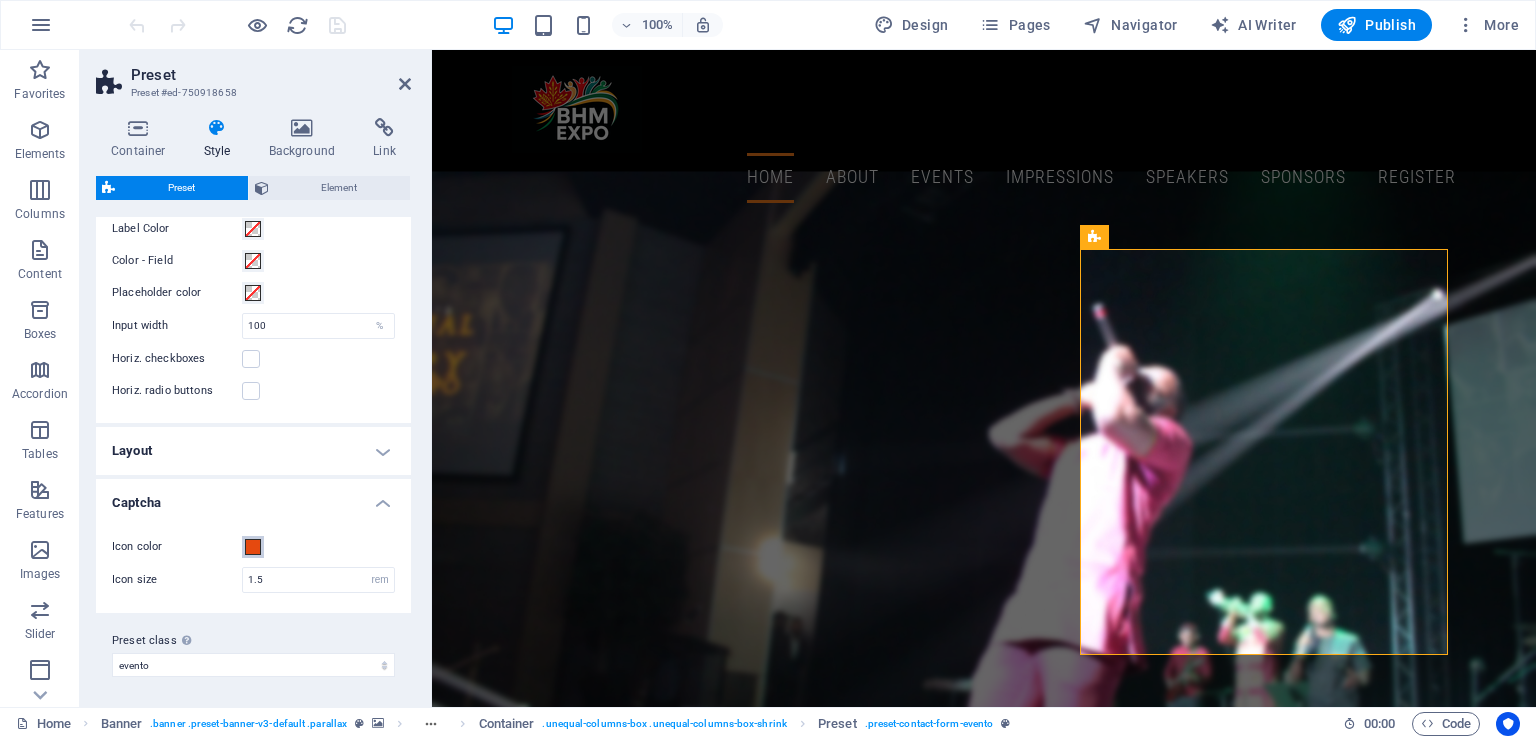 click at bounding box center (253, 547) 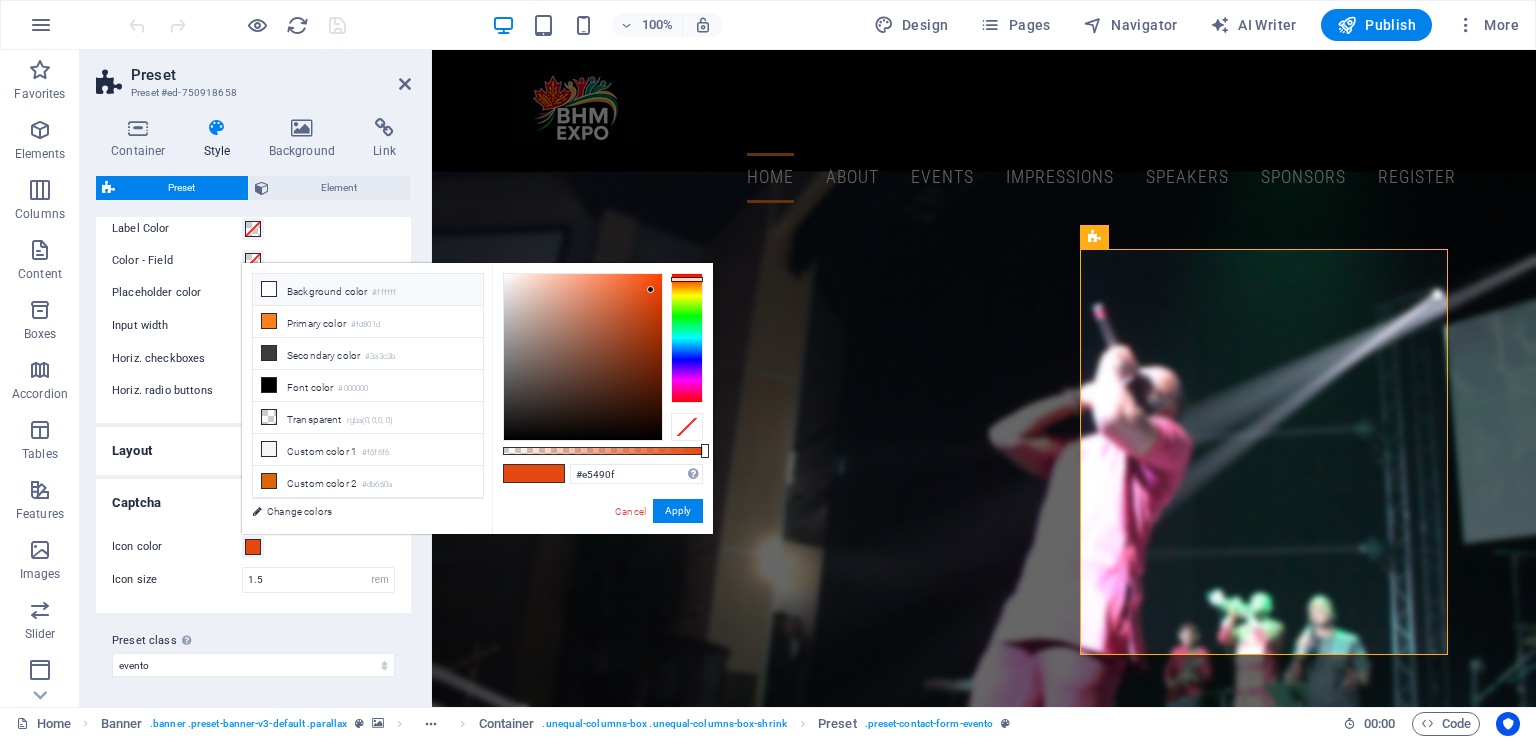 click on "Background color
#ffffff" at bounding box center [368, 290] 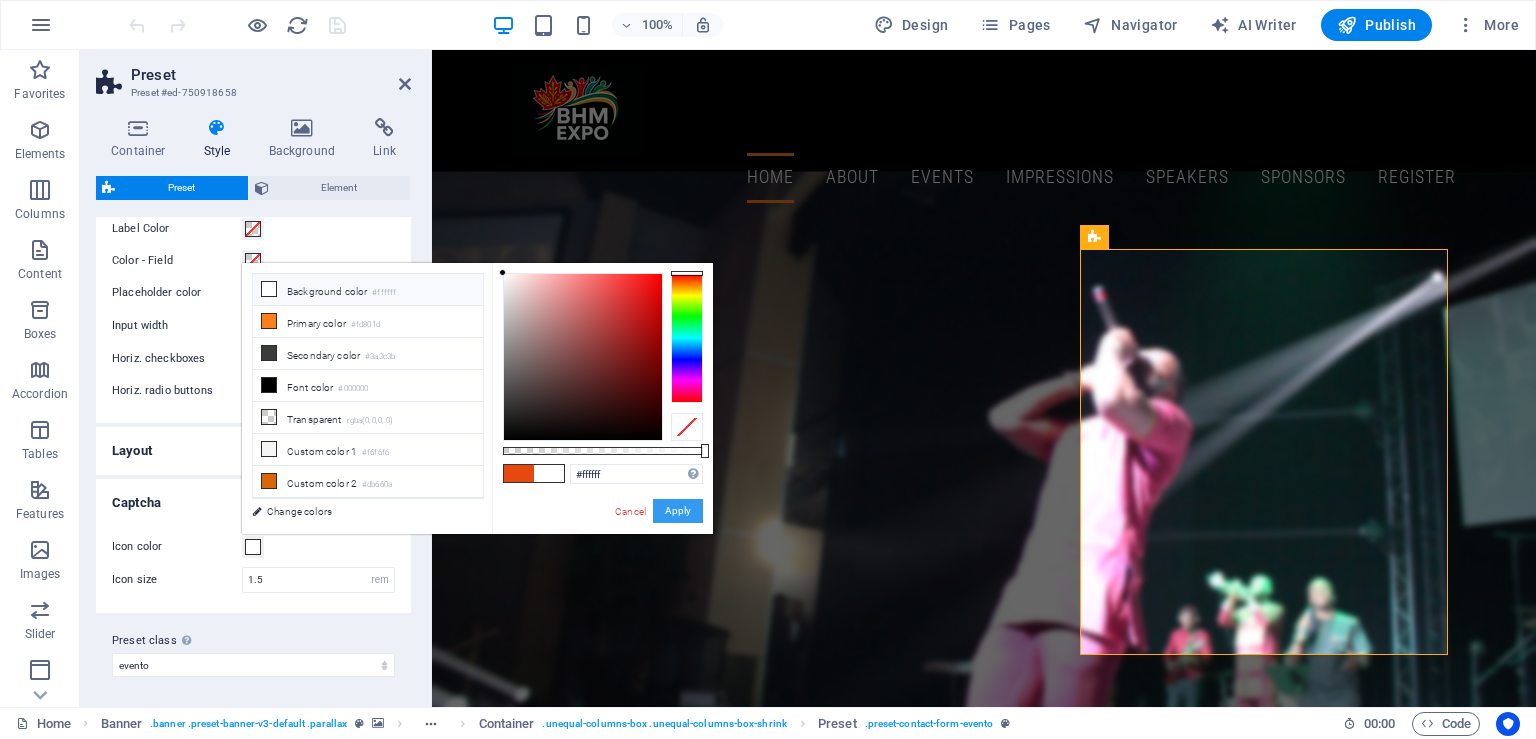 click on "Apply" at bounding box center (678, 511) 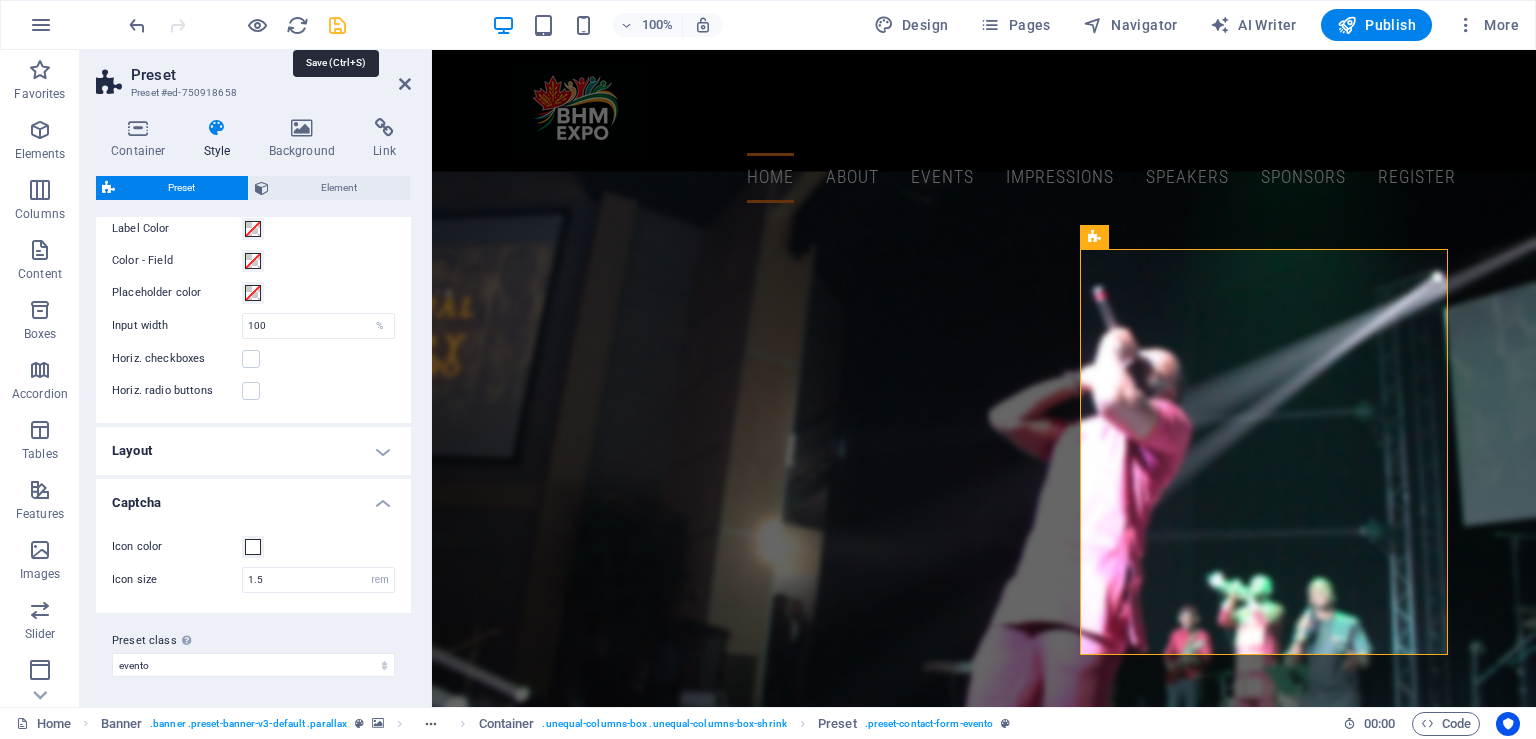 click at bounding box center [337, 25] 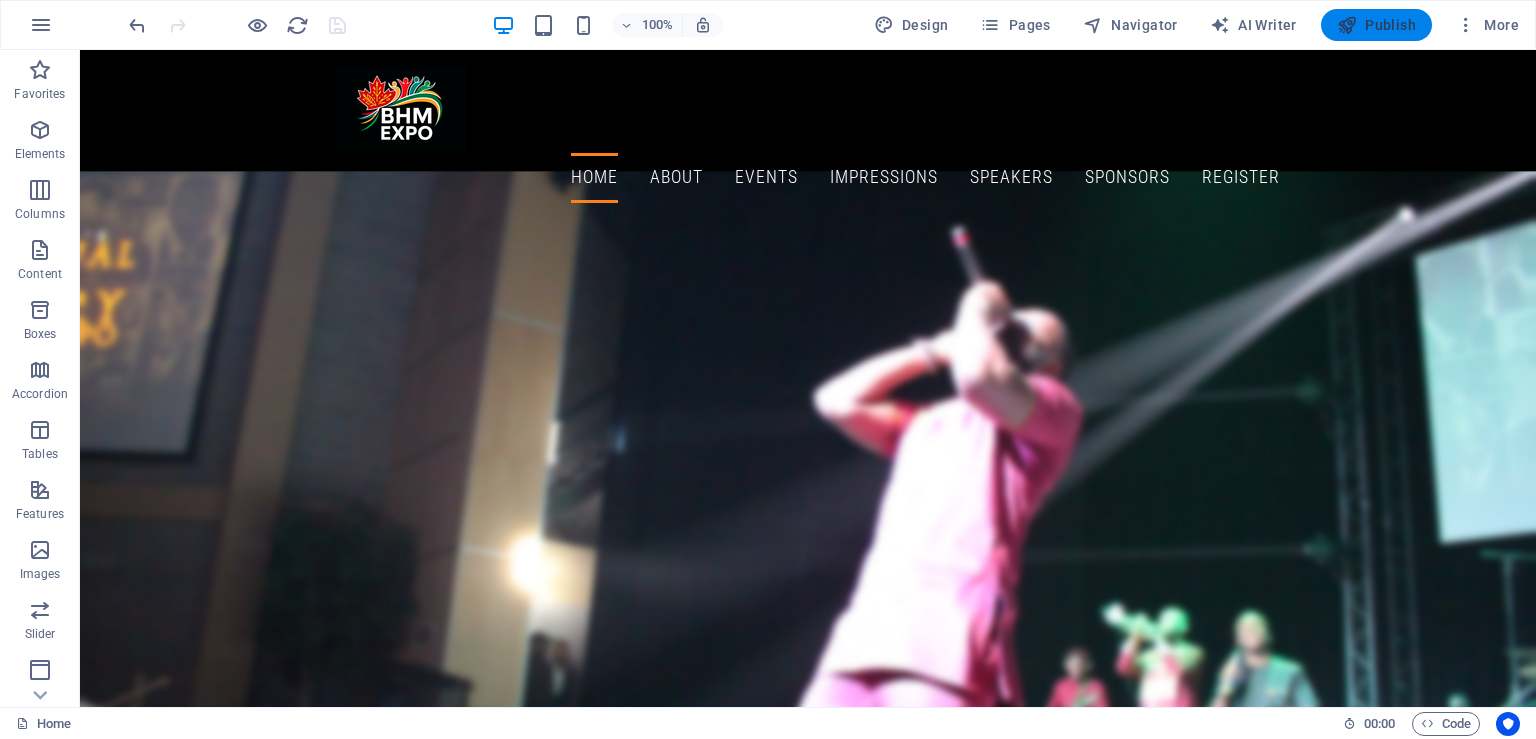 click on "Publish" at bounding box center [1376, 25] 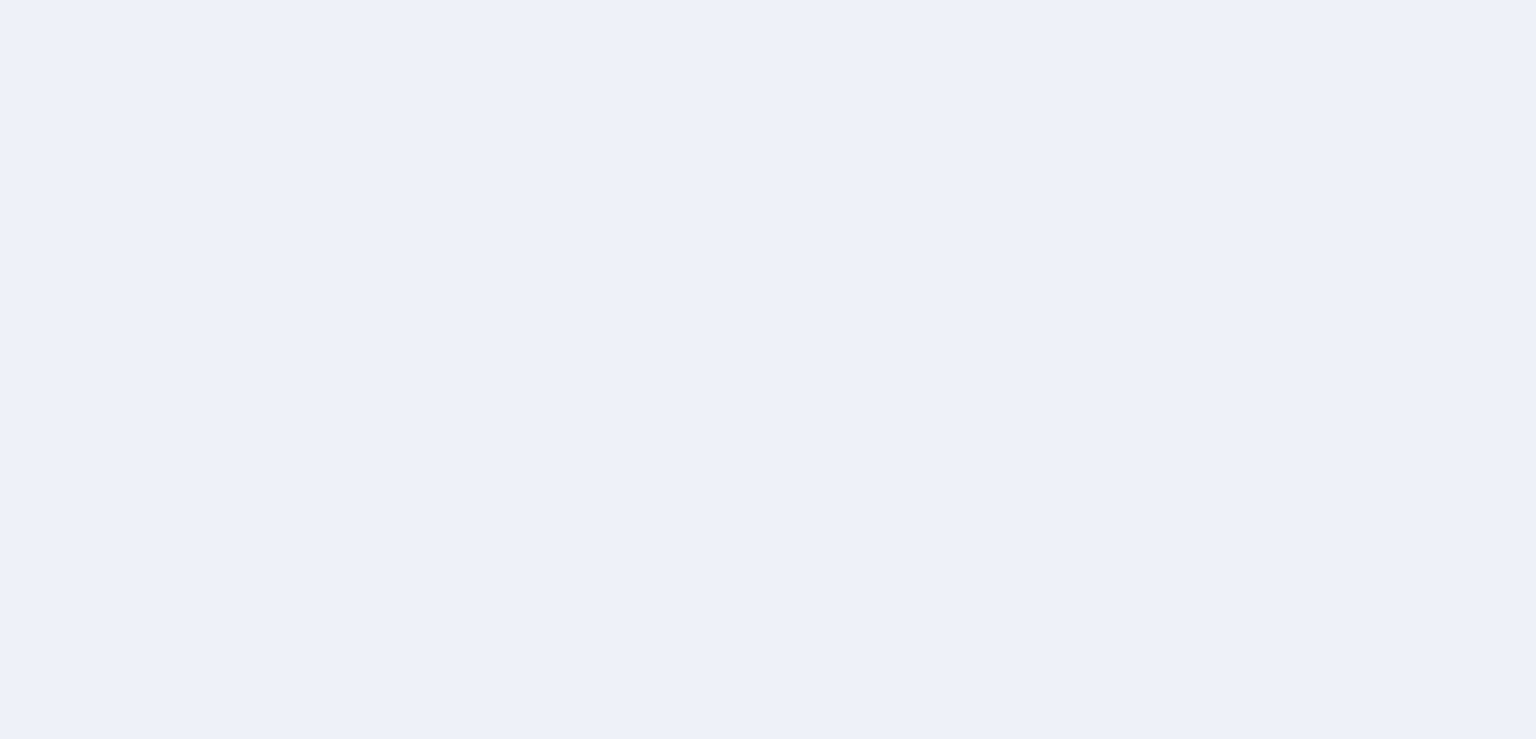scroll, scrollTop: 0, scrollLeft: 0, axis: both 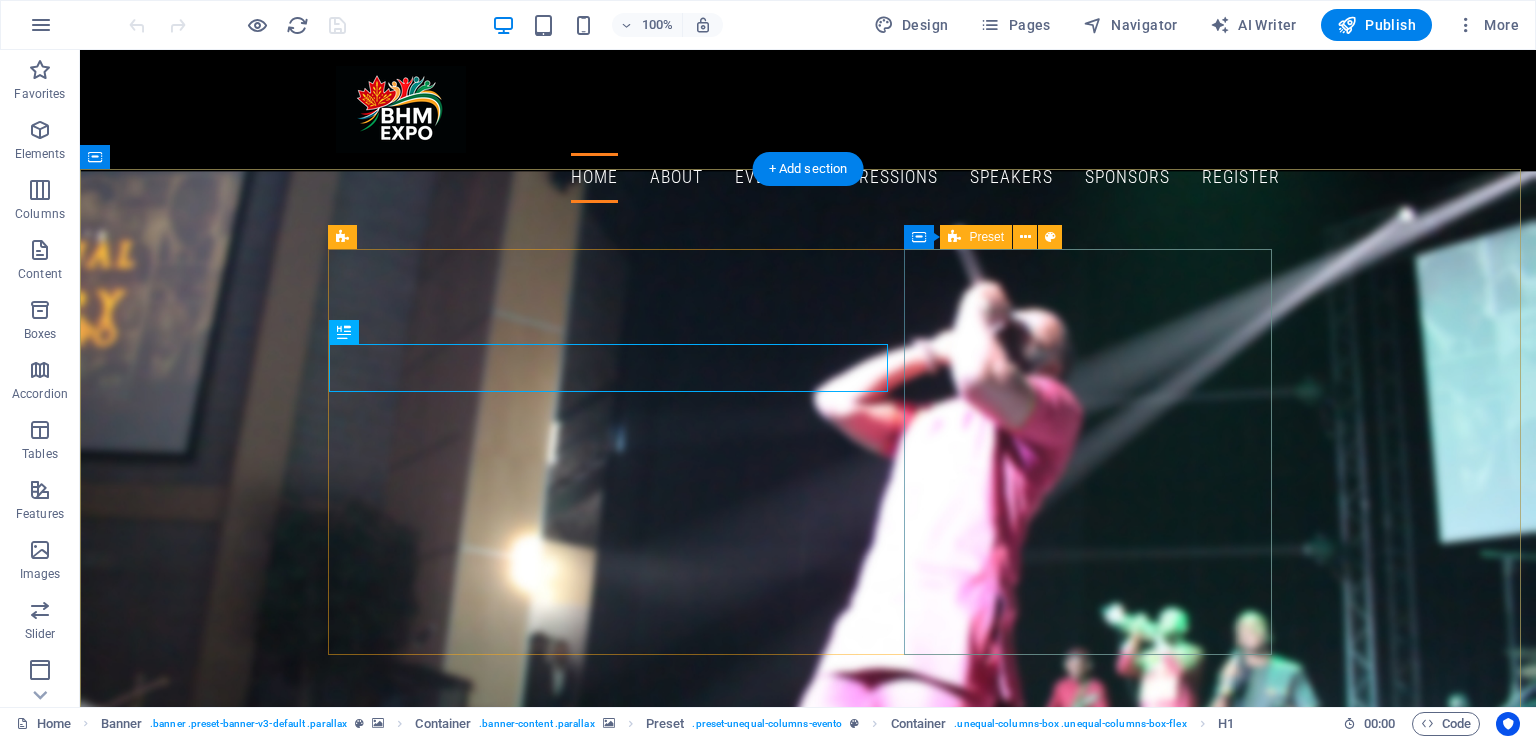 click on "Register Now   I have read and understand the privacy policy. Unreadable? Load new Sign up" at bounding box center (808, 1928) 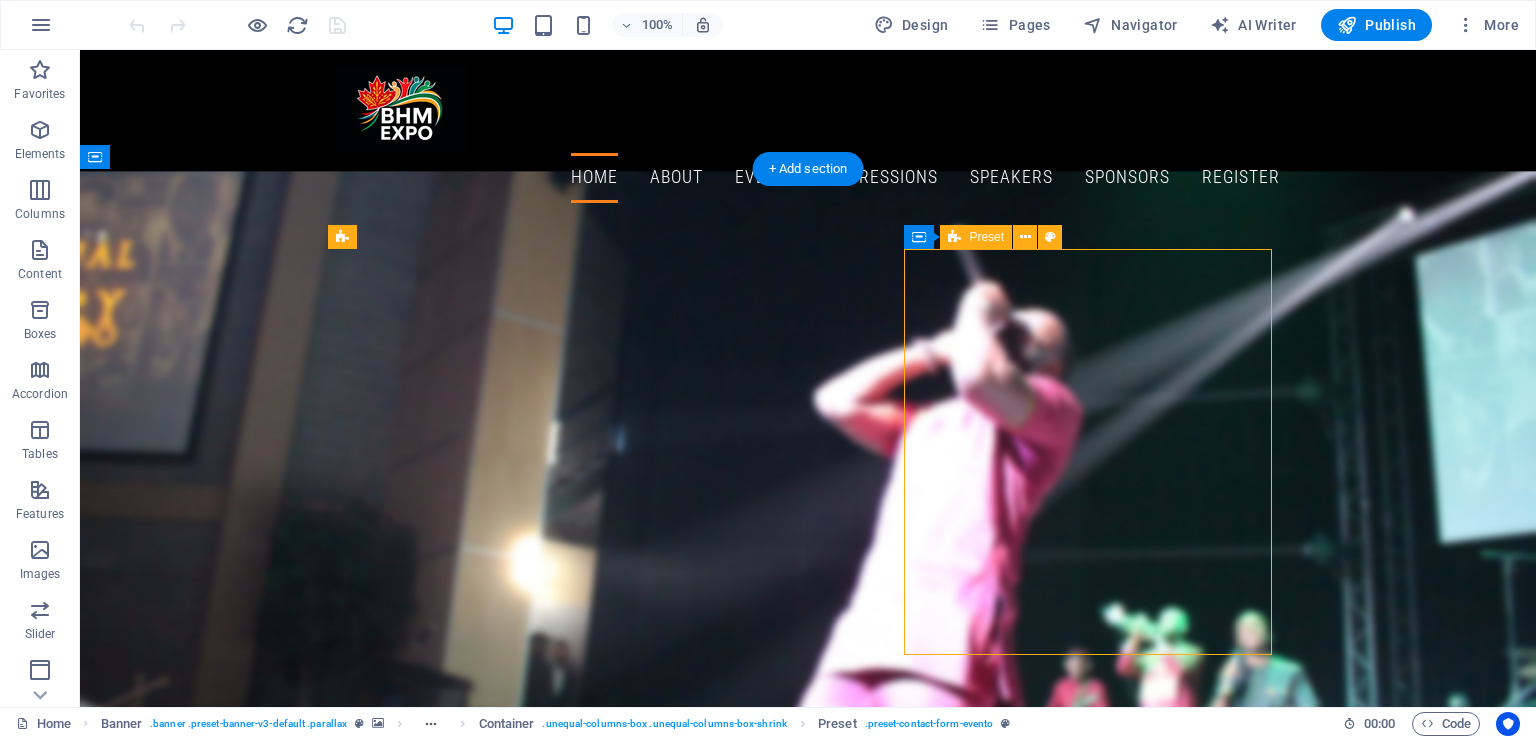 click on "Register Now   I have read and understand the privacy policy. Unreadable? Load new Sign up" at bounding box center (808, 1928) 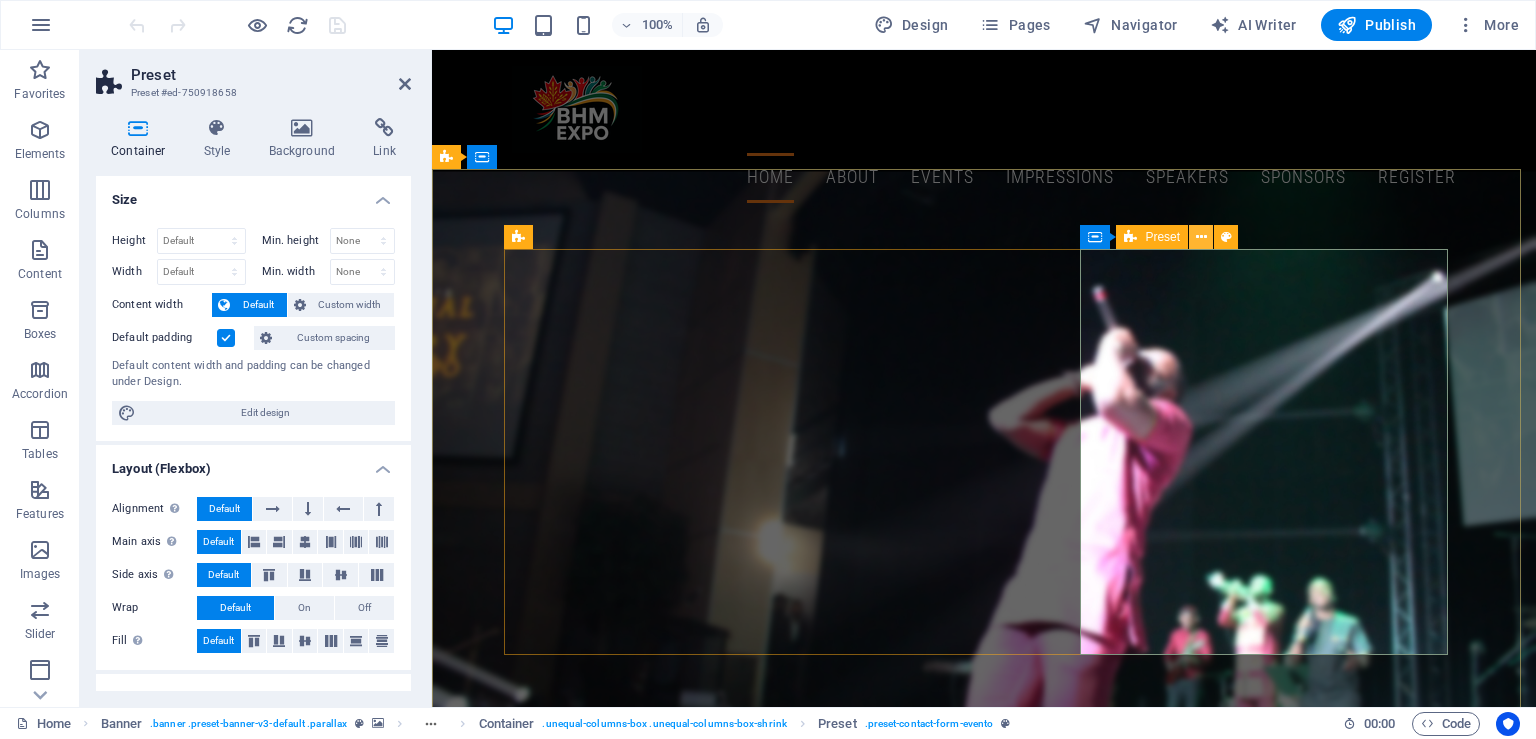 click at bounding box center [1201, 237] 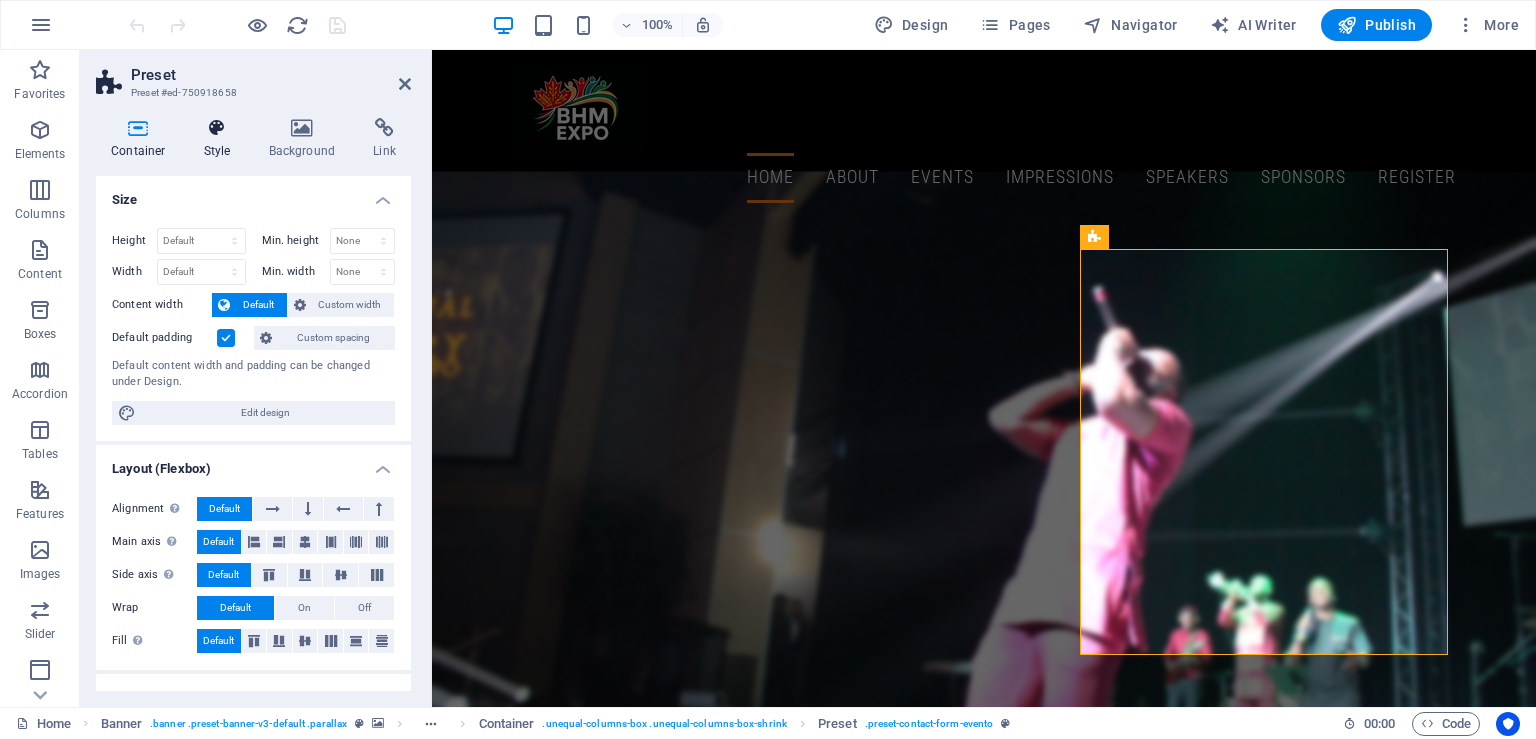 click at bounding box center [217, 128] 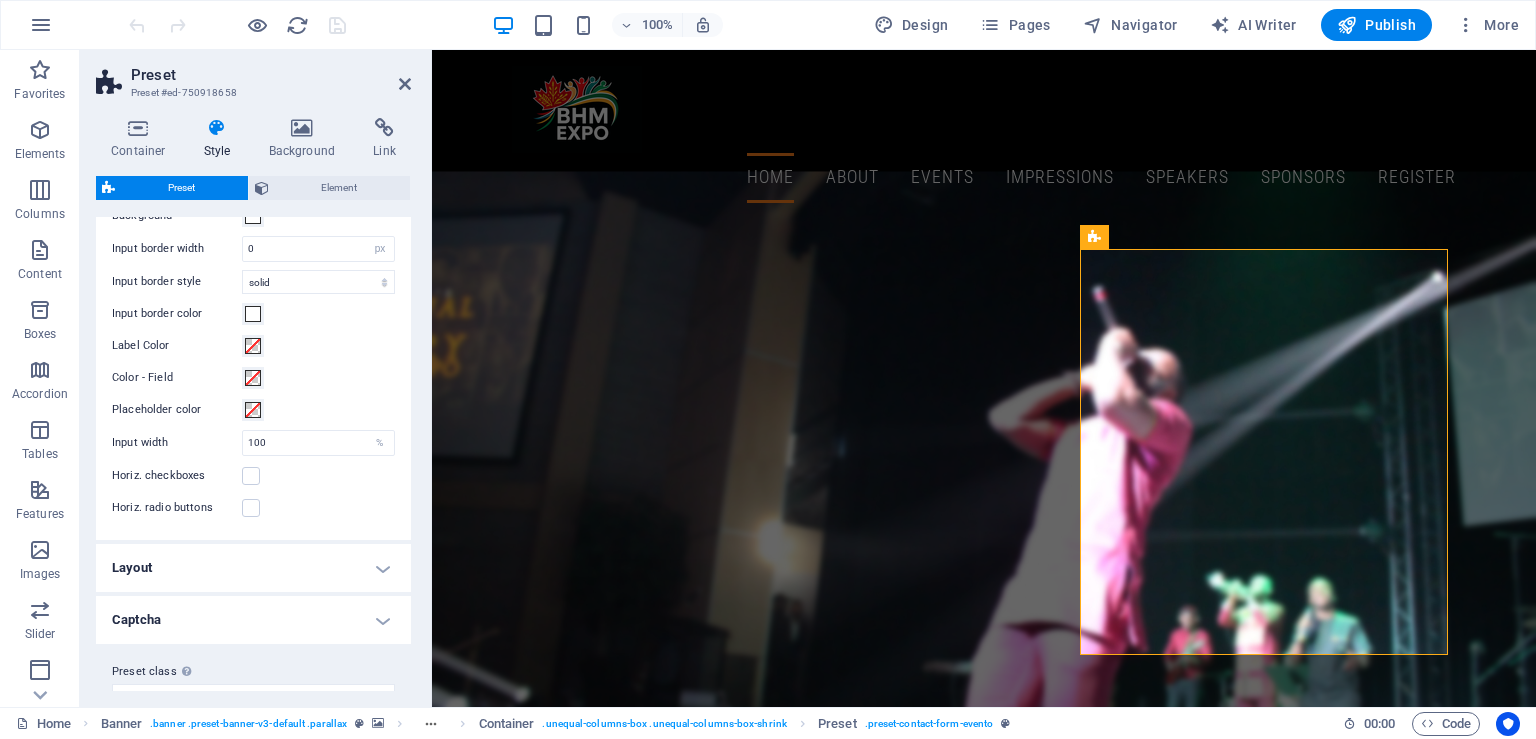 scroll, scrollTop: 172, scrollLeft: 0, axis: vertical 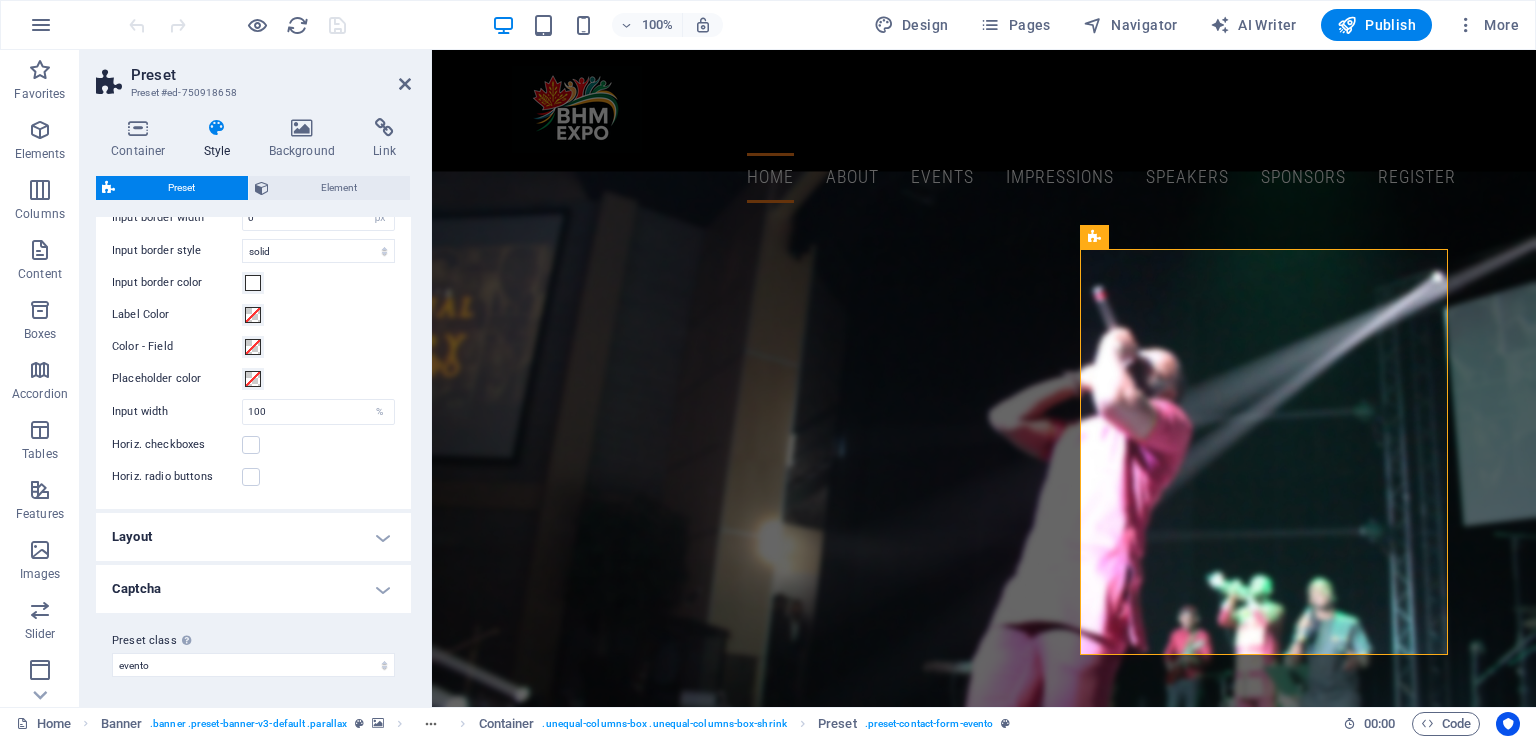click on "Captcha" at bounding box center [253, 589] 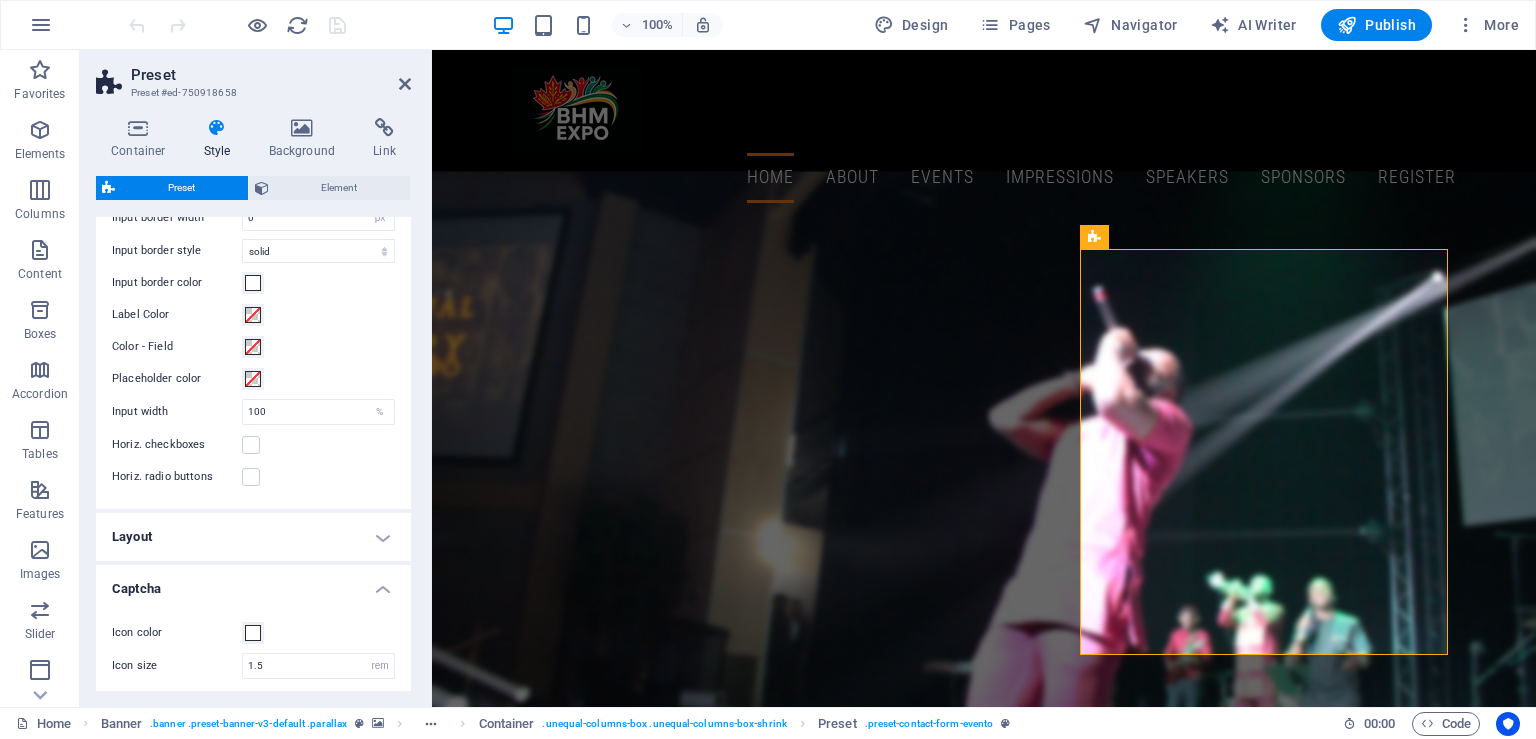 click on "Layout" at bounding box center (253, 537) 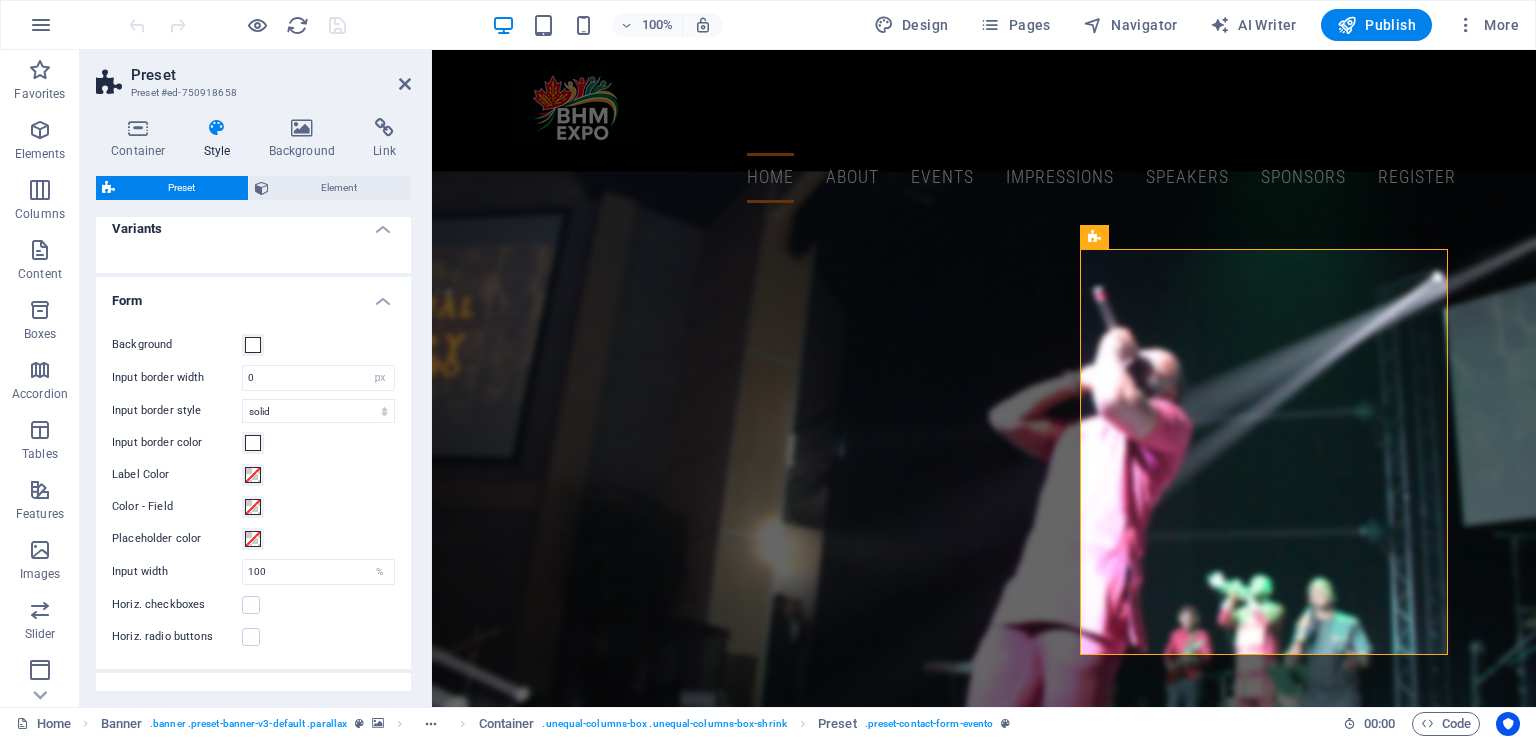scroll, scrollTop: 112, scrollLeft: 0, axis: vertical 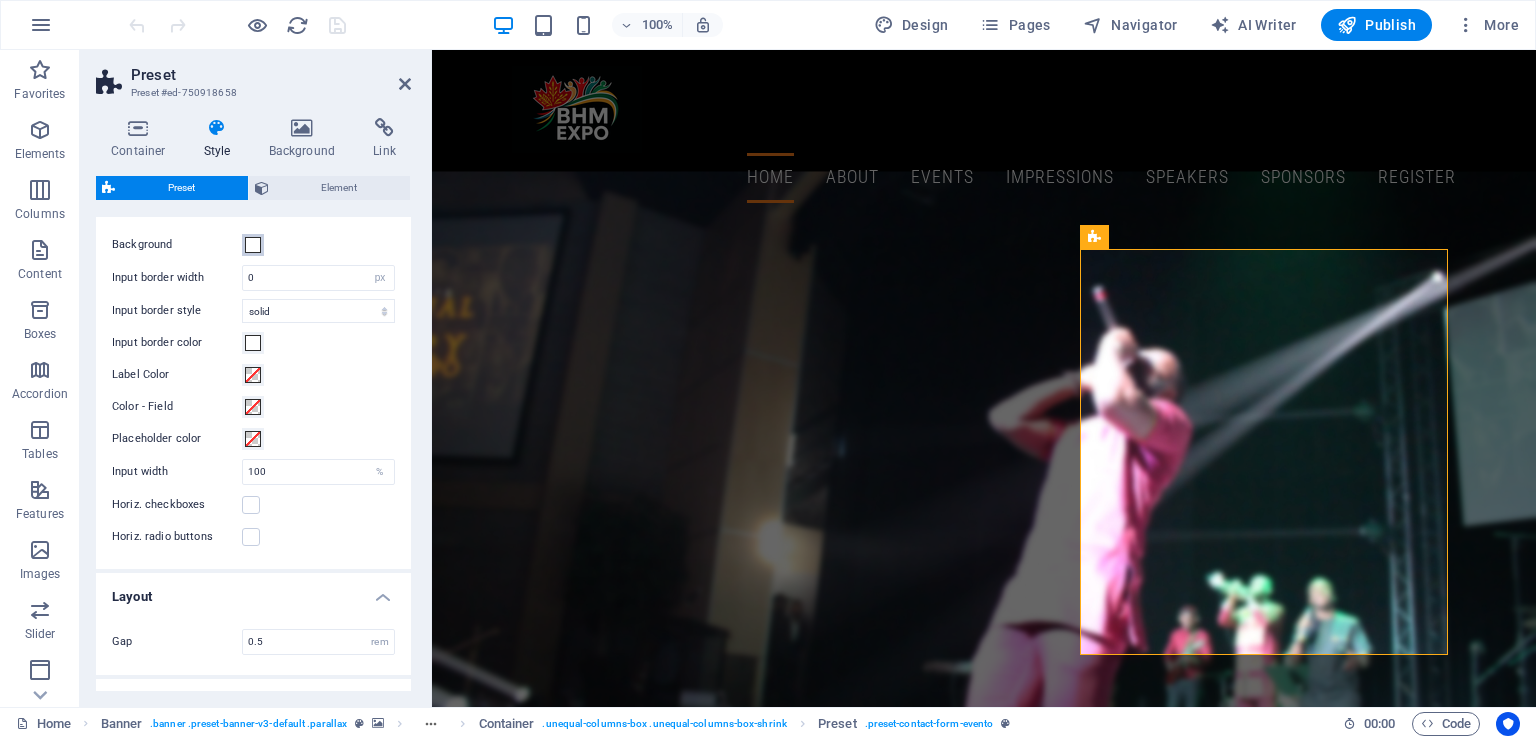 click at bounding box center [253, 245] 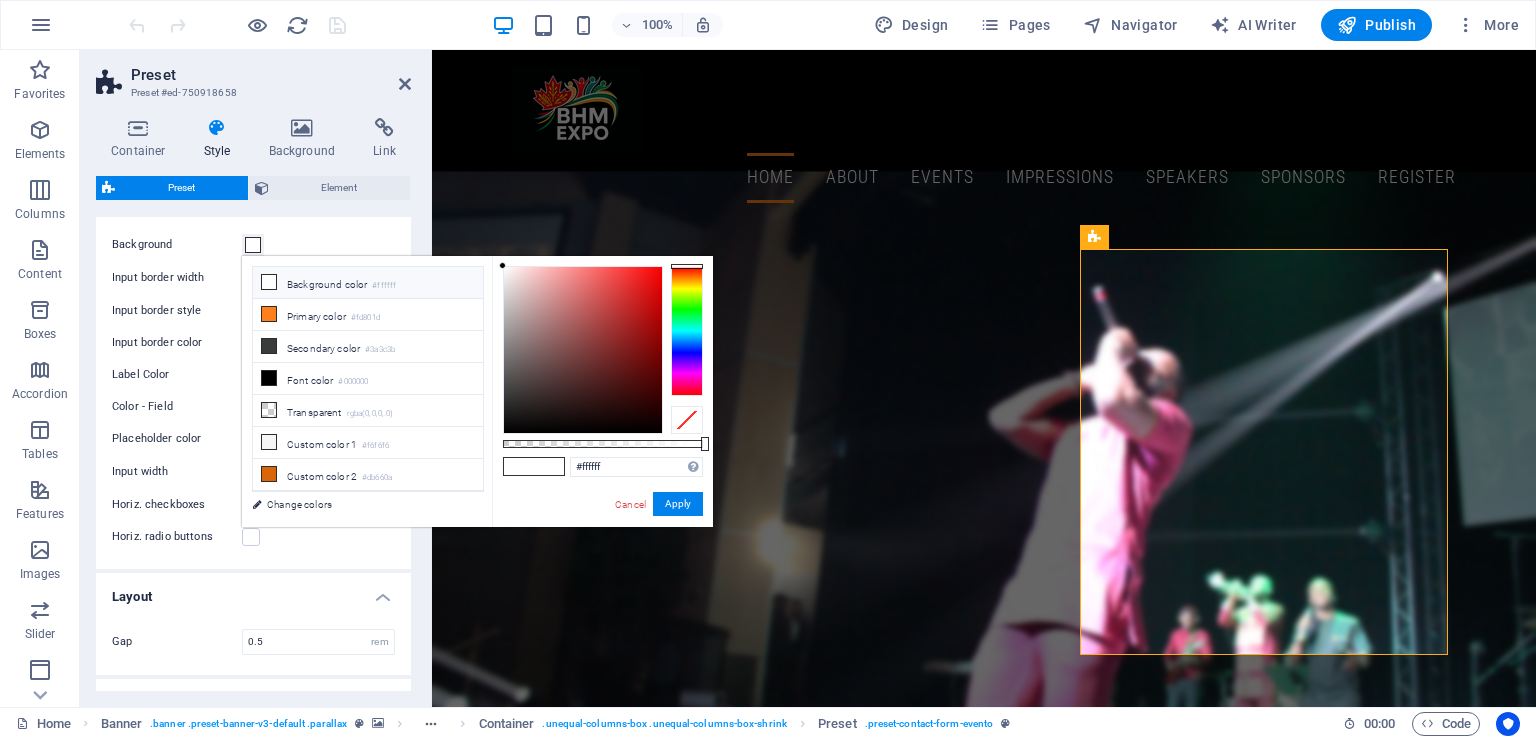 click at bounding box center [253, 245] 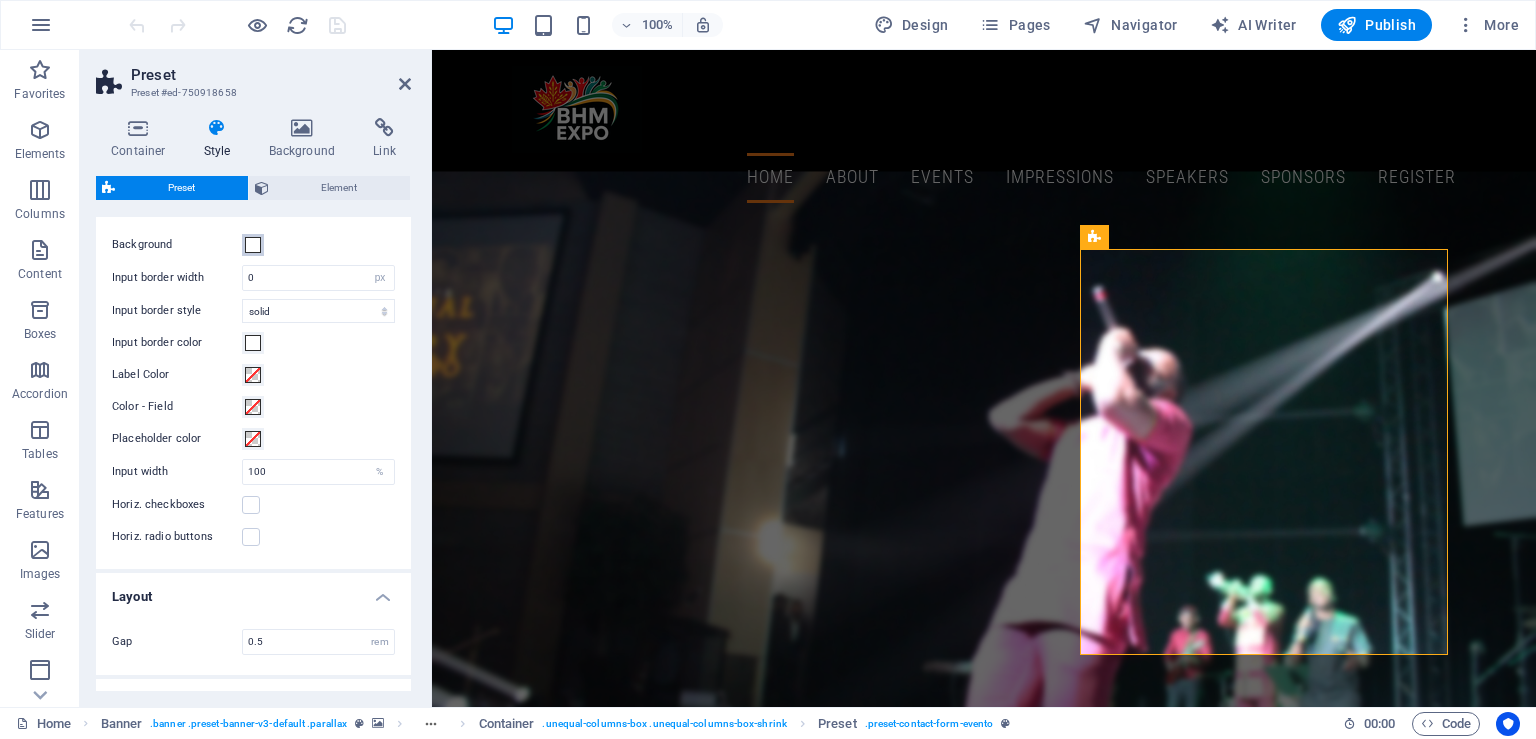 click at bounding box center (253, 245) 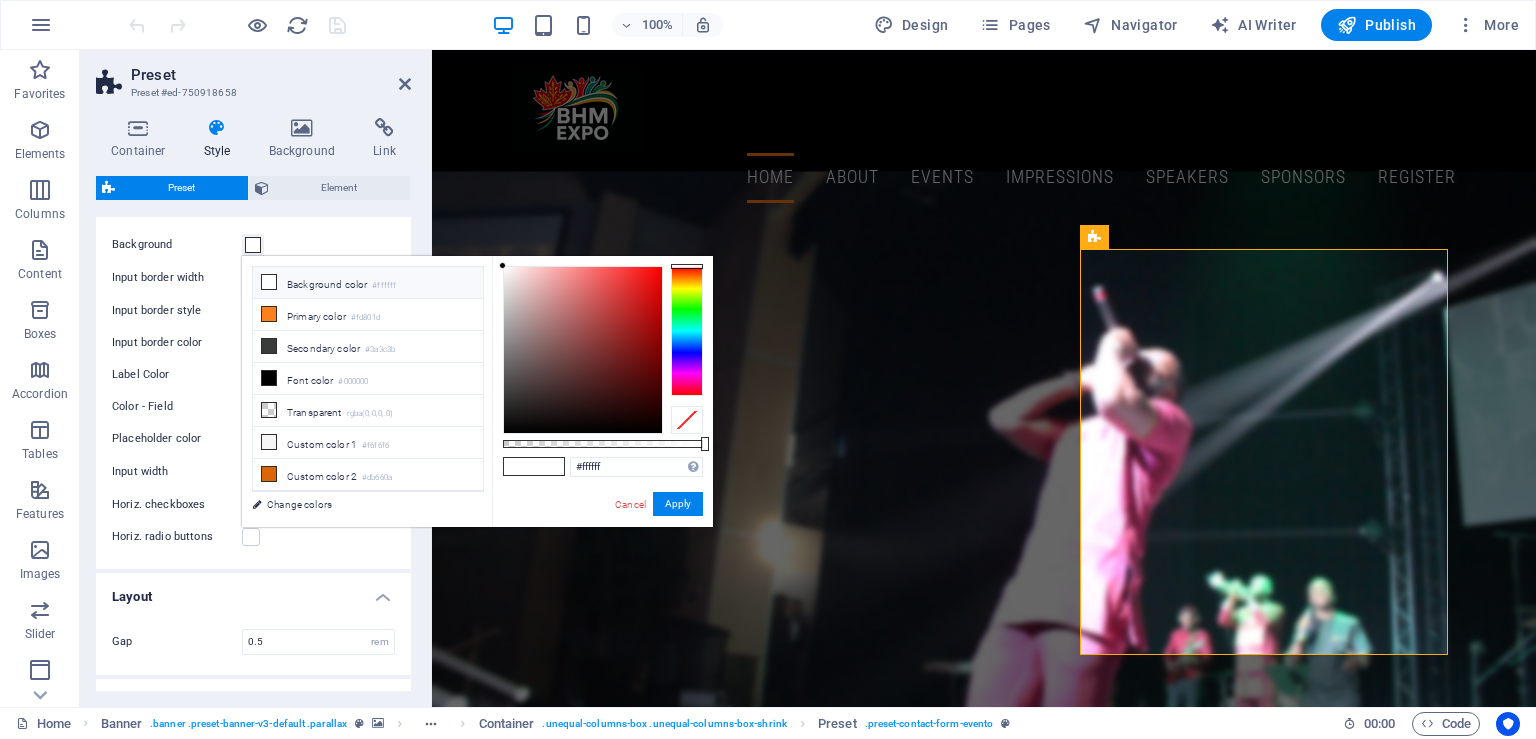click at bounding box center (253, 245) 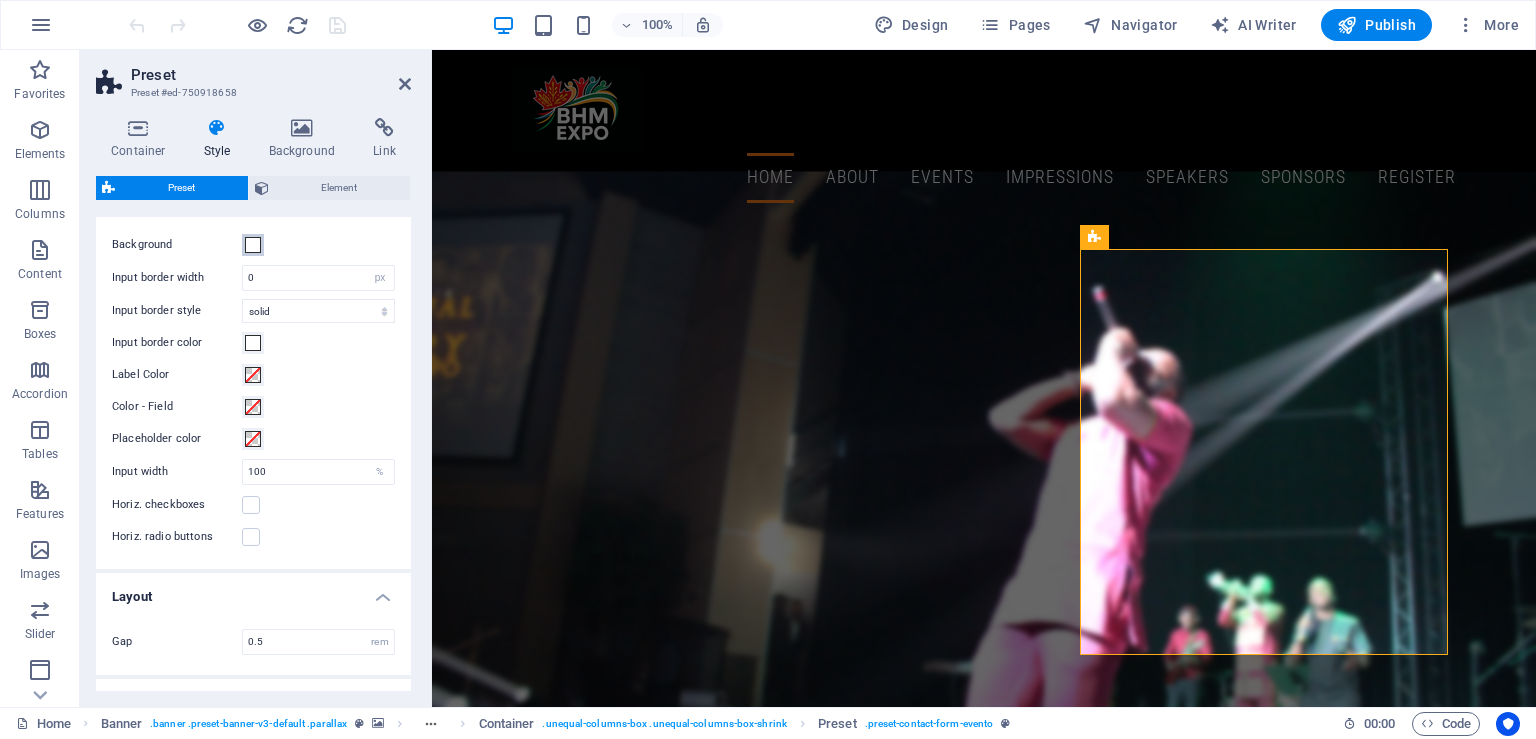 click at bounding box center (253, 245) 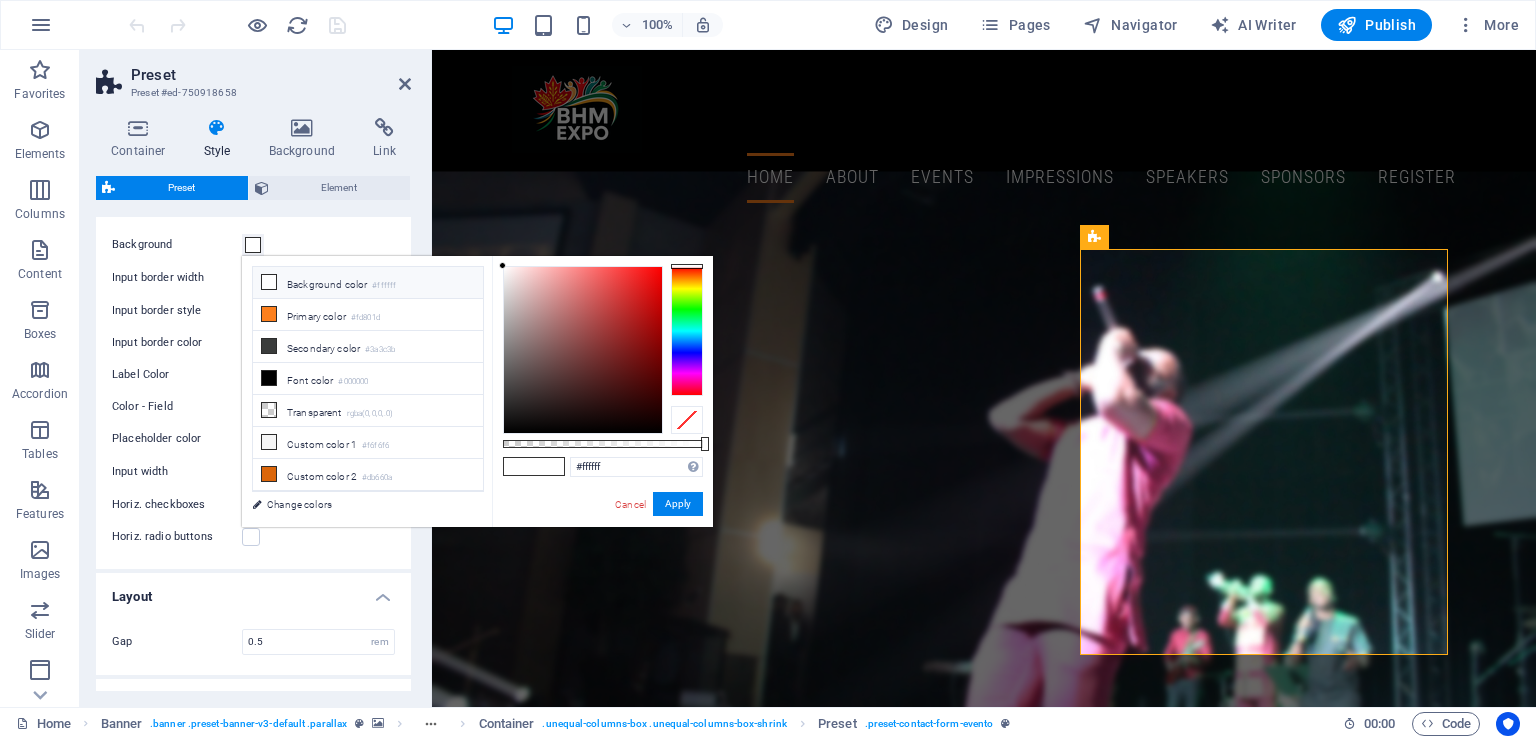 click on "Background" at bounding box center [253, 245] 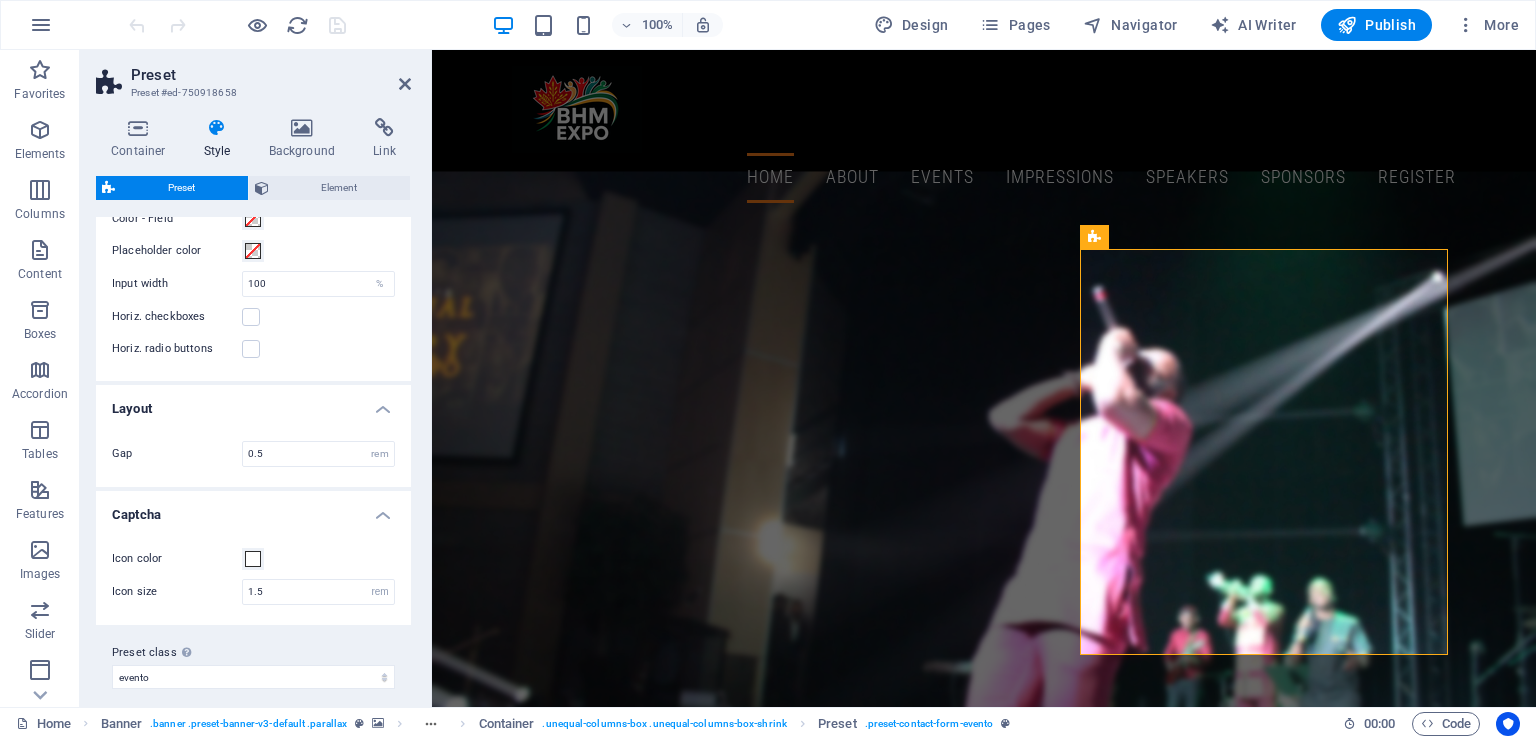 scroll, scrollTop: 312, scrollLeft: 0, axis: vertical 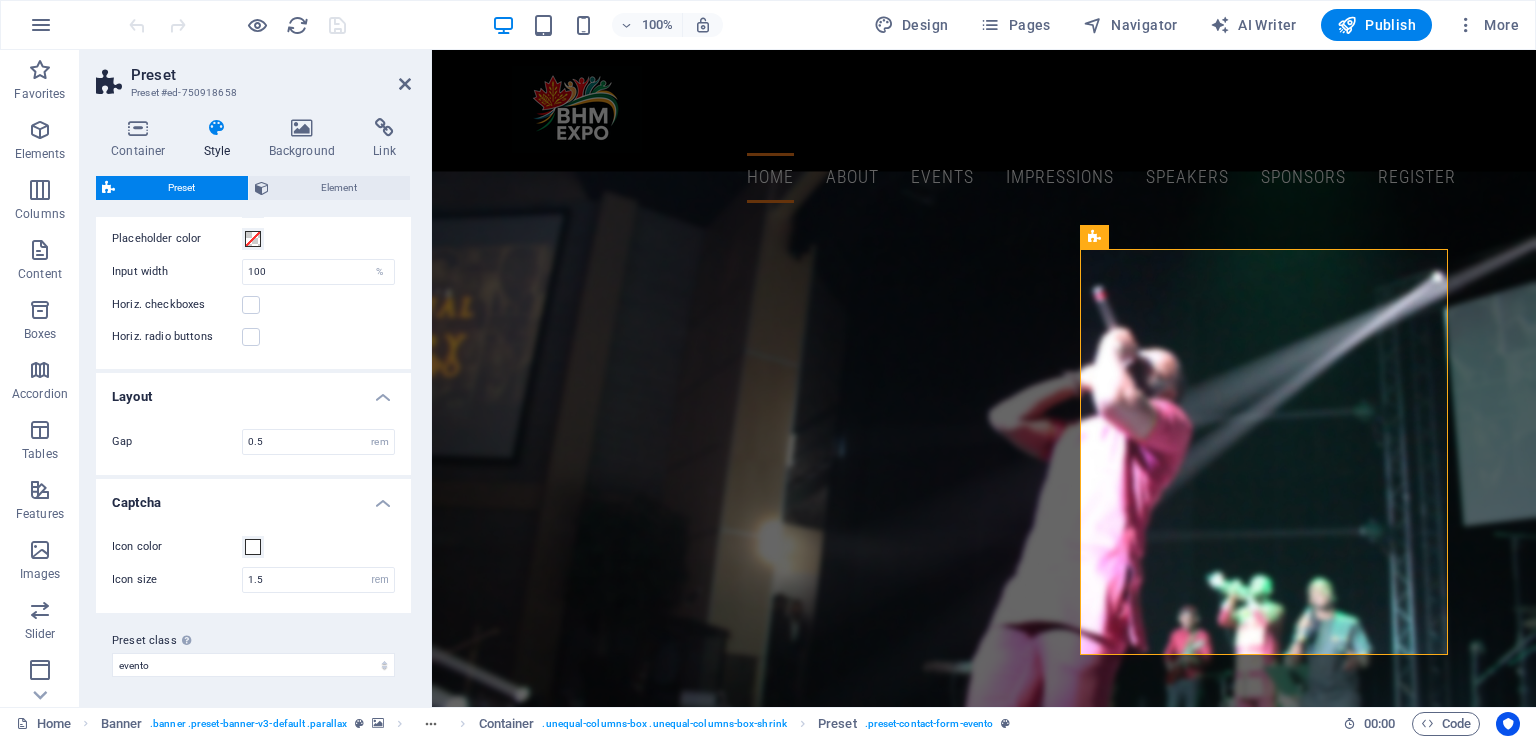 click on "Captcha" at bounding box center (253, 497) 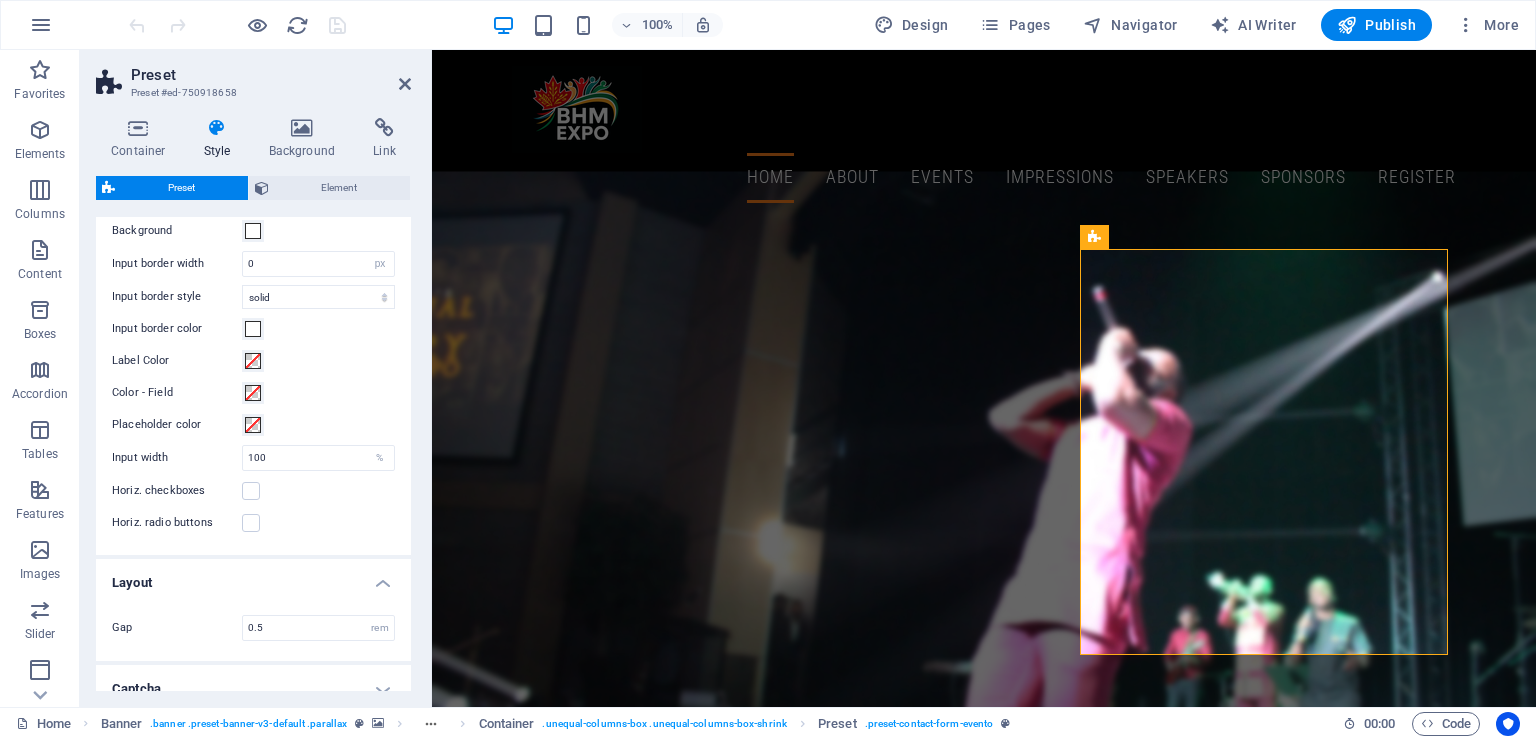 scroll, scrollTop: 226, scrollLeft: 0, axis: vertical 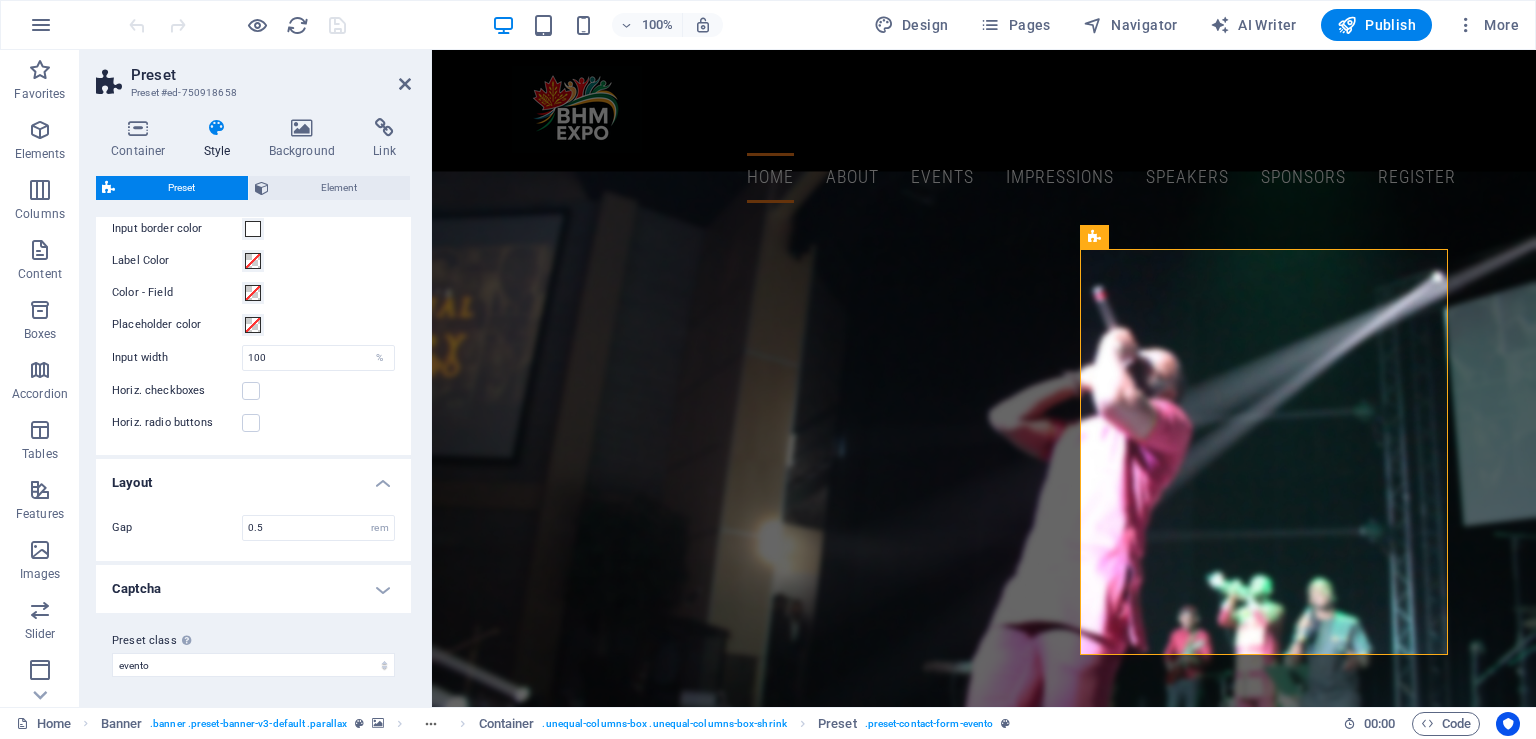 click on "Captcha" at bounding box center (253, 589) 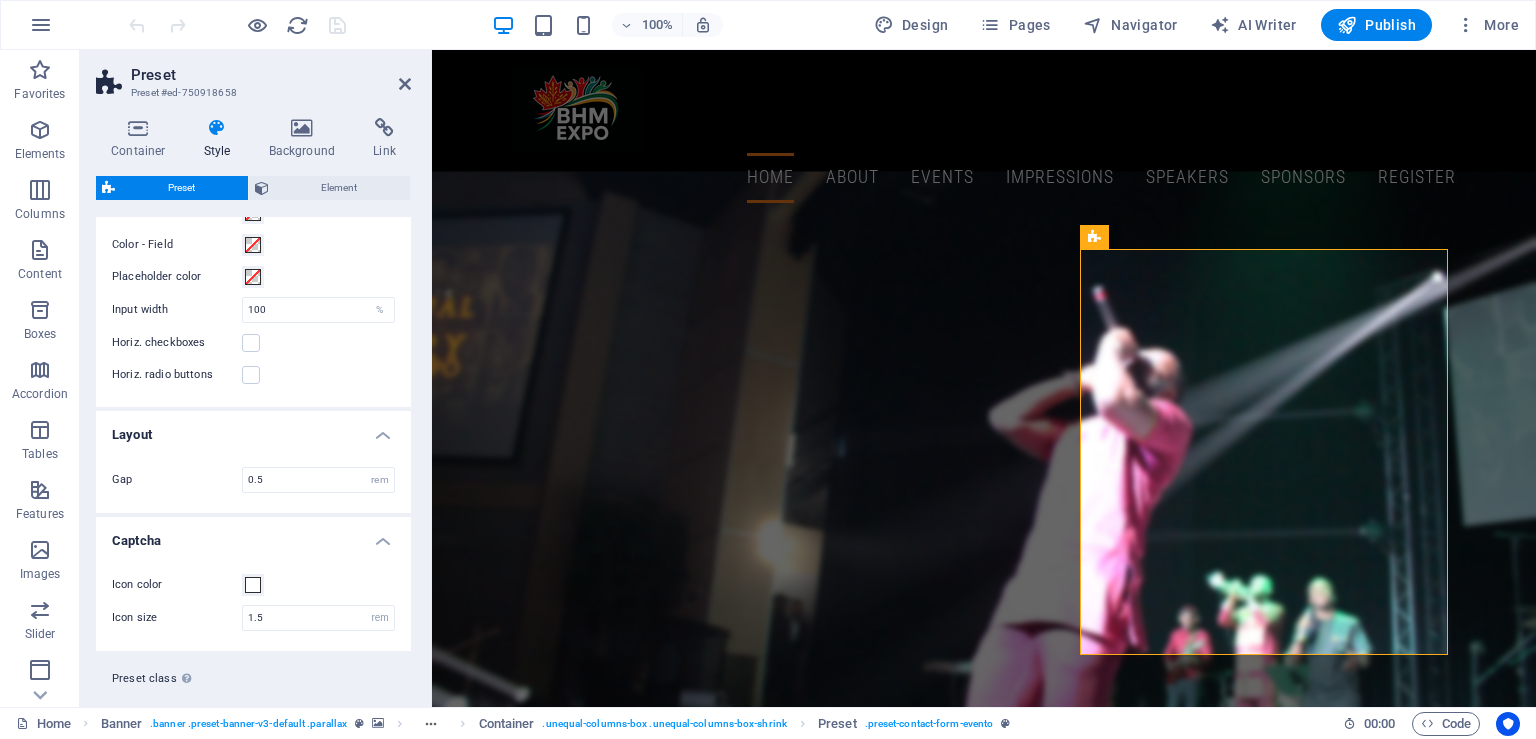 scroll, scrollTop: 312, scrollLeft: 0, axis: vertical 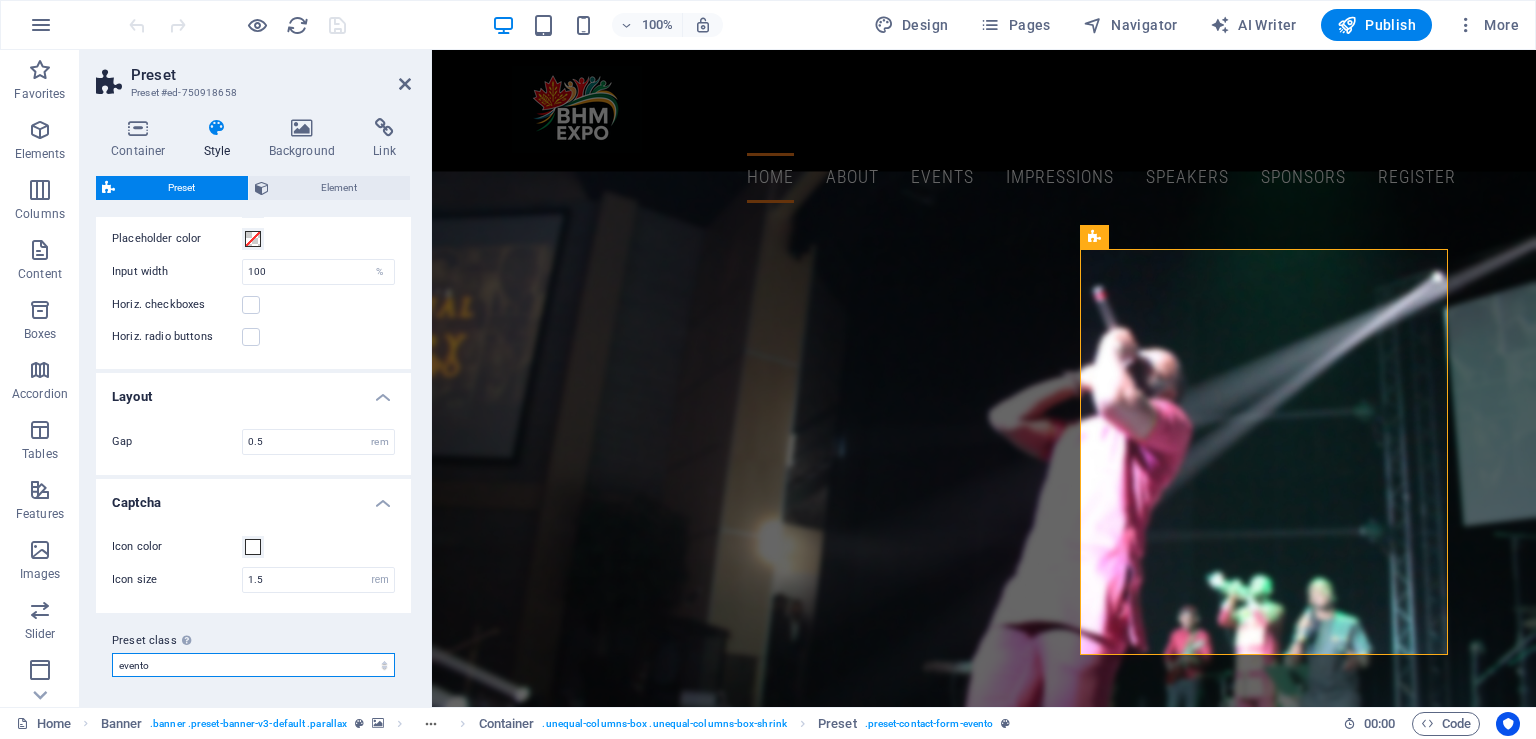 click on "evento Add preset class" at bounding box center [253, 665] 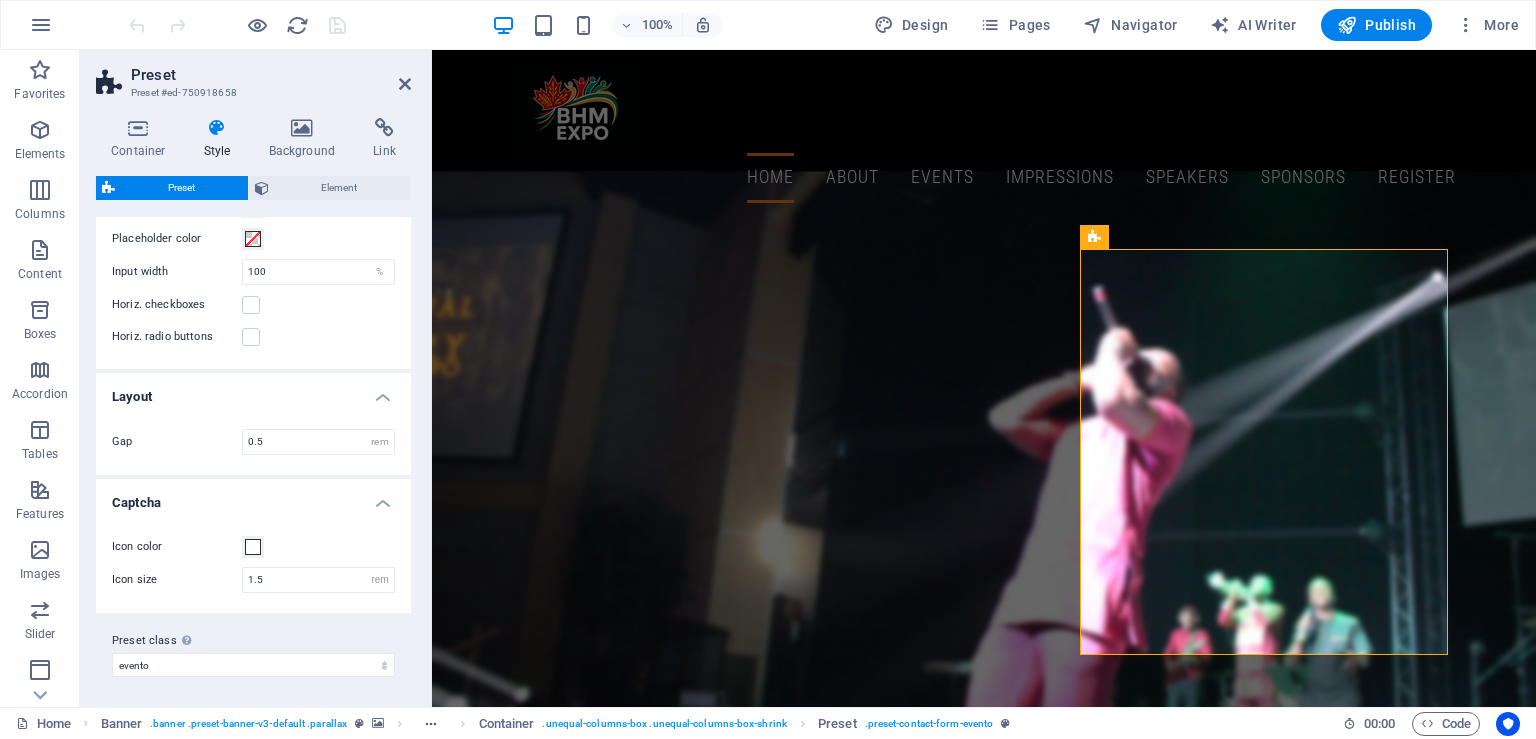 click on "Preset class Above chosen variant and settings affect all elements which carry this preset class. evento Add preset class" at bounding box center (253, 653) 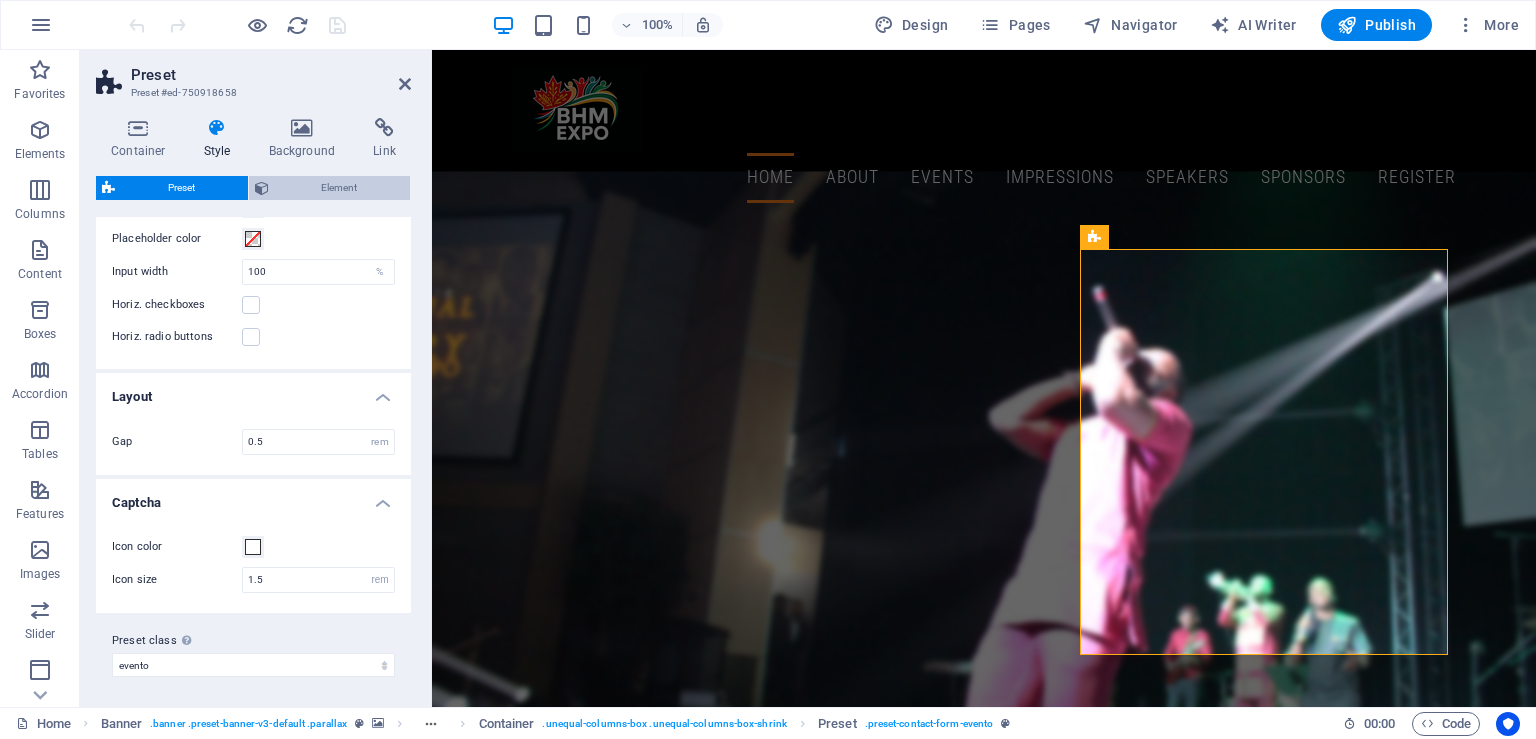 click at bounding box center [262, 188] 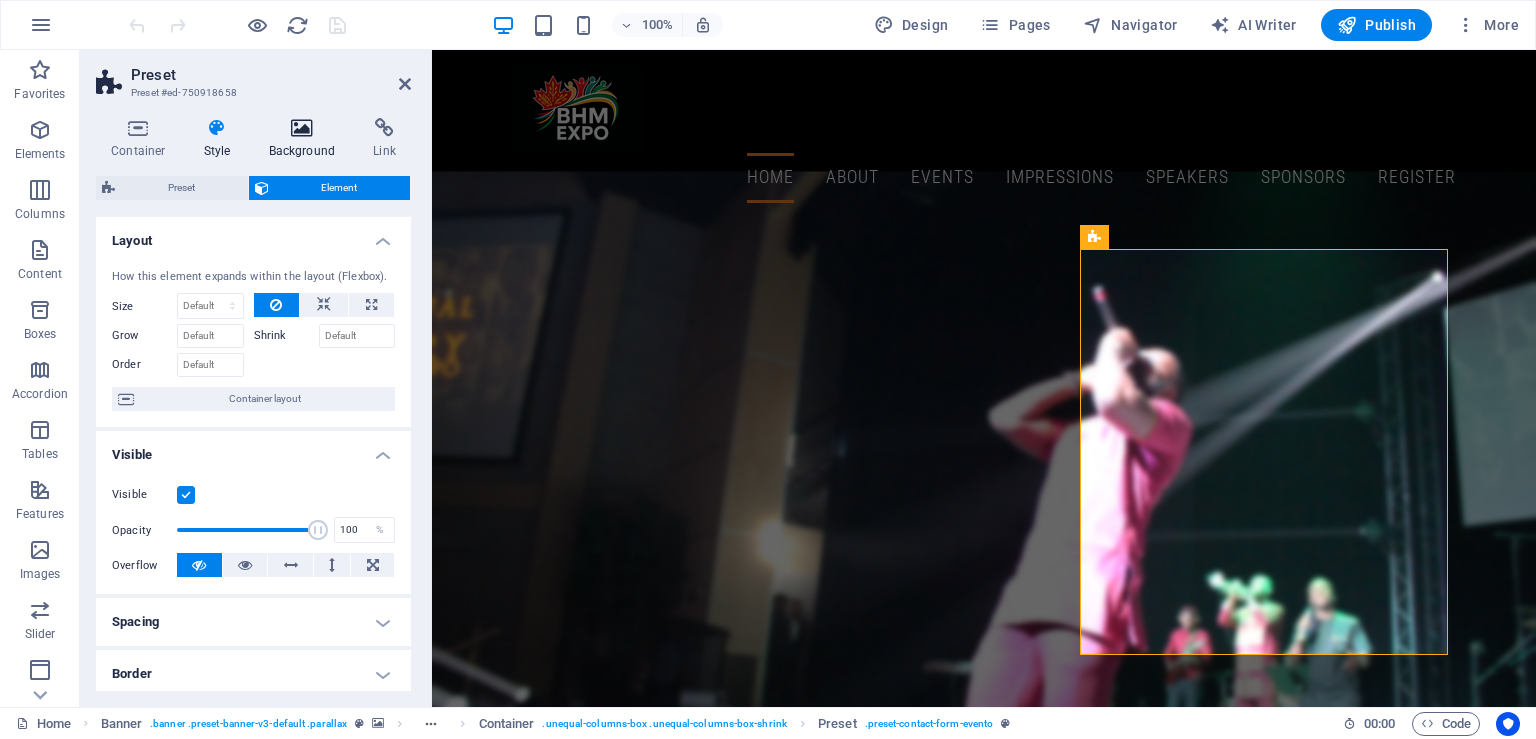 scroll, scrollTop: 0, scrollLeft: 0, axis: both 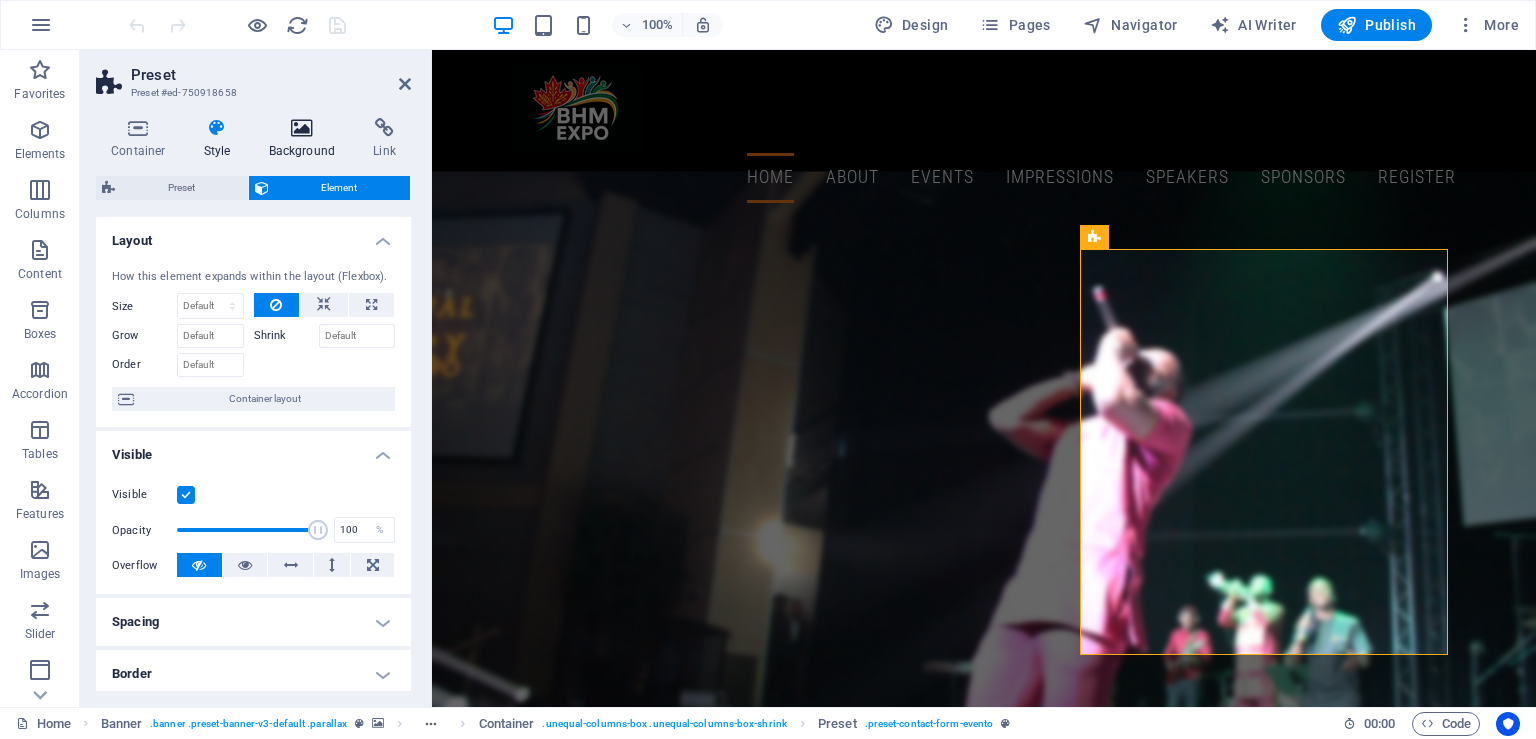 click on "Background" at bounding box center (306, 139) 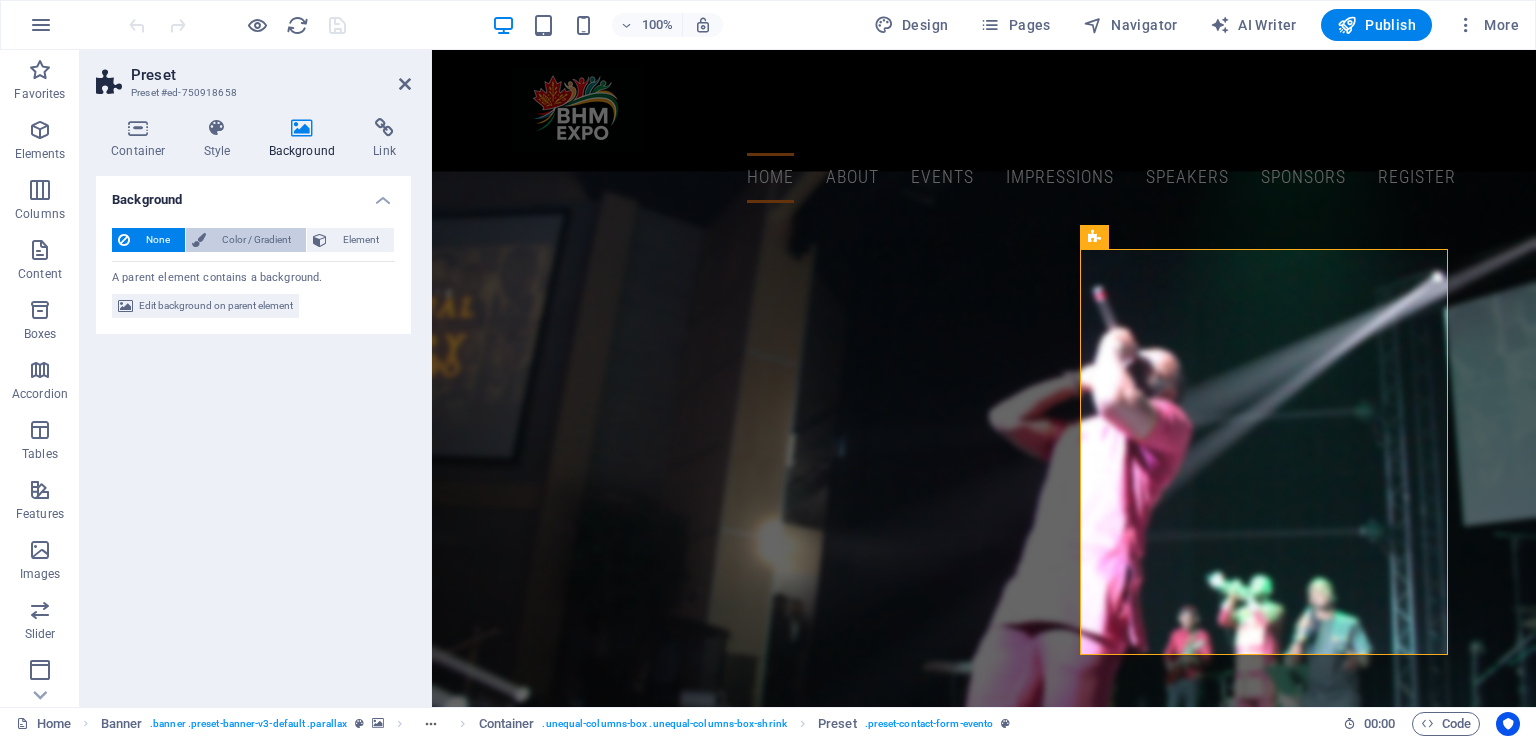 click on "Color / Gradient" at bounding box center (256, 240) 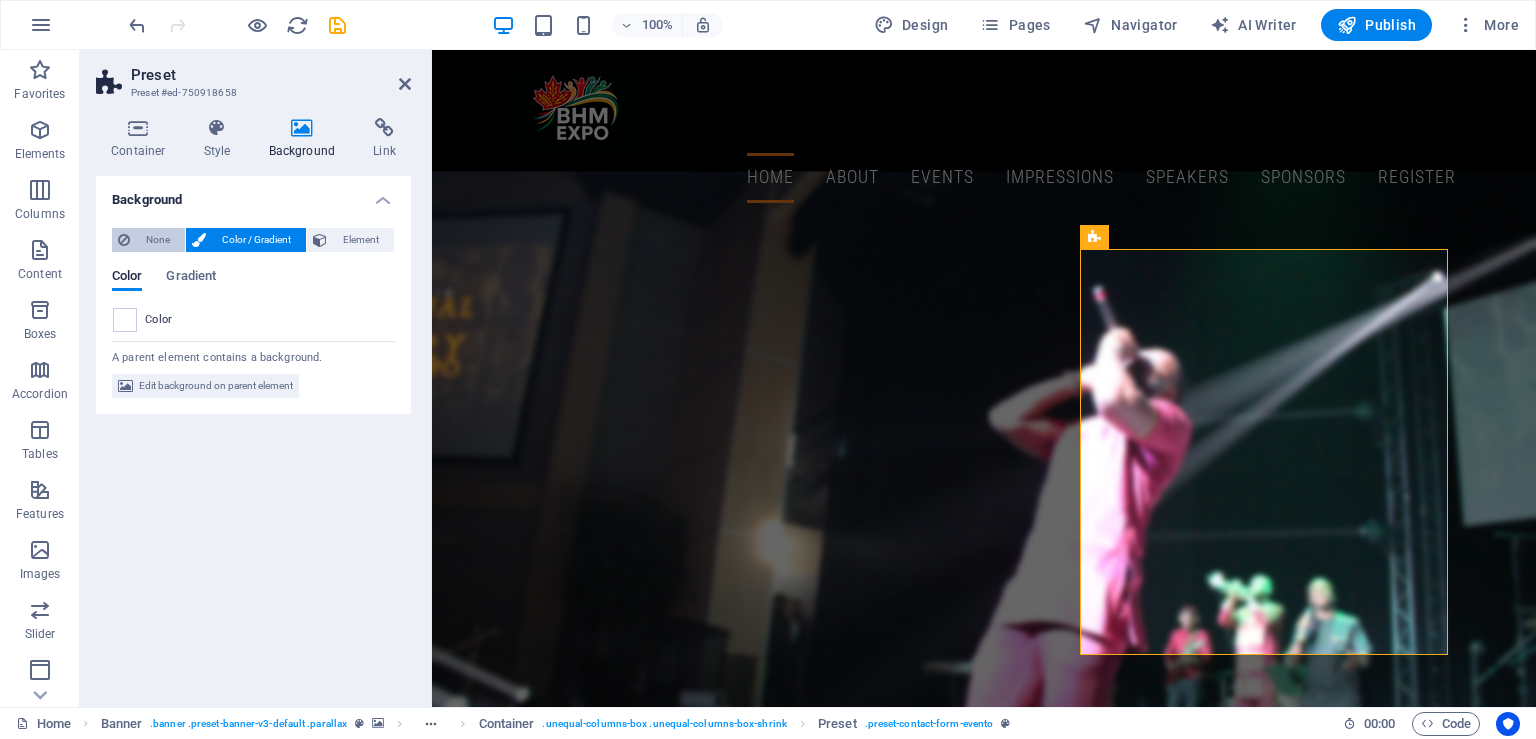 click on "None" at bounding box center (157, 240) 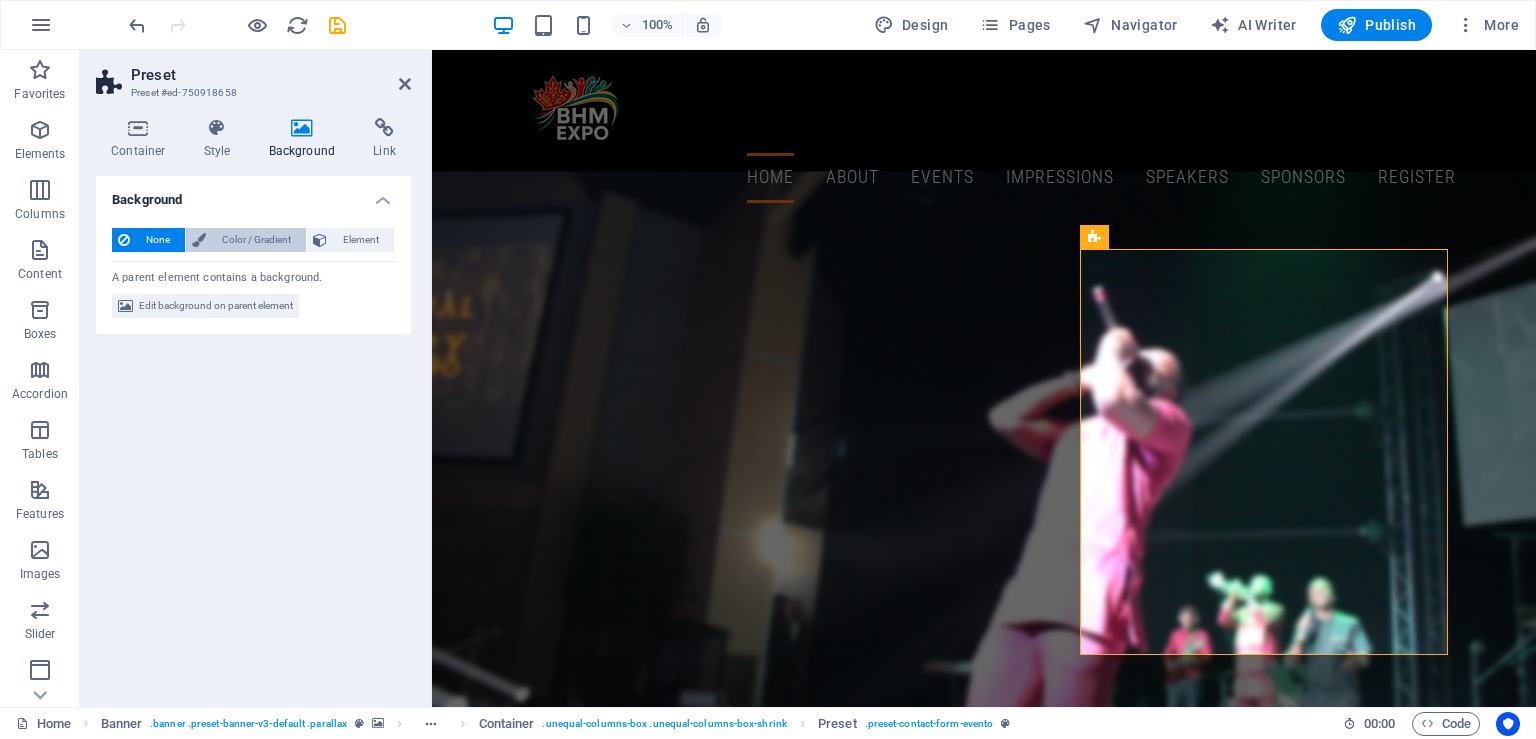 click on "Color / Gradient" at bounding box center (256, 240) 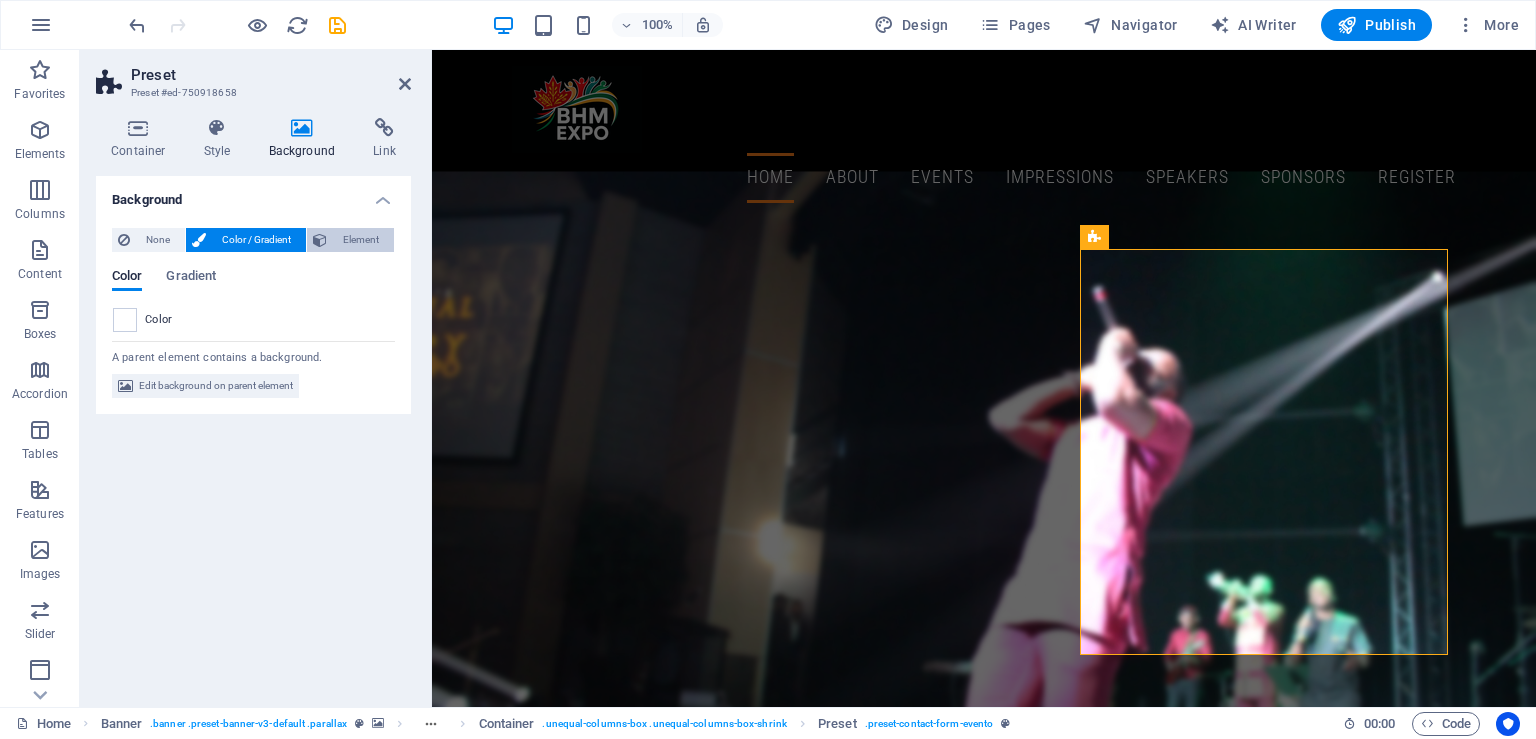click on "Element" at bounding box center [360, 240] 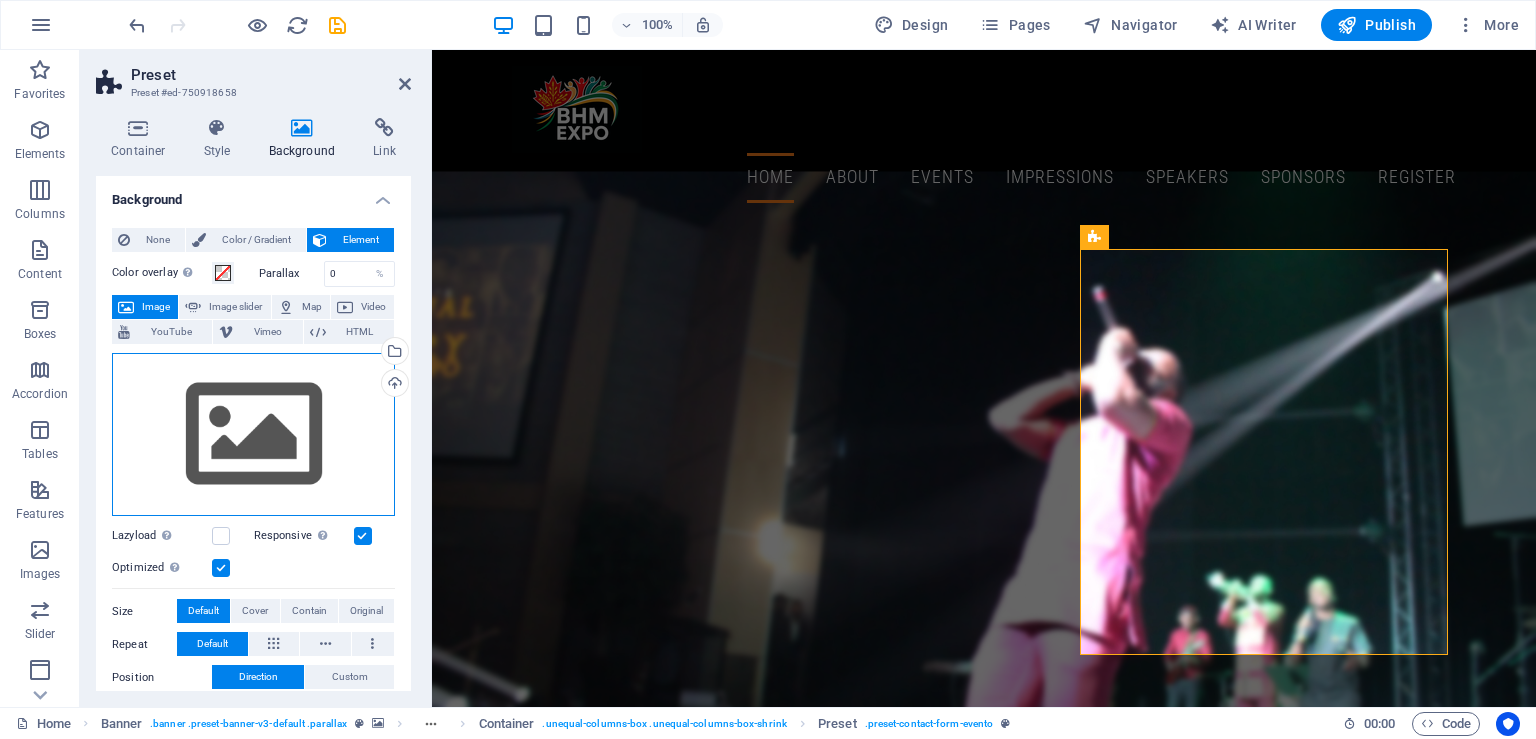 click on "Drag files here, click to choose files or select files from Files or our free stock photos & videos" at bounding box center (253, 435) 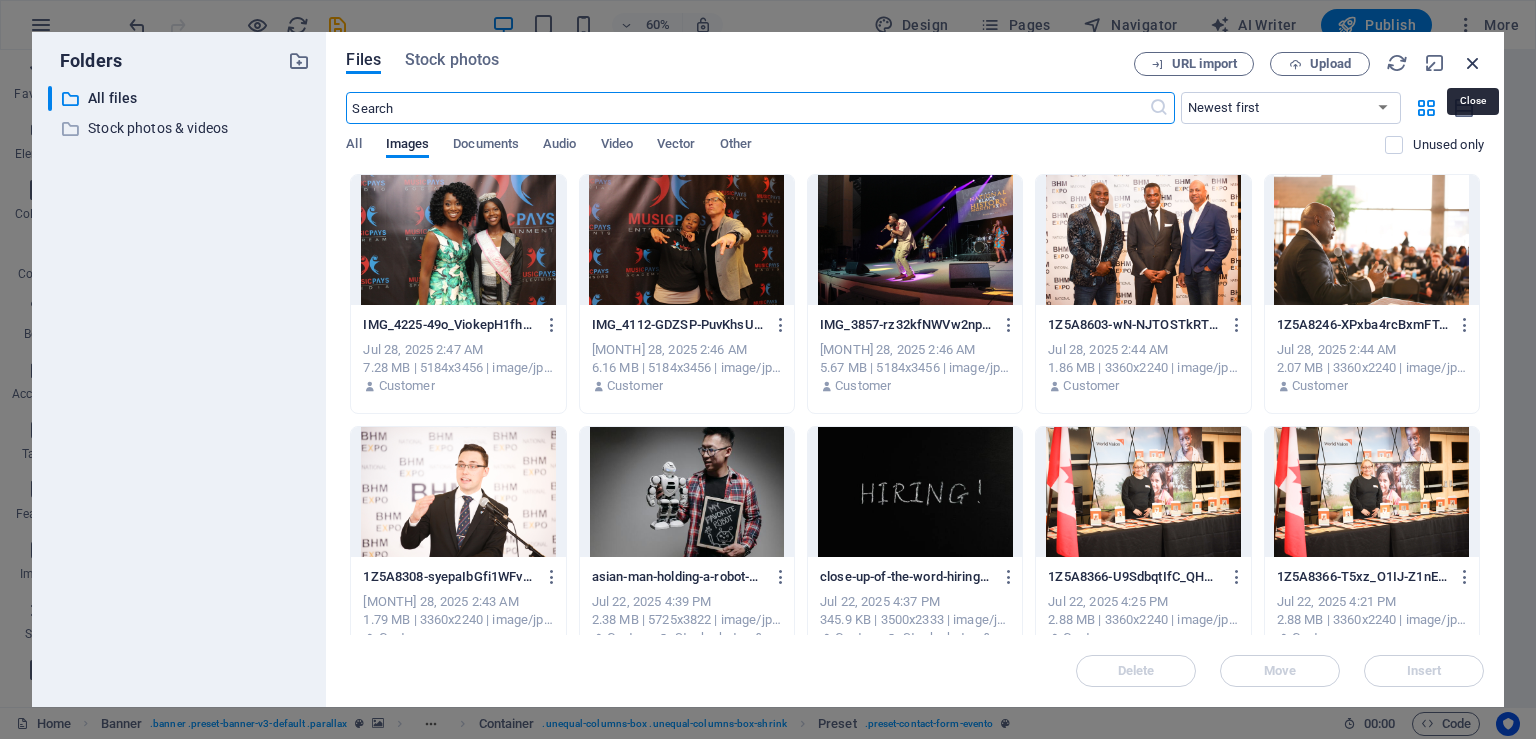click at bounding box center [1473, 63] 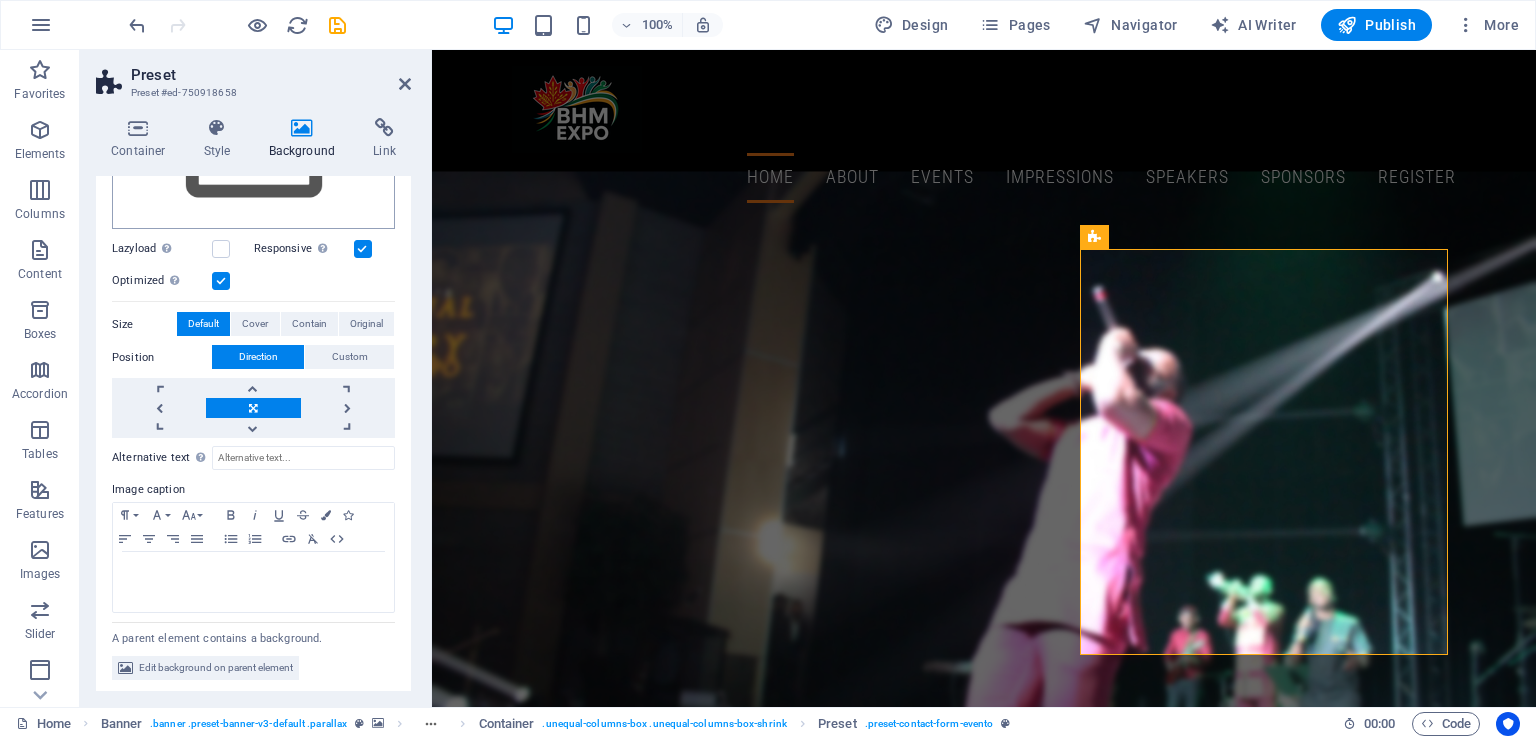 scroll, scrollTop: 288, scrollLeft: 0, axis: vertical 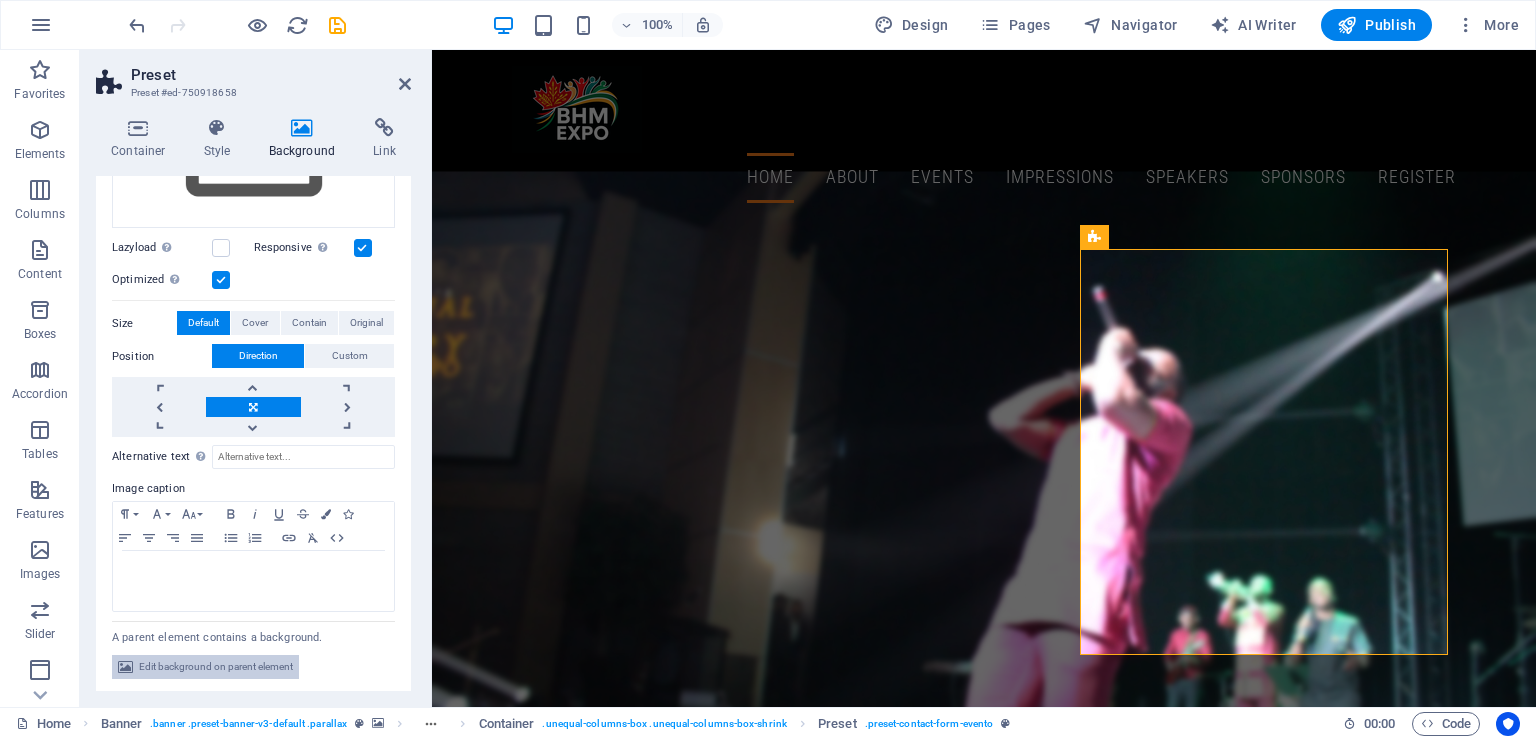 click on "Edit background on parent element" at bounding box center [216, 667] 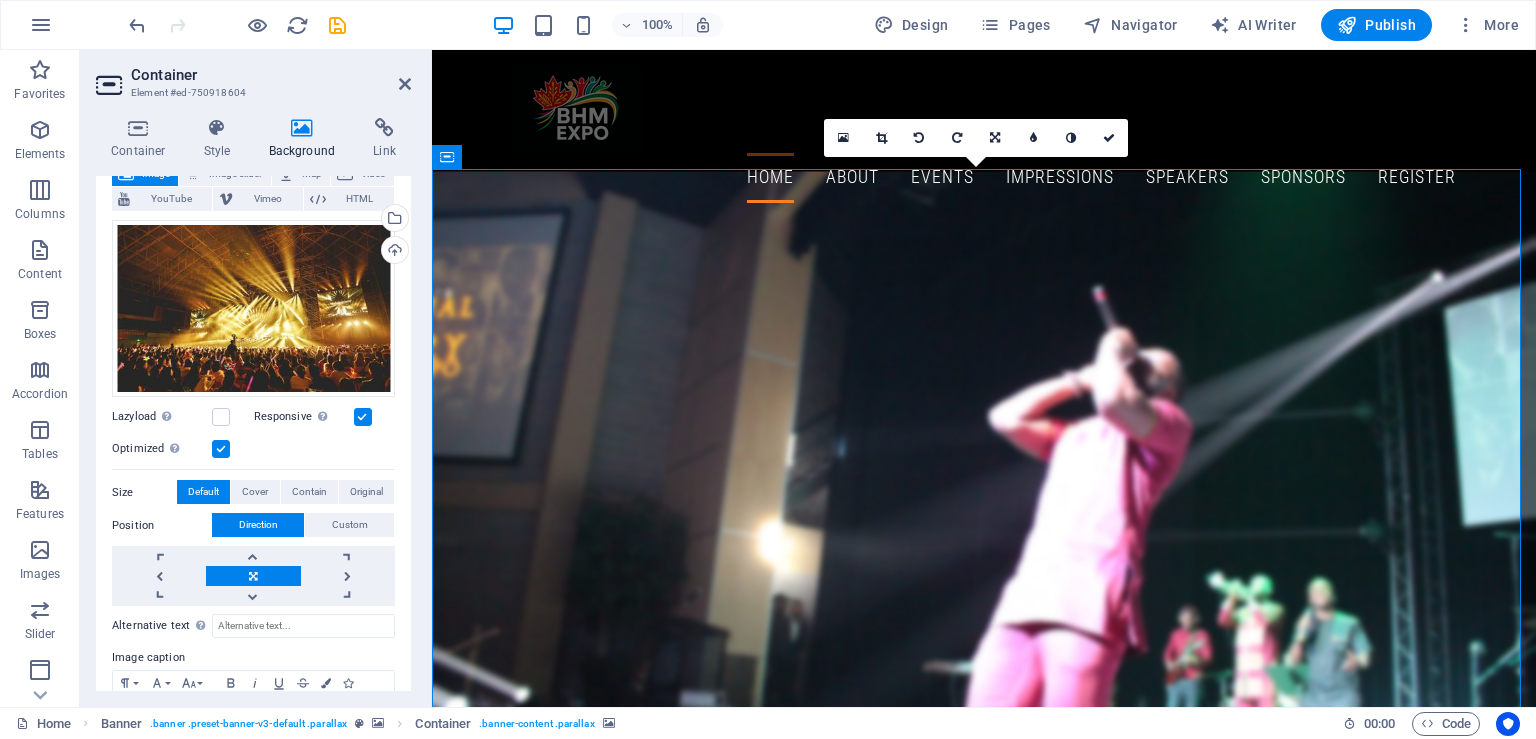 scroll, scrollTop: 102, scrollLeft: 0, axis: vertical 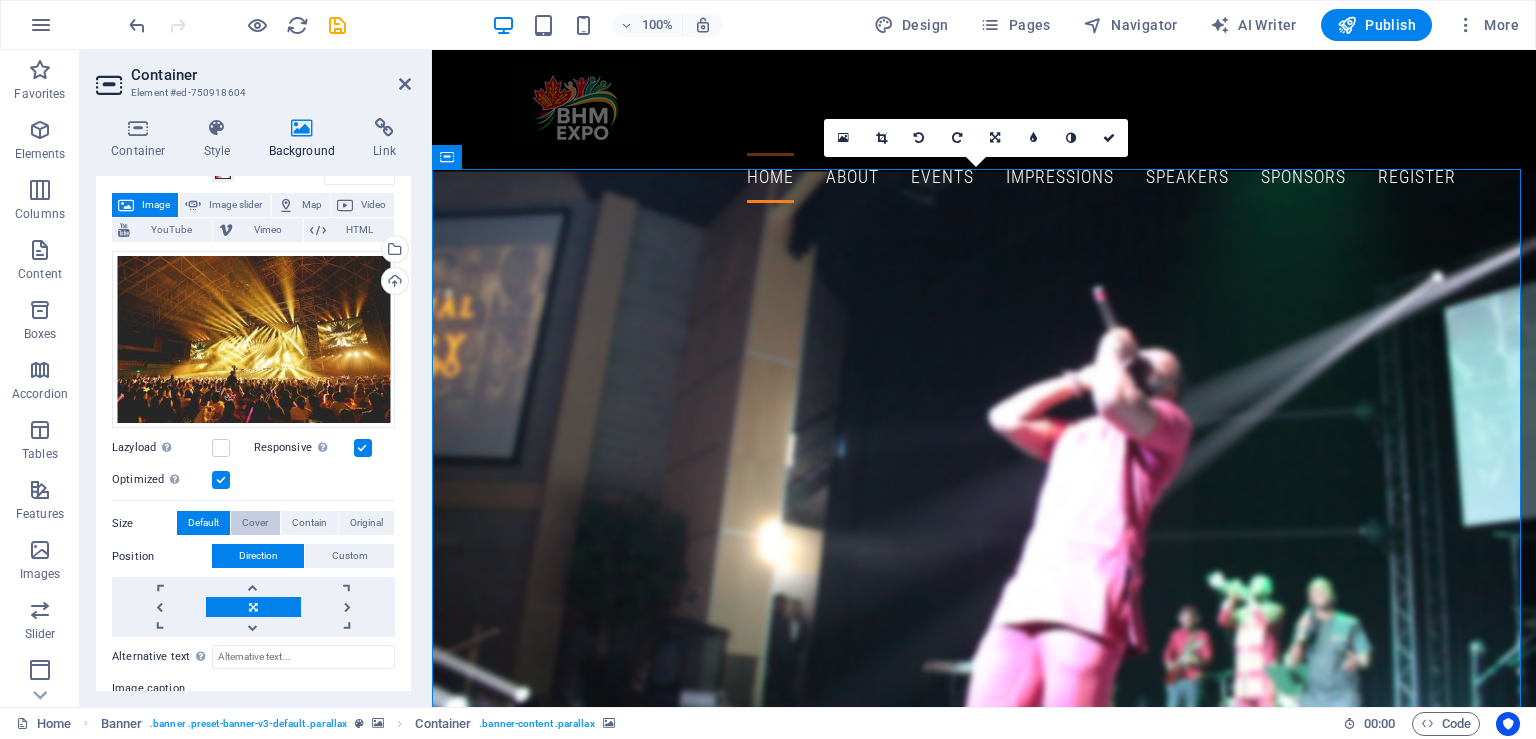 click on "Cover" at bounding box center (255, 523) 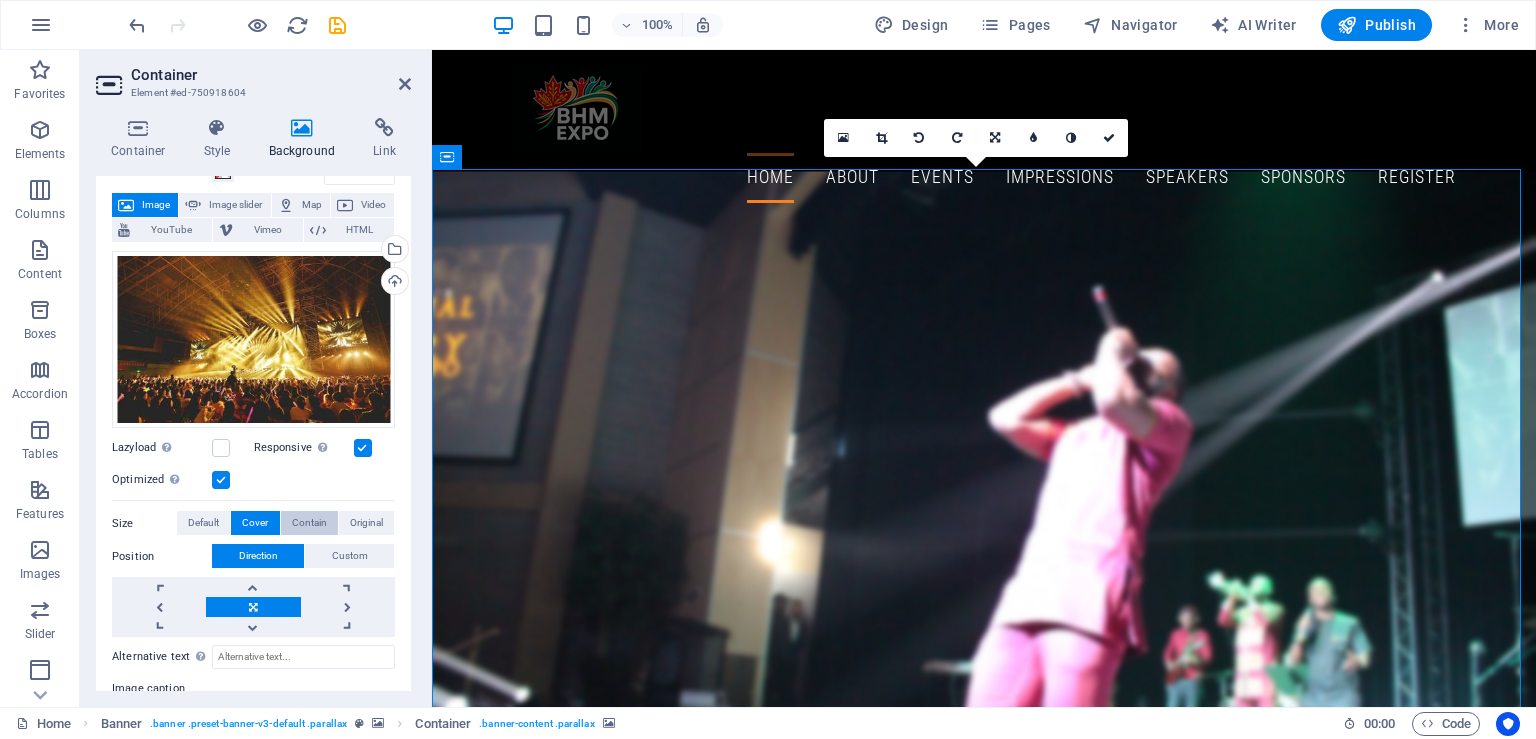 click on "Contain" at bounding box center (309, 523) 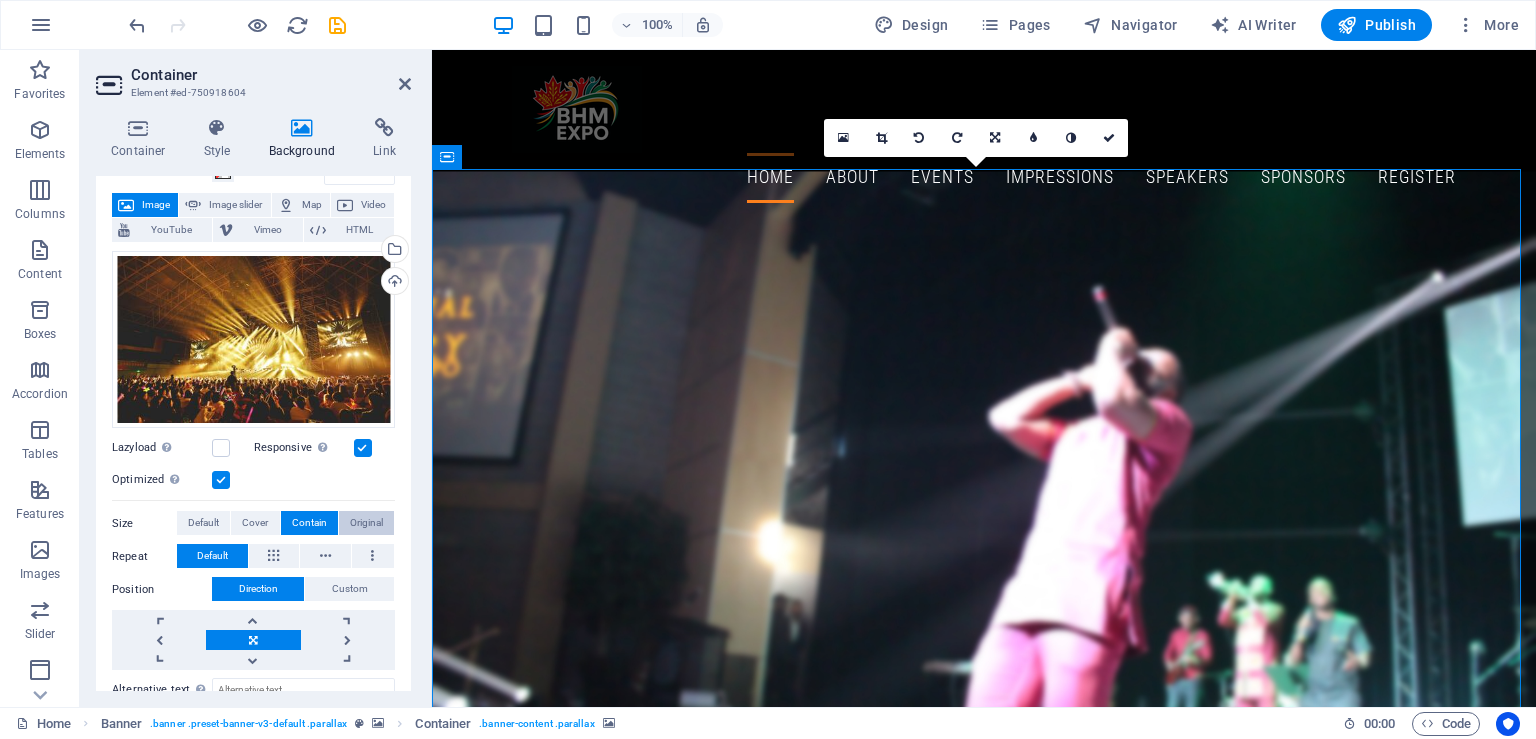 click on "Original" at bounding box center (366, 523) 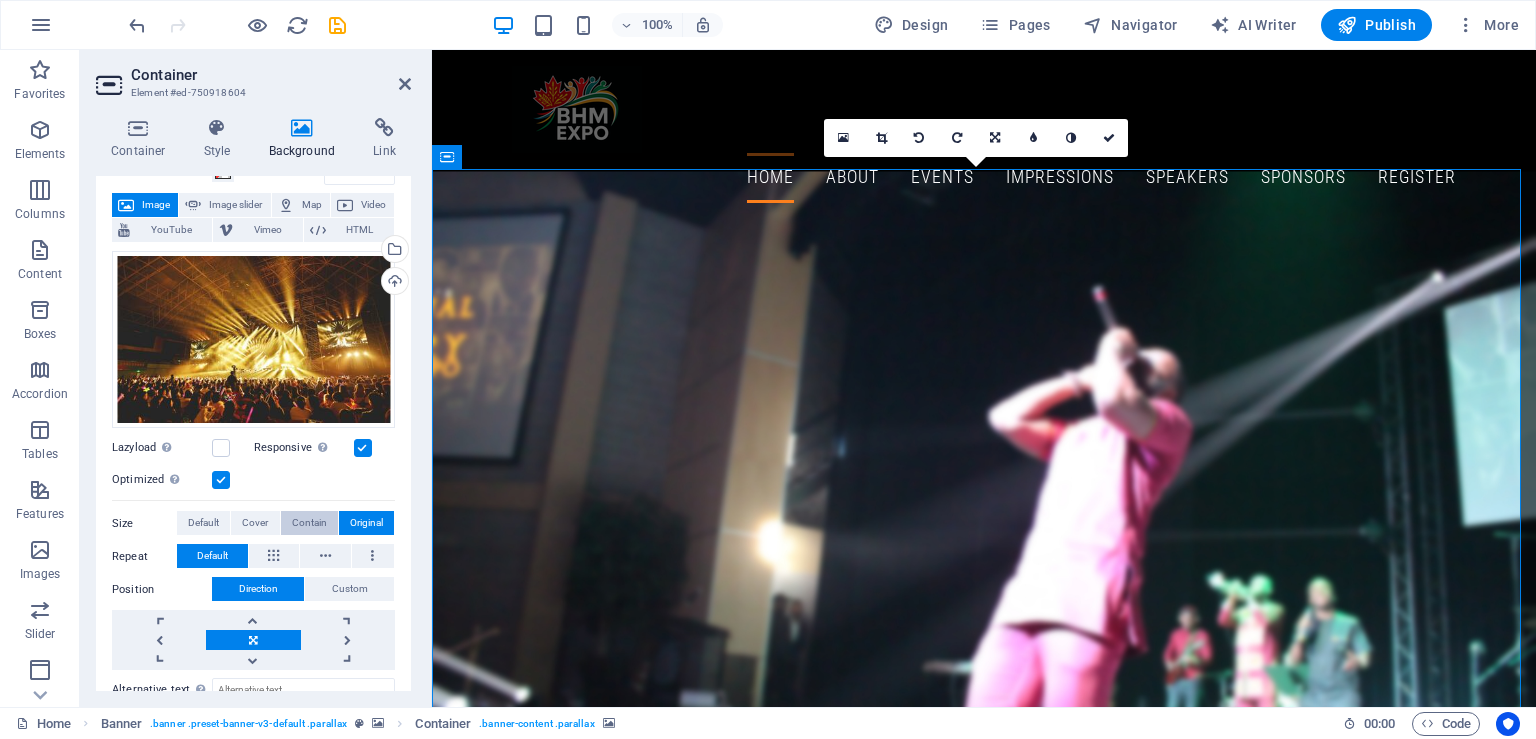 click on "Contain" at bounding box center (309, 523) 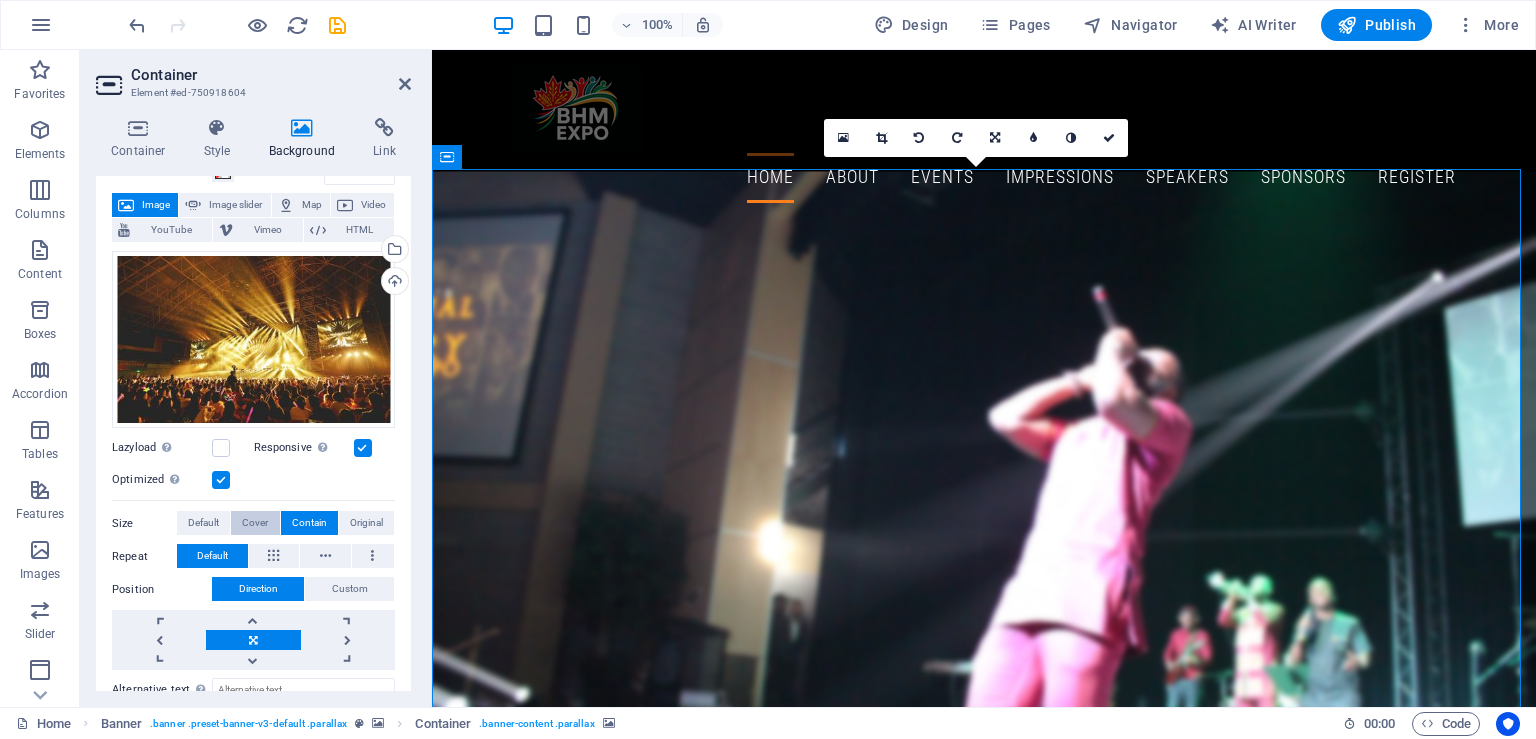 click on "Cover" at bounding box center [255, 523] 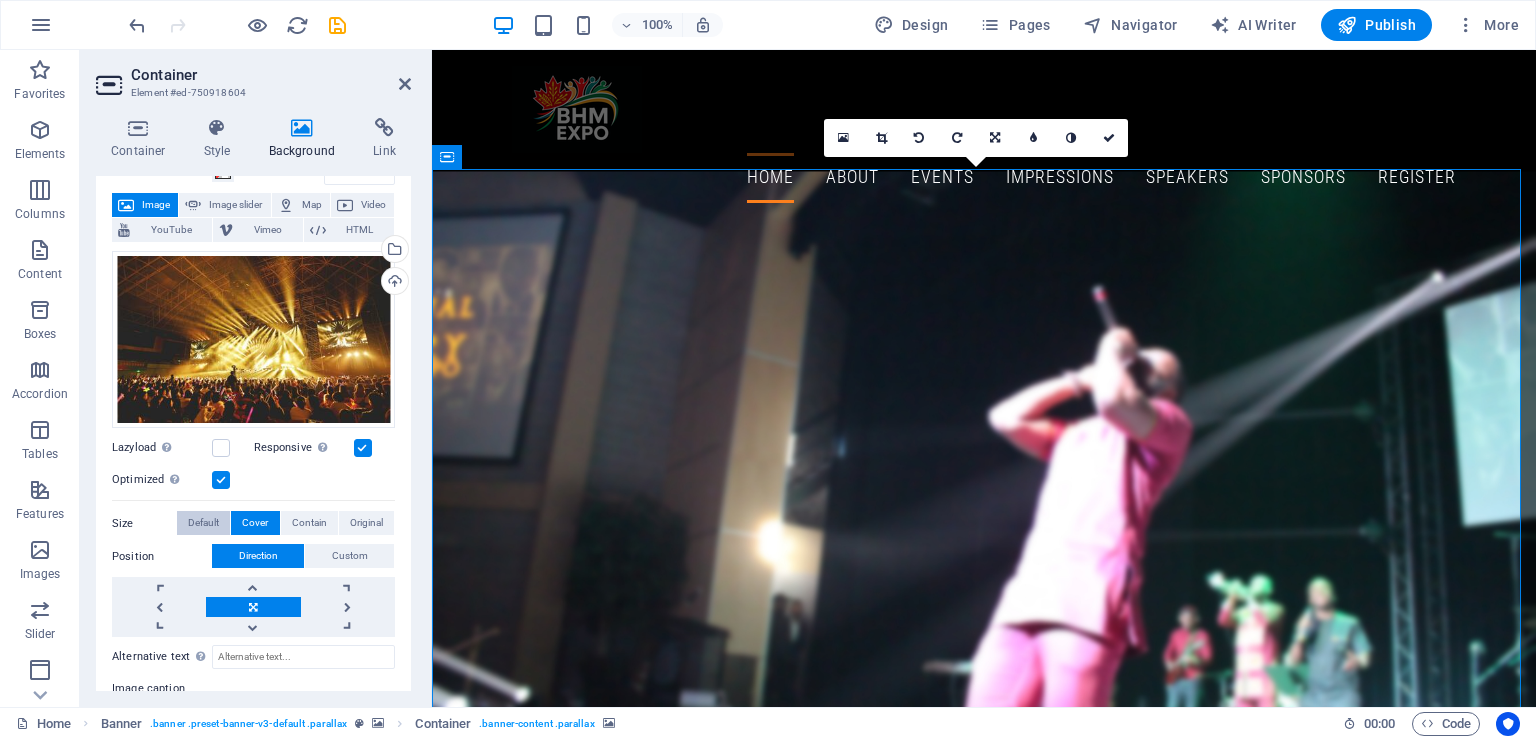 click on "Default" at bounding box center (203, 523) 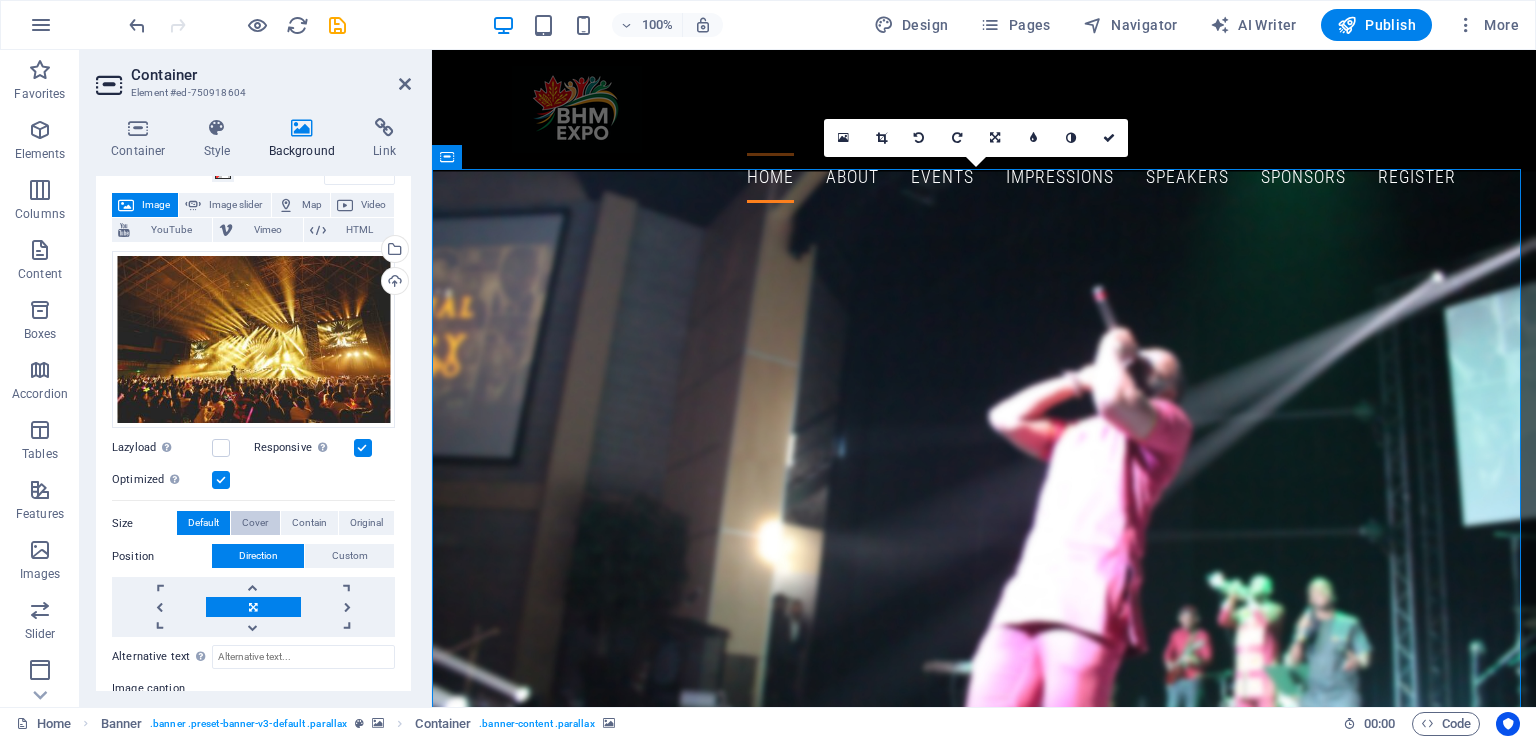 click on "Cover" at bounding box center (255, 523) 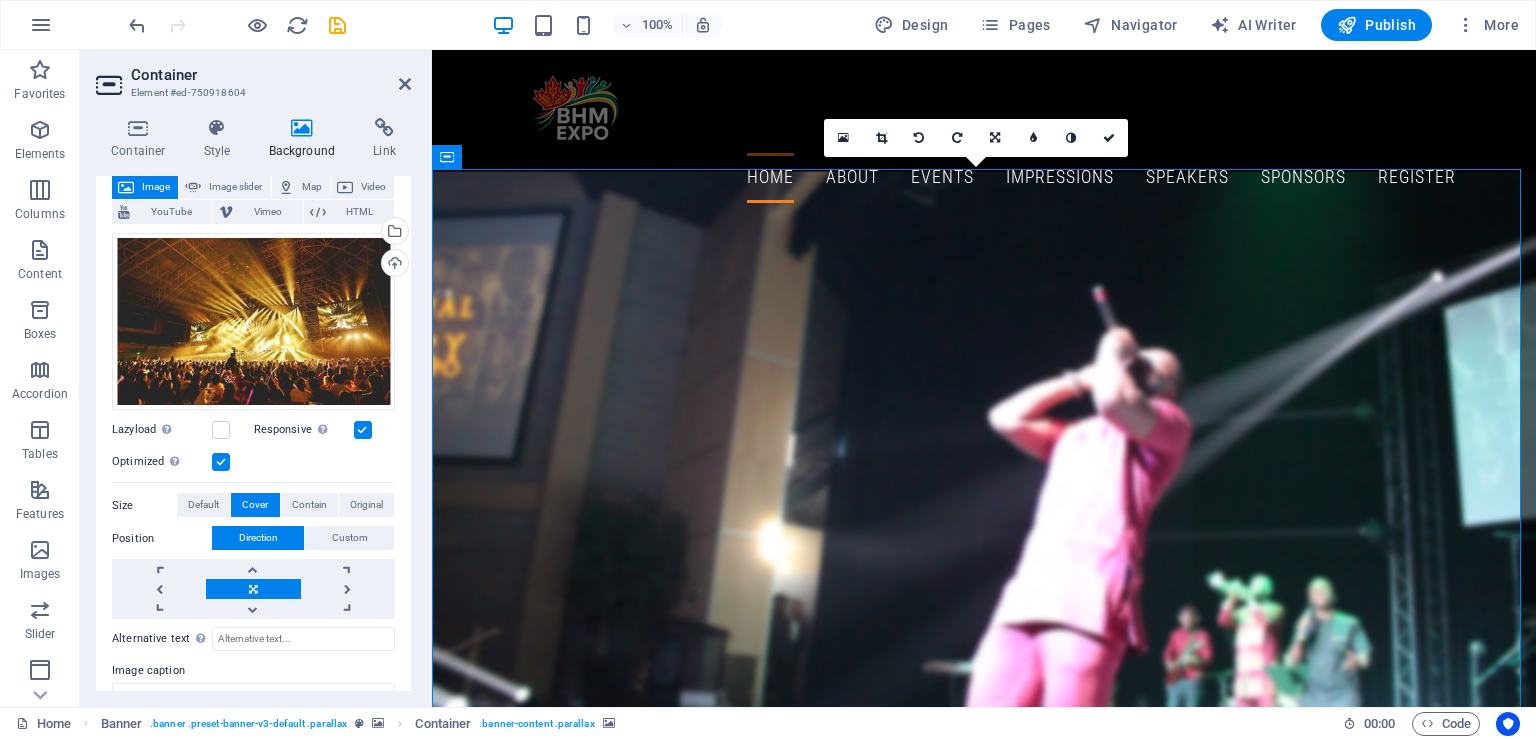 scroll, scrollTop: 2, scrollLeft: 0, axis: vertical 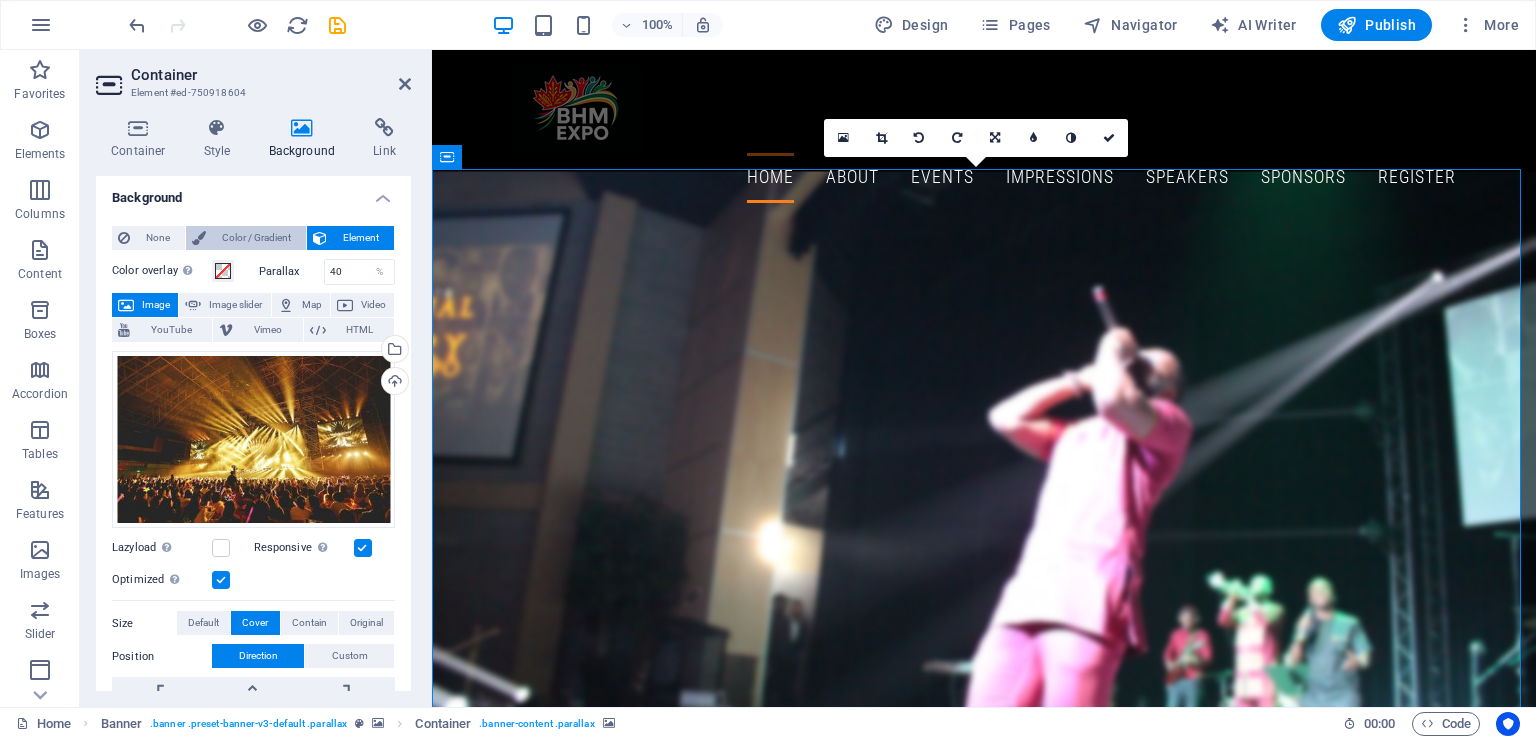 click on "Color / Gradient" at bounding box center [256, 238] 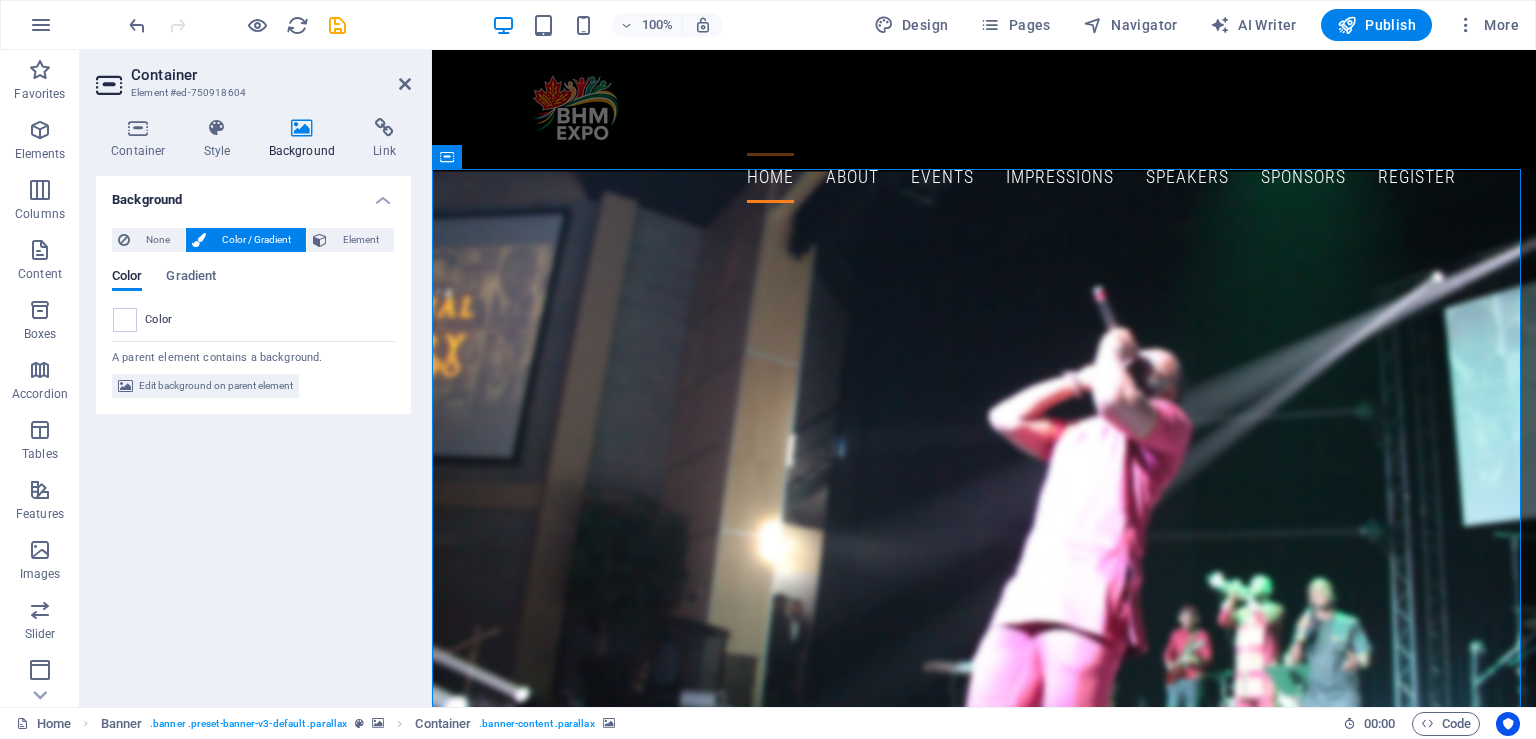 scroll, scrollTop: 0, scrollLeft: 0, axis: both 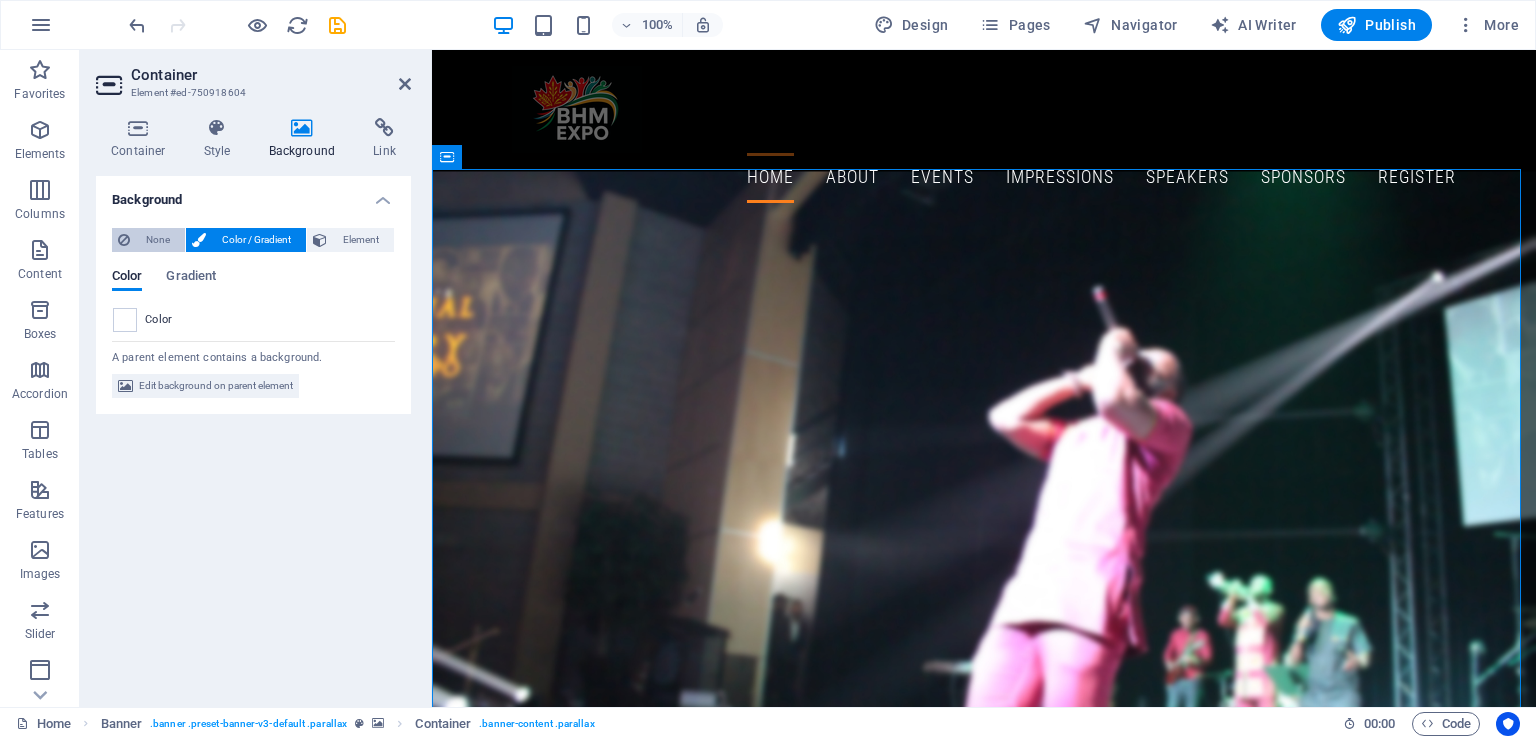 click on "None" at bounding box center [148, 240] 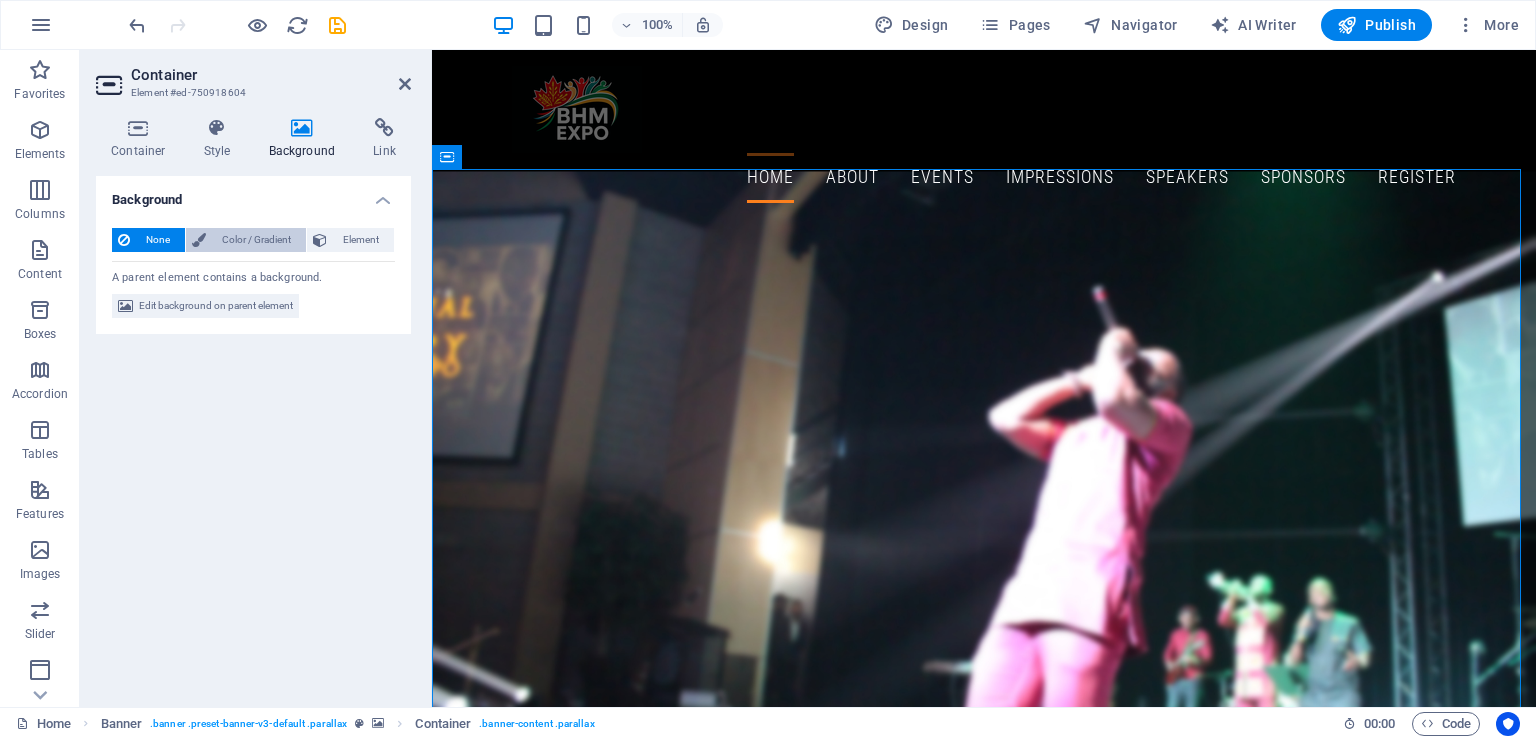 click on "Color / Gradient" at bounding box center (256, 240) 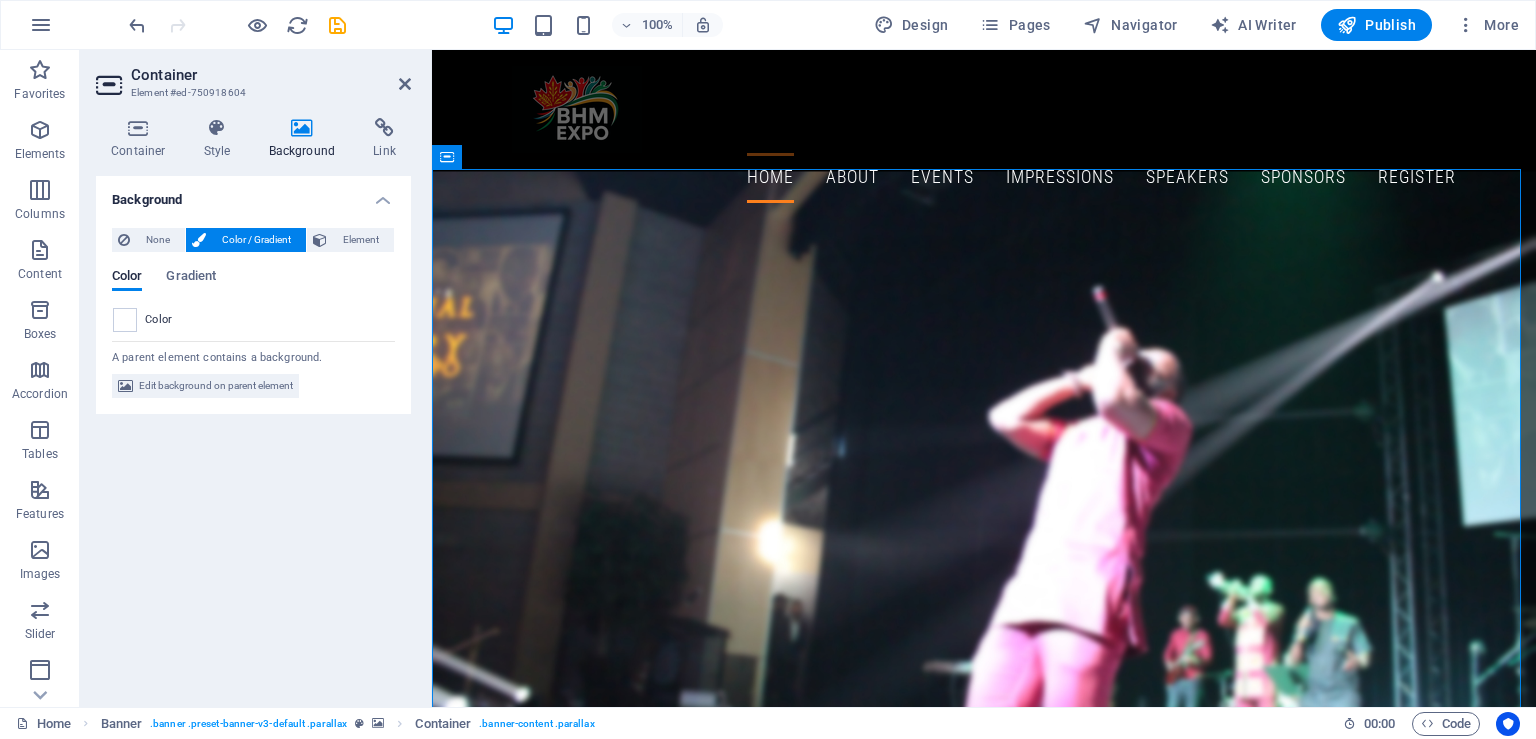 click on "Container Element #ed-750918604
Container Style Background Link Size Height Default px rem % vh vw Min. height None px rem % vh vw Width Default px rem % em vh vw Min. width None px rem % vh vw Content width Default Custom width Width Default px rem % em vh vw Min. width None px rem % vh vw Default padding Custom spacing Default content width and padding can be changed under Design. Edit design Layout (Flexbox) Alignment Determines the flex direction. Default Main axis Determine how elements should behave along the main axis inside this container (justify content). Default Side axis Control the vertical direction of the element inside of the container (align items). Default Wrap Default On Off Fill Controls the distances and direction of elements on the y-axis across several lines (align content). Default Accessibility ARIA helps assistive technologies (like screen readers) to understand the role, state, and behavior of web elements Role The ARIA role defines the purpose of an element.  None" at bounding box center [256, 378] 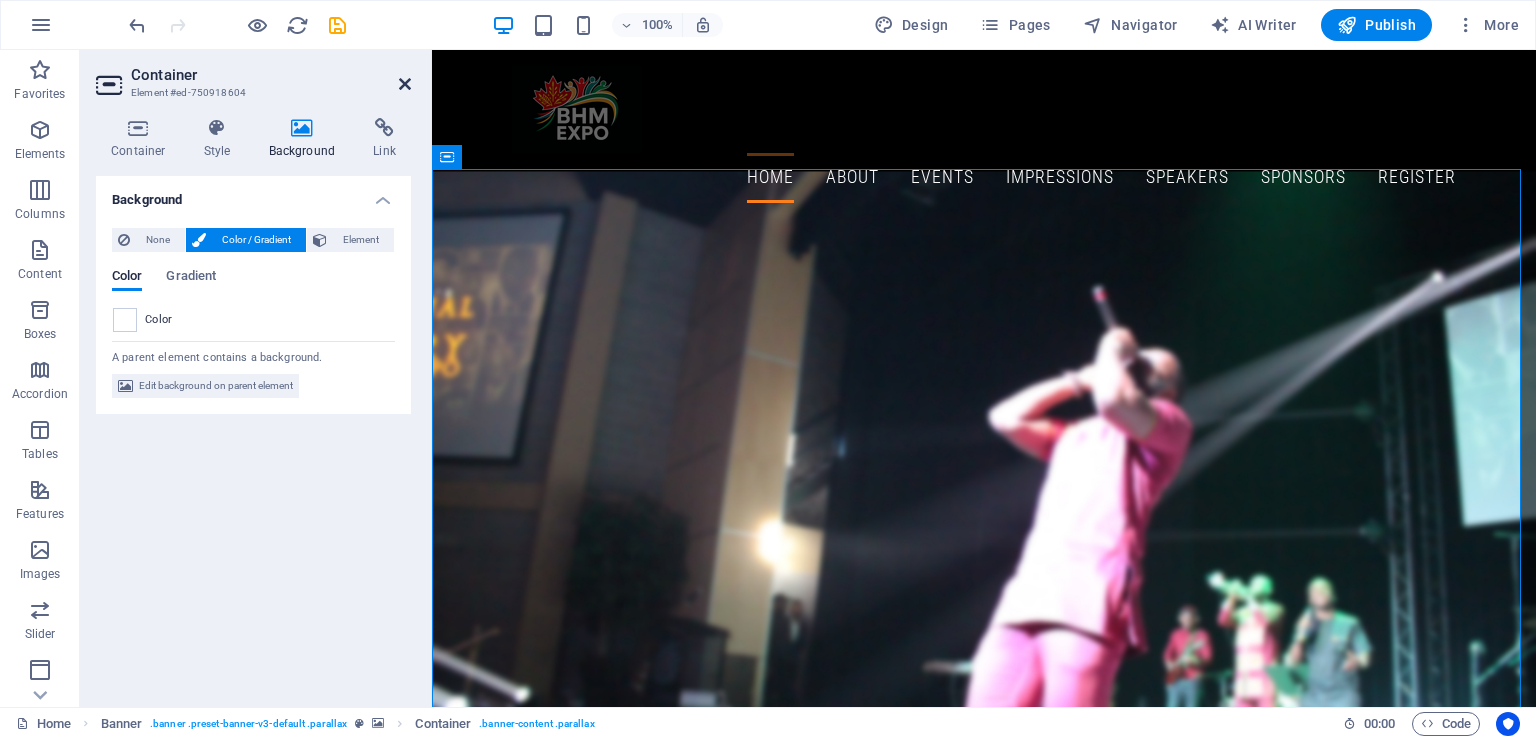 click at bounding box center (405, 84) 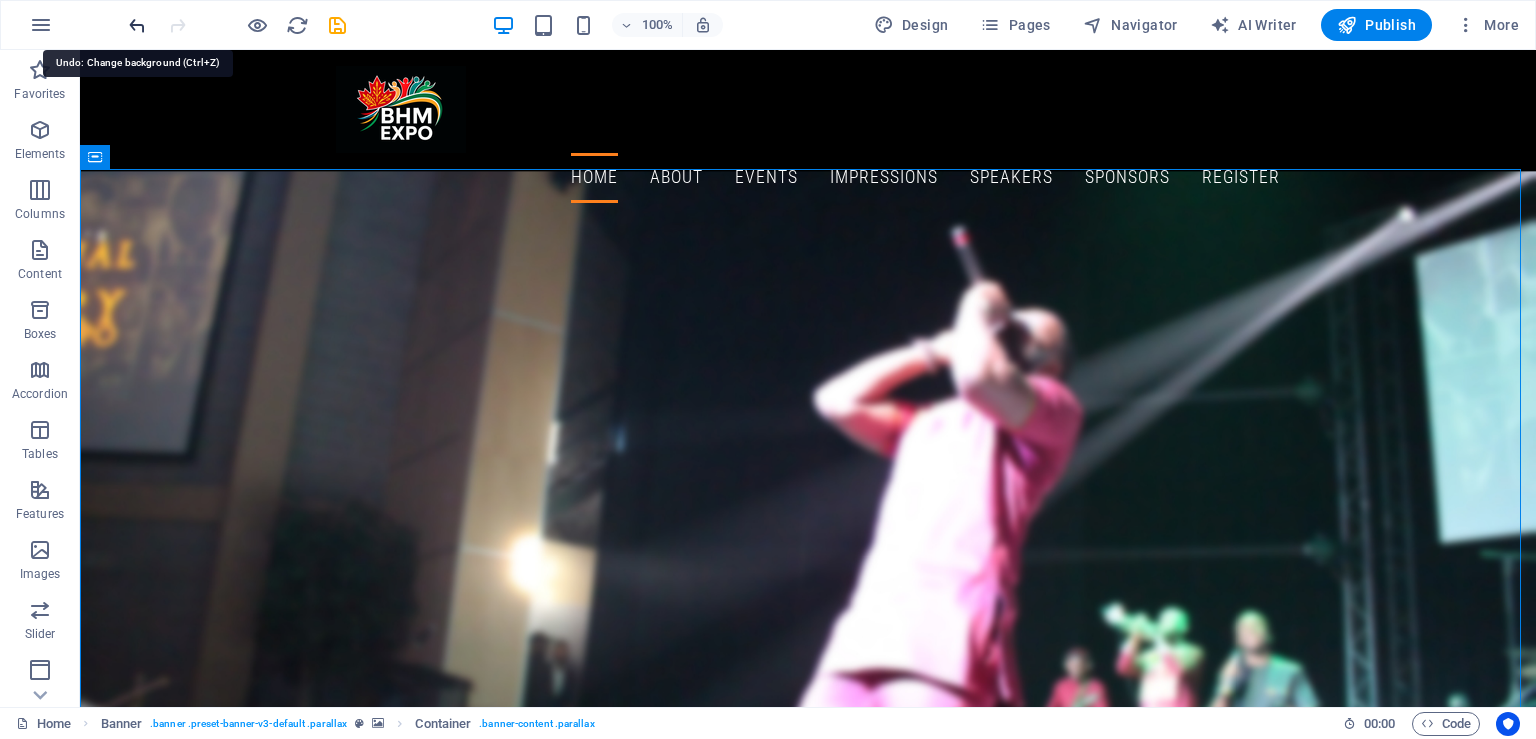 click at bounding box center [137, 25] 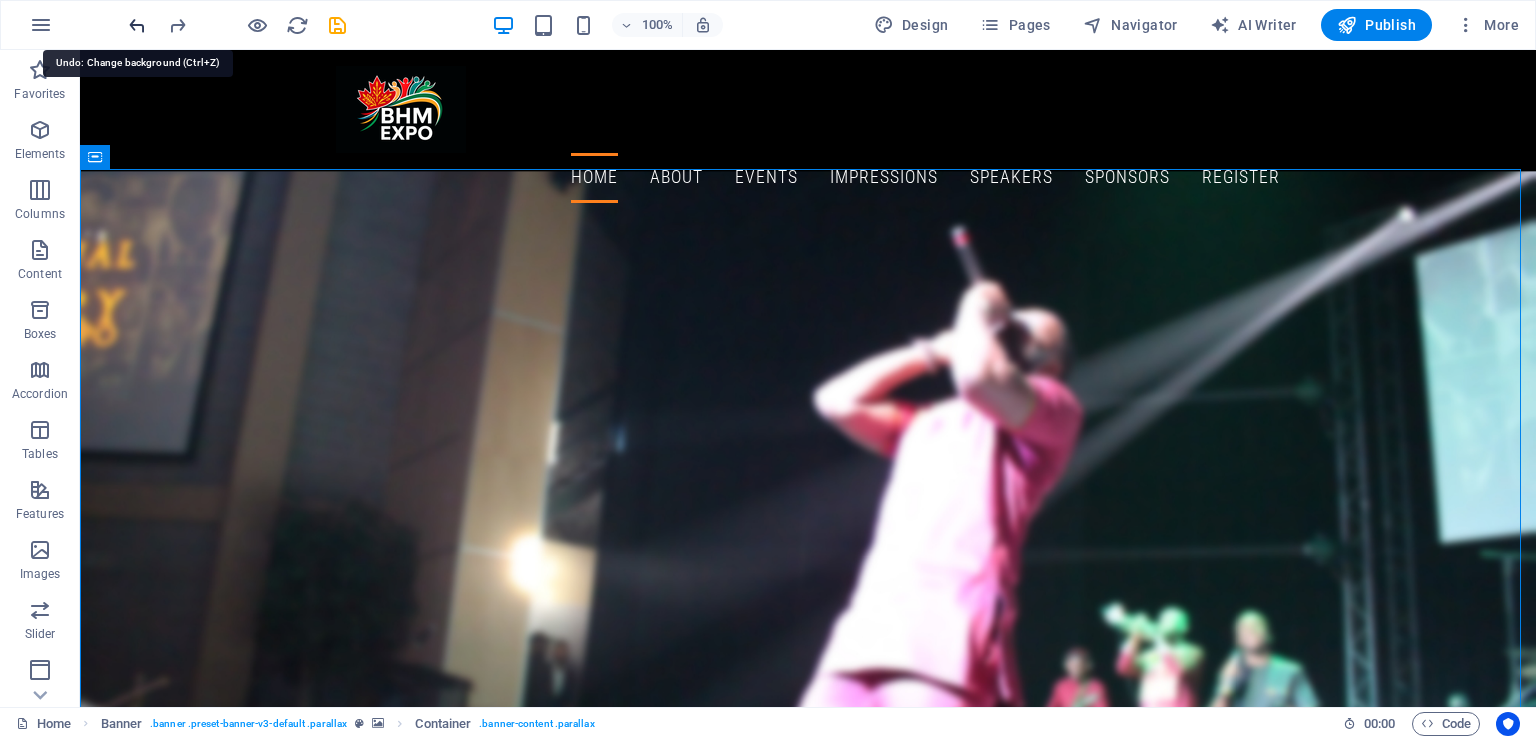 click at bounding box center (137, 25) 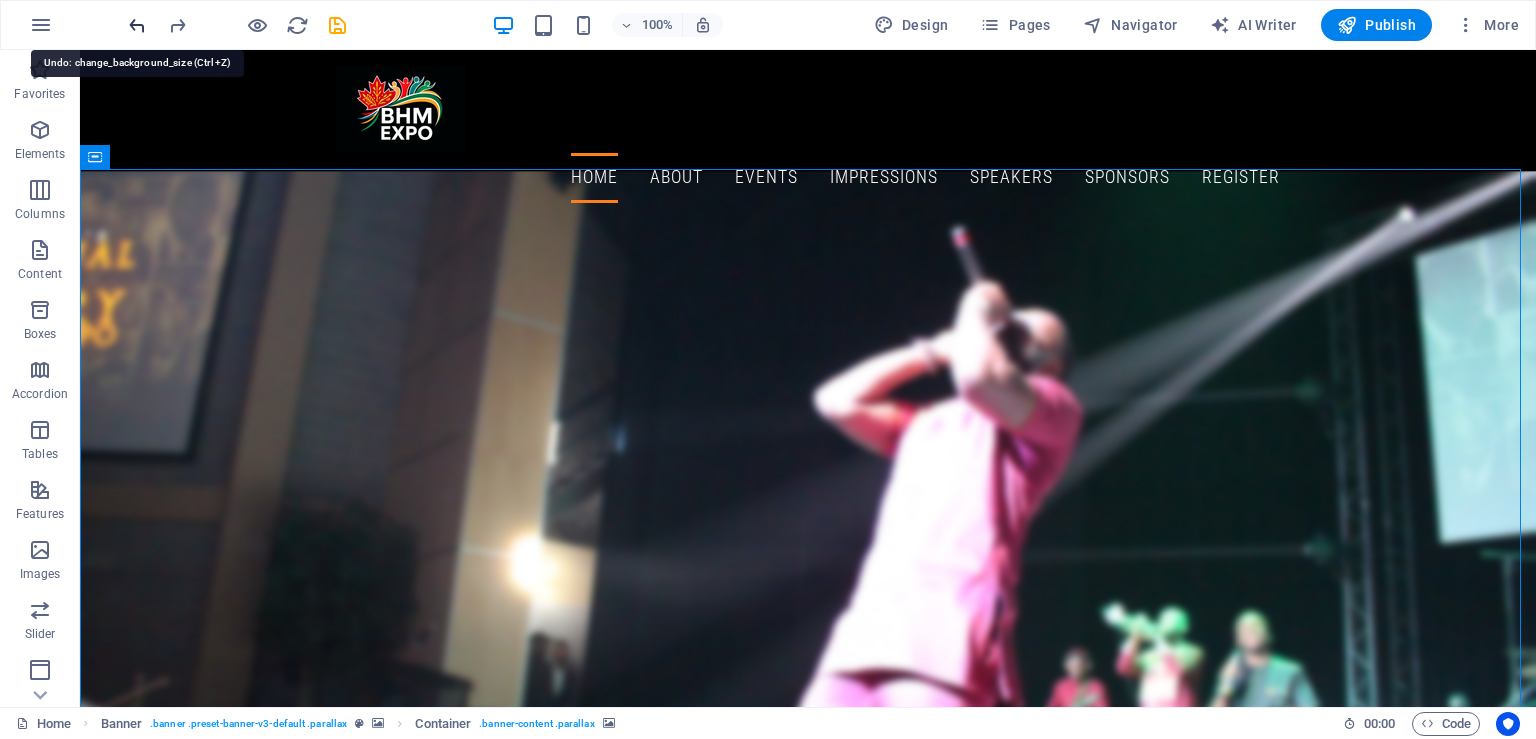 click at bounding box center (137, 25) 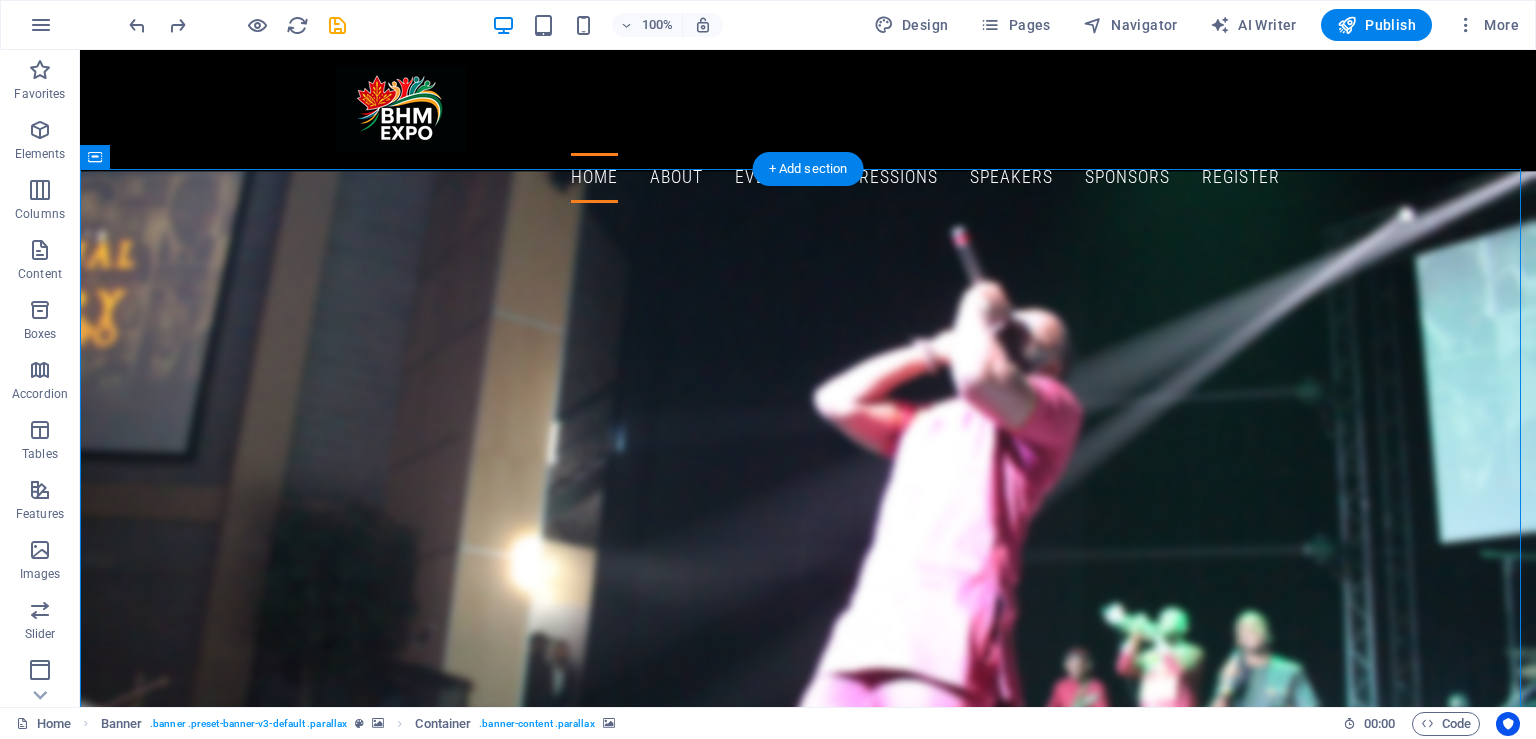 click at bounding box center [808, 1075] 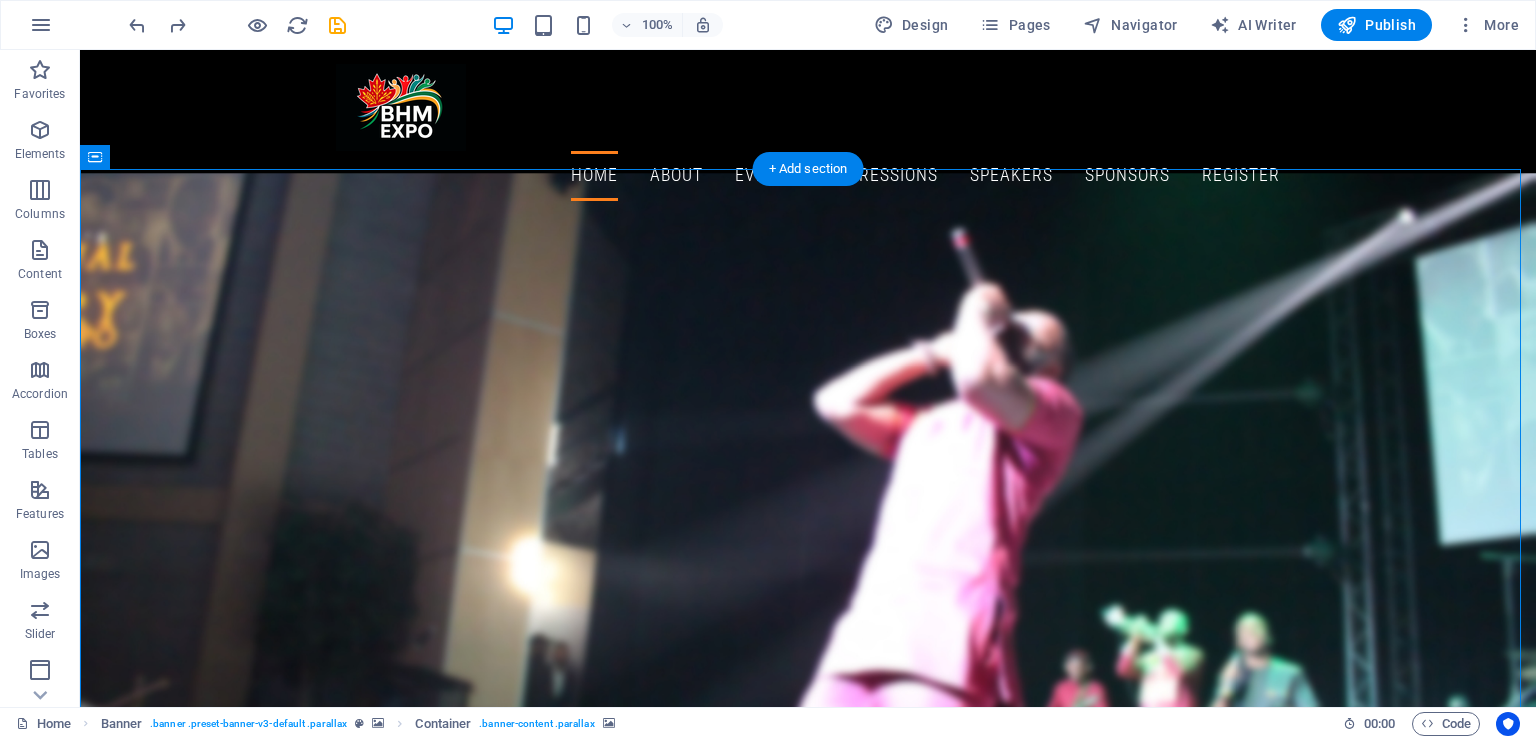 scroll, scrollTop: 0, scrollLeft: 0, axis: both 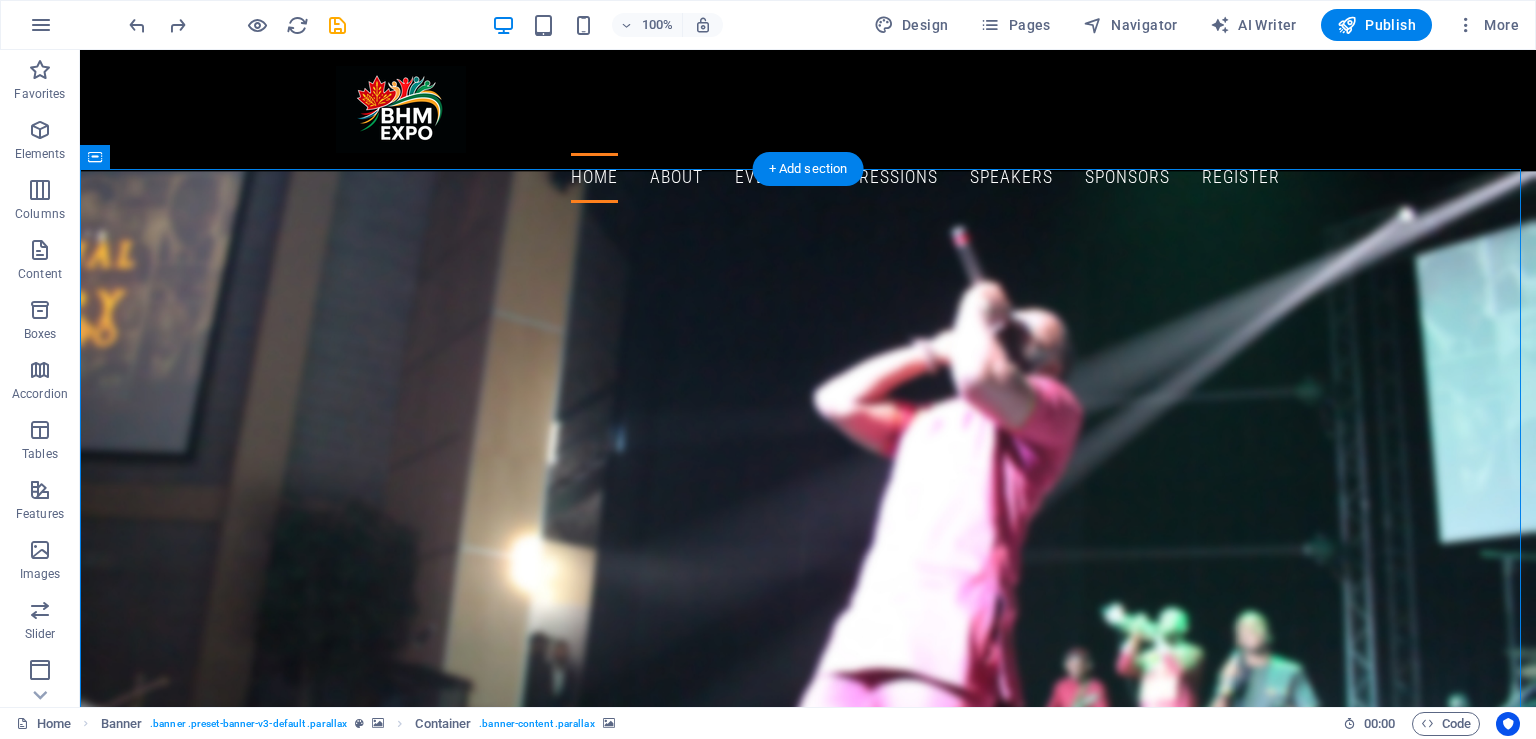 click at bounding box center (808, 1966) 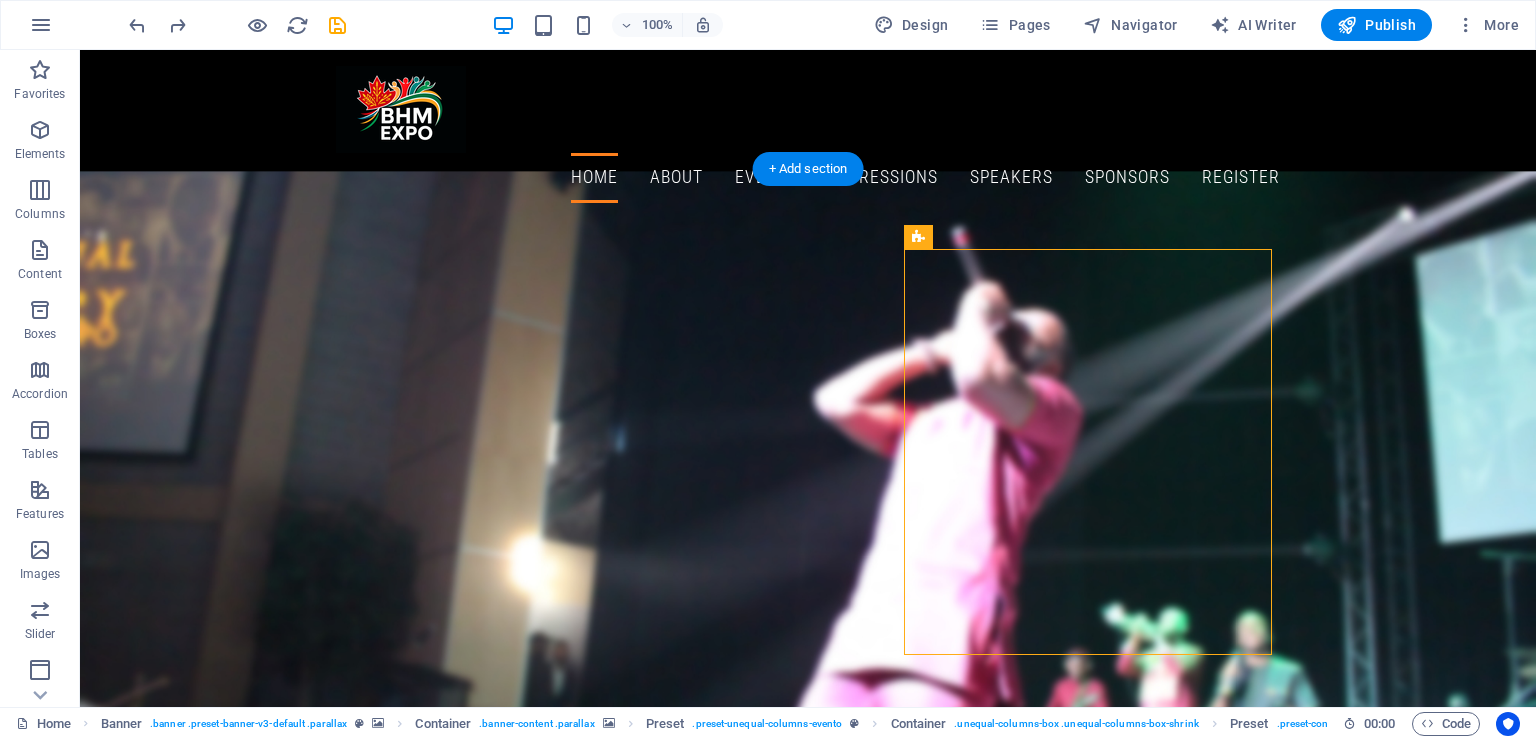 click at bounding box center [808, 1966] 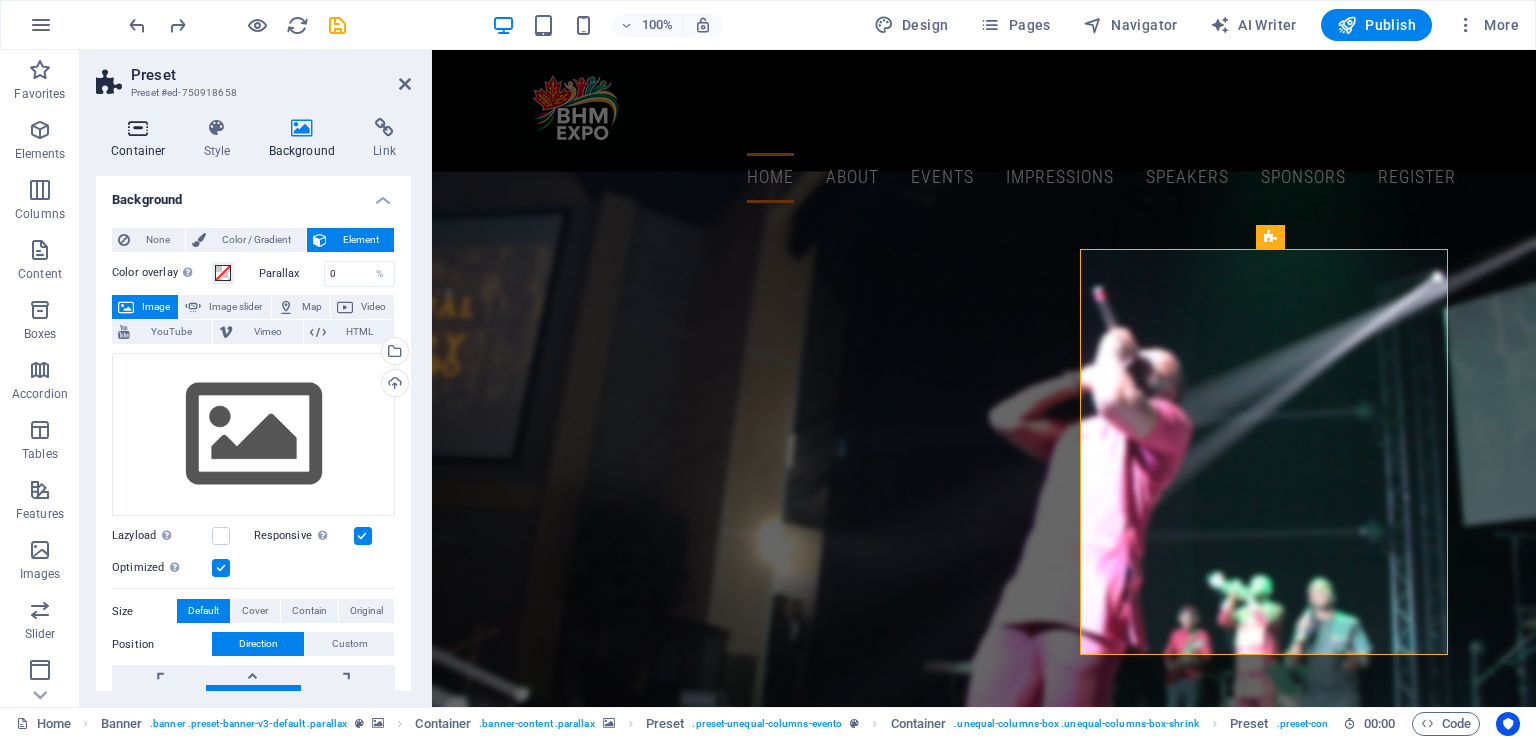 click on "Container" at bounding box center [142, 139] 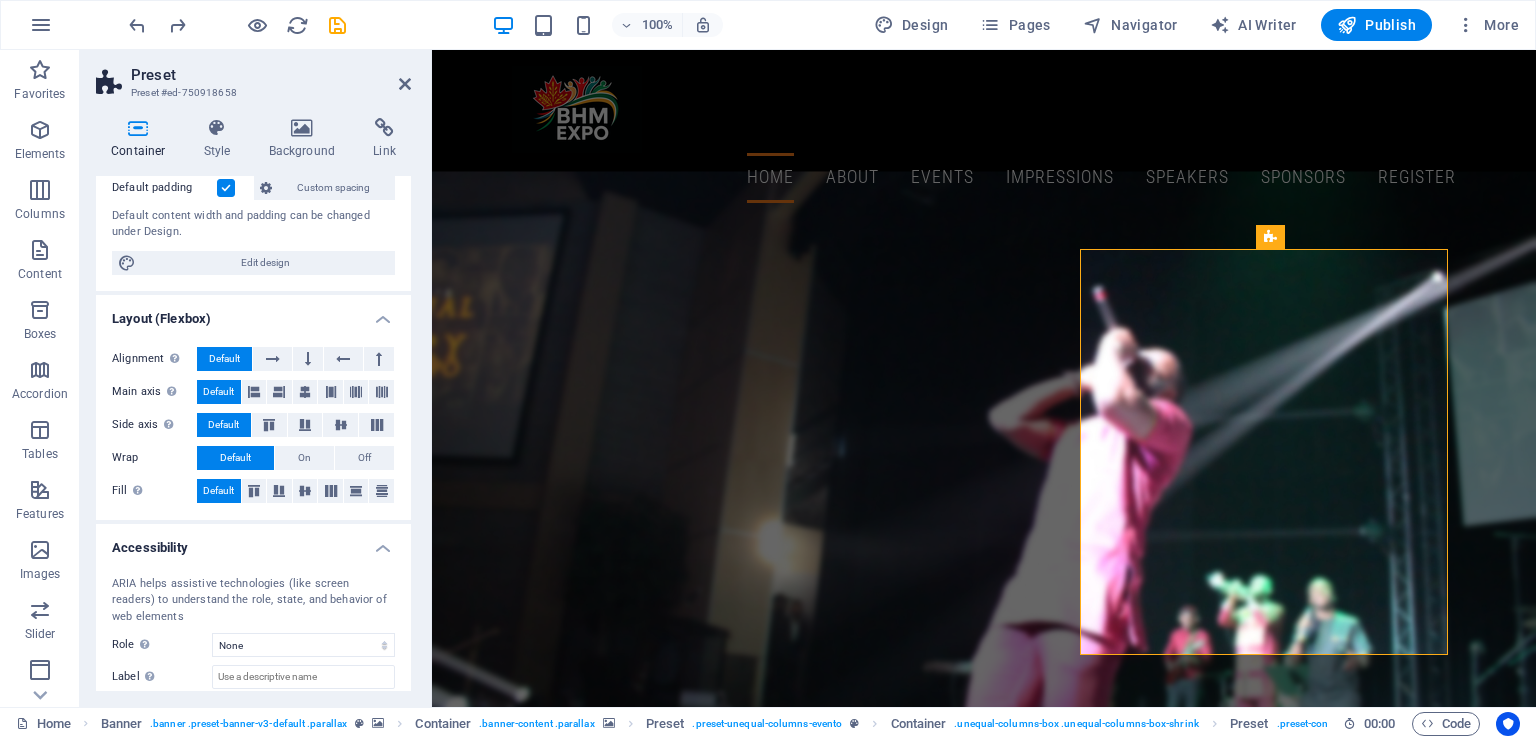 scroll, scrollTop: 258, scrollLeft: 0, axis: vertical 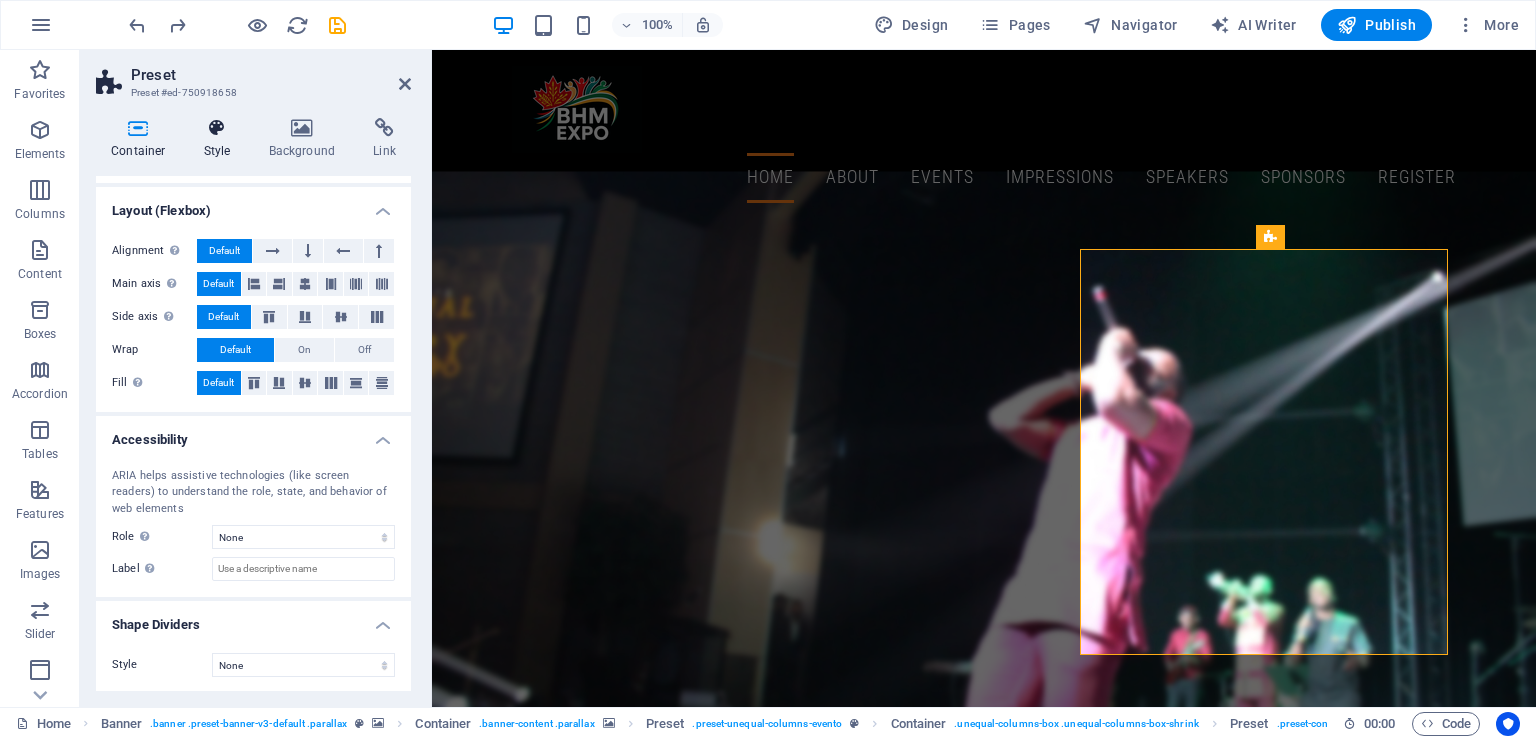 click on "Style" at bounding box center (221, 139) 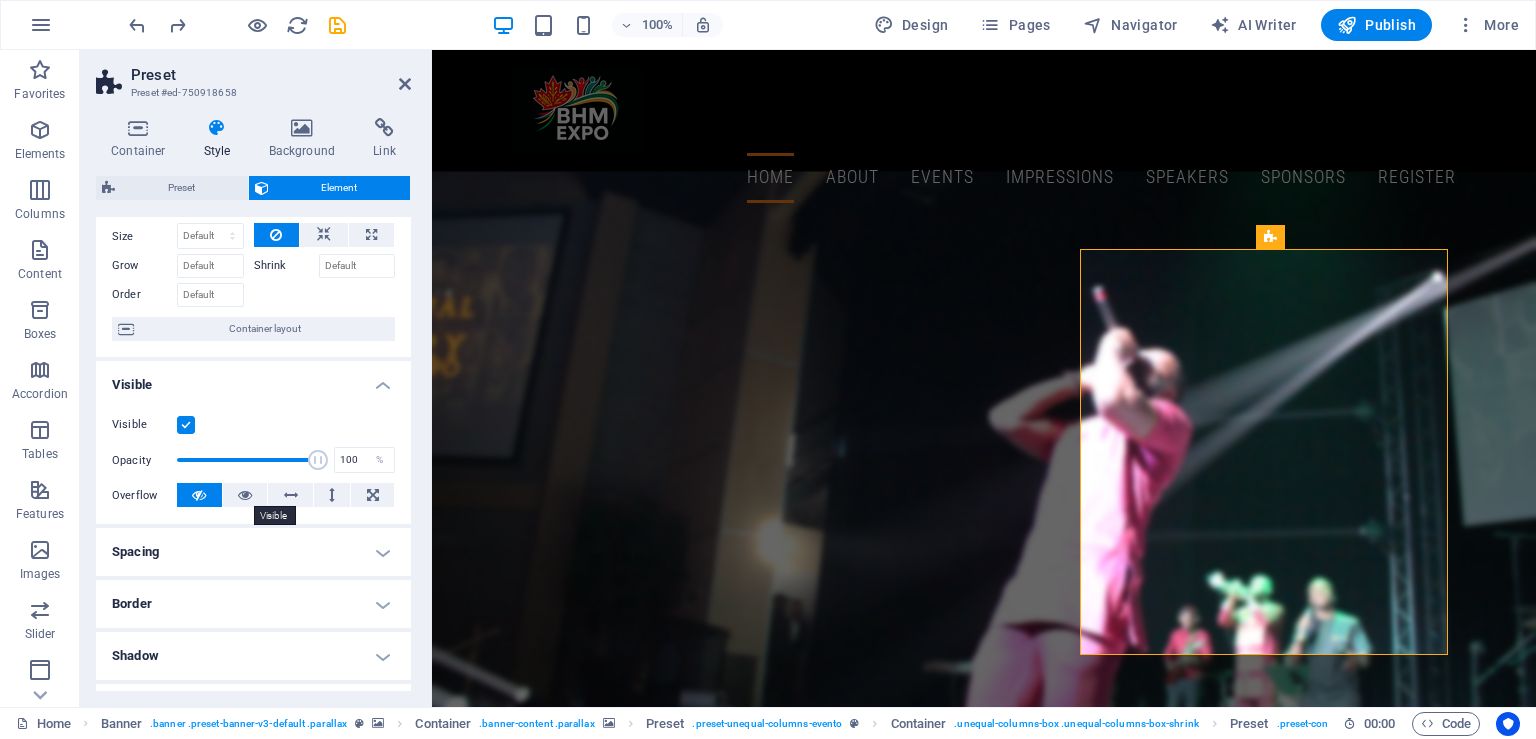 scroll, scrollTop: 0, scrollLeft: 0, axis: both 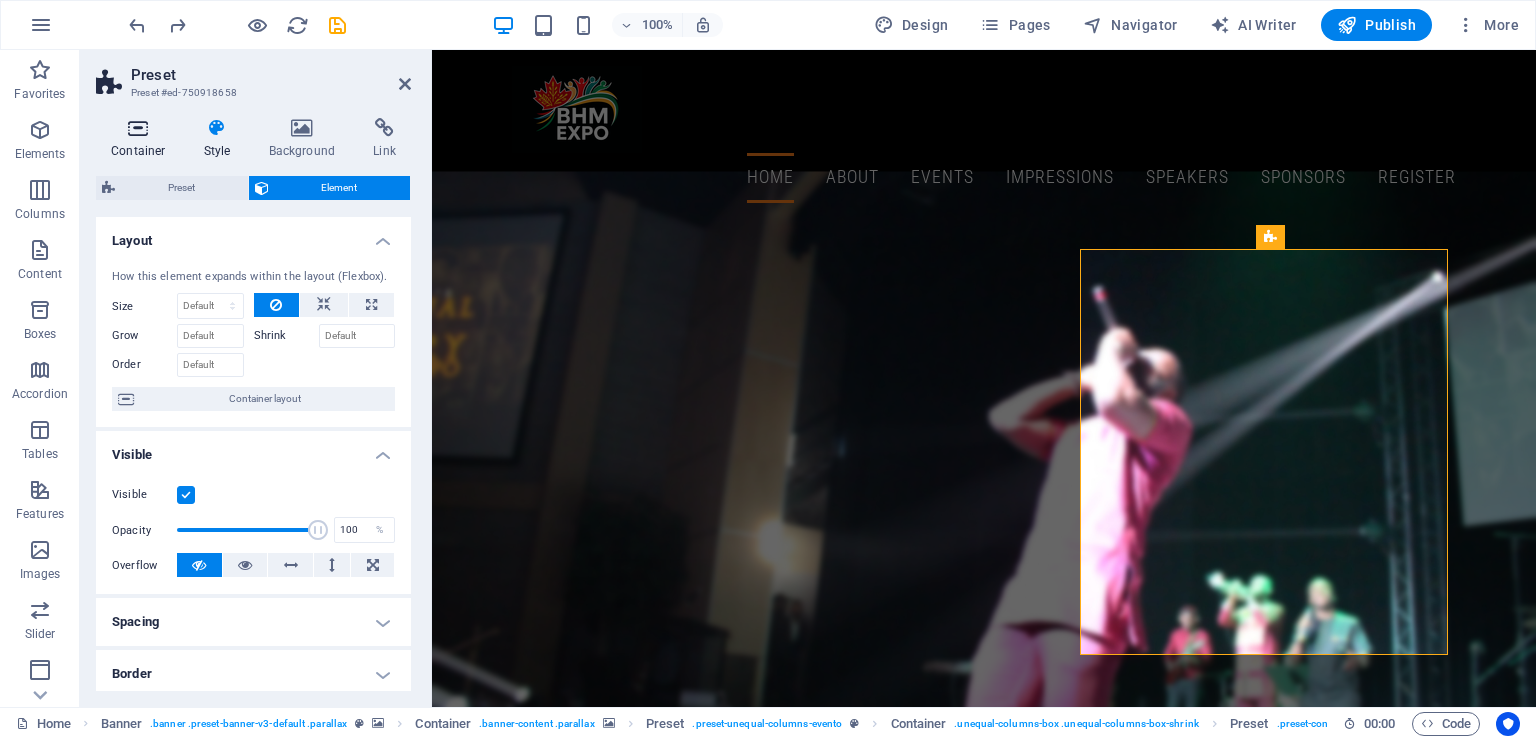 click at bounding box center [138, 128] 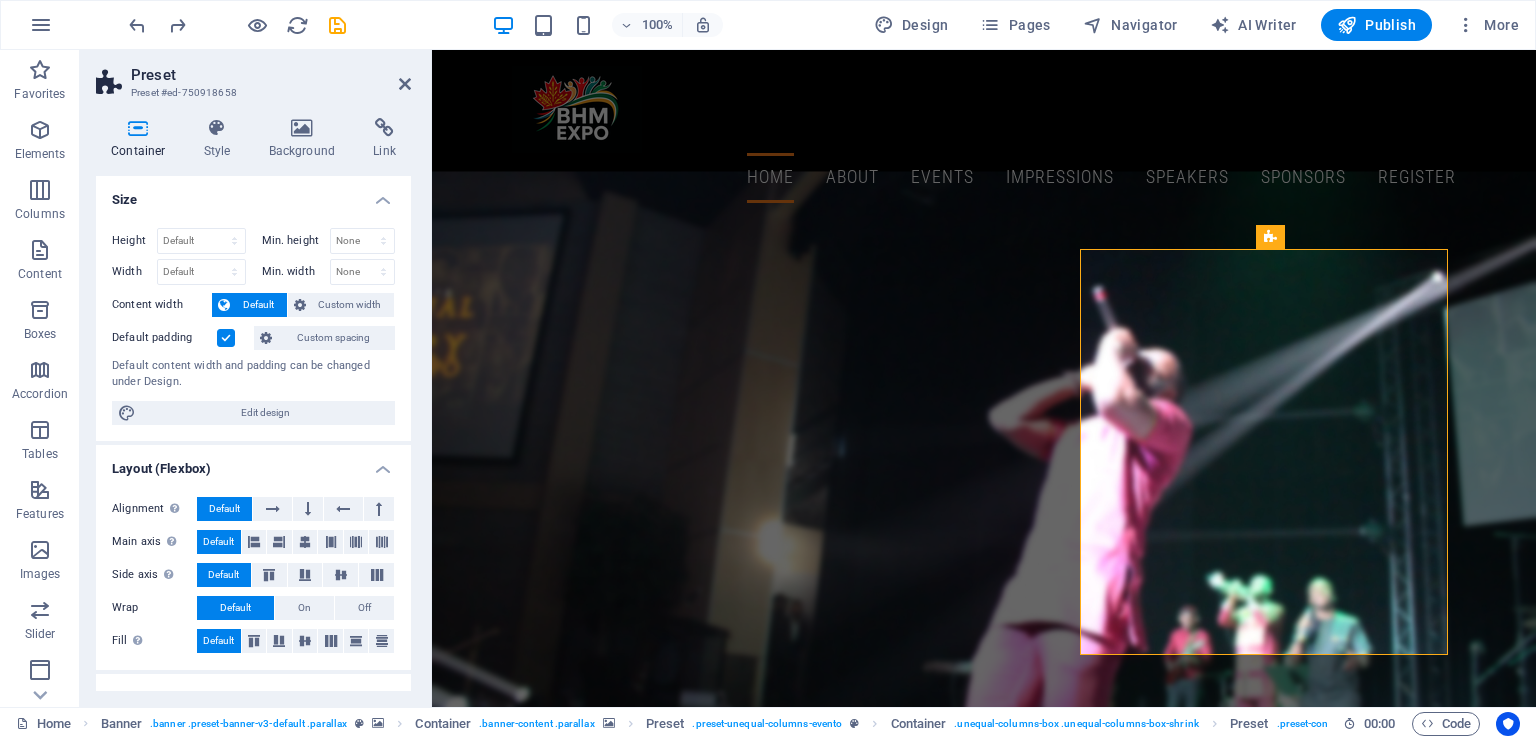 scroll, scrollTop: 258, scrollLeft: 0, axis: vertical 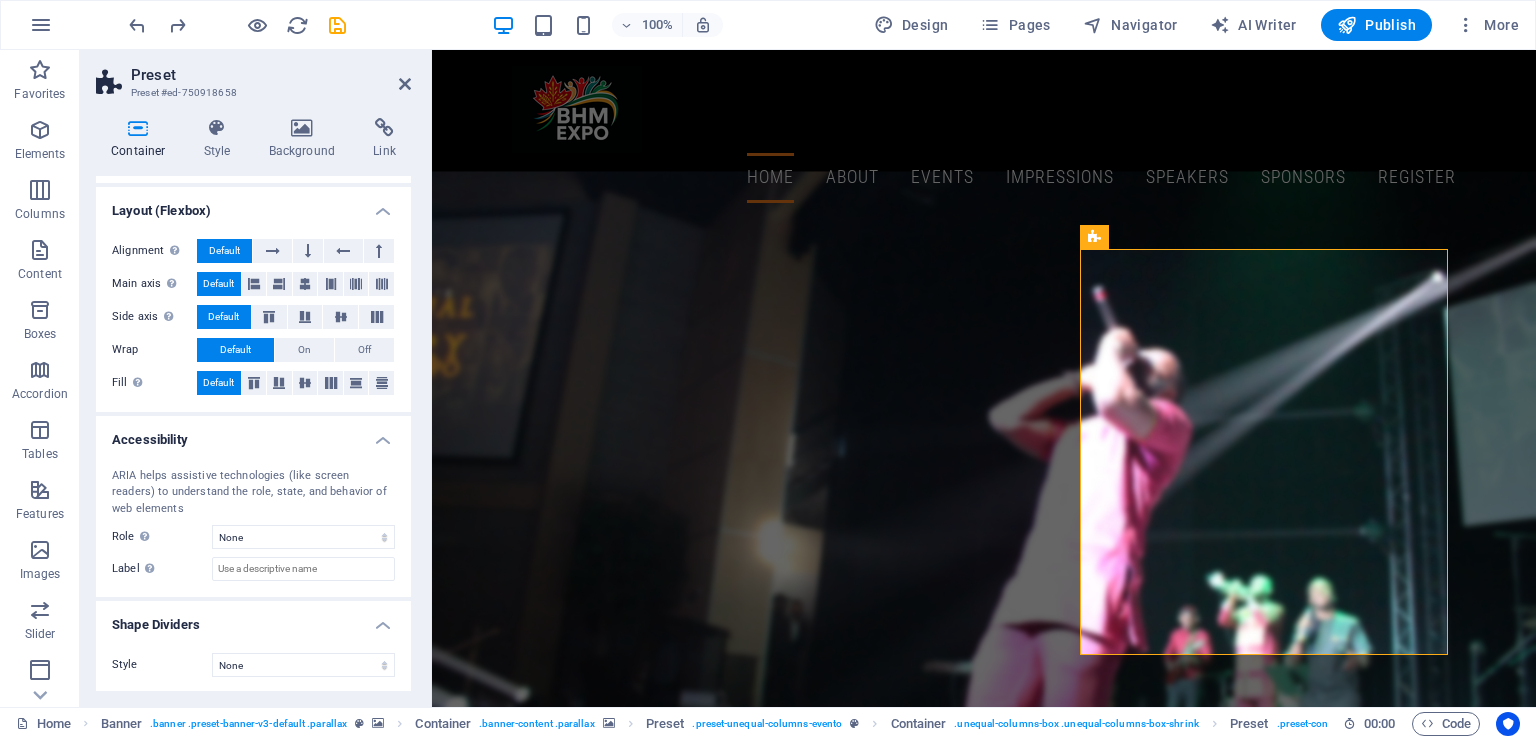 click at bounding box center [984, 1966] 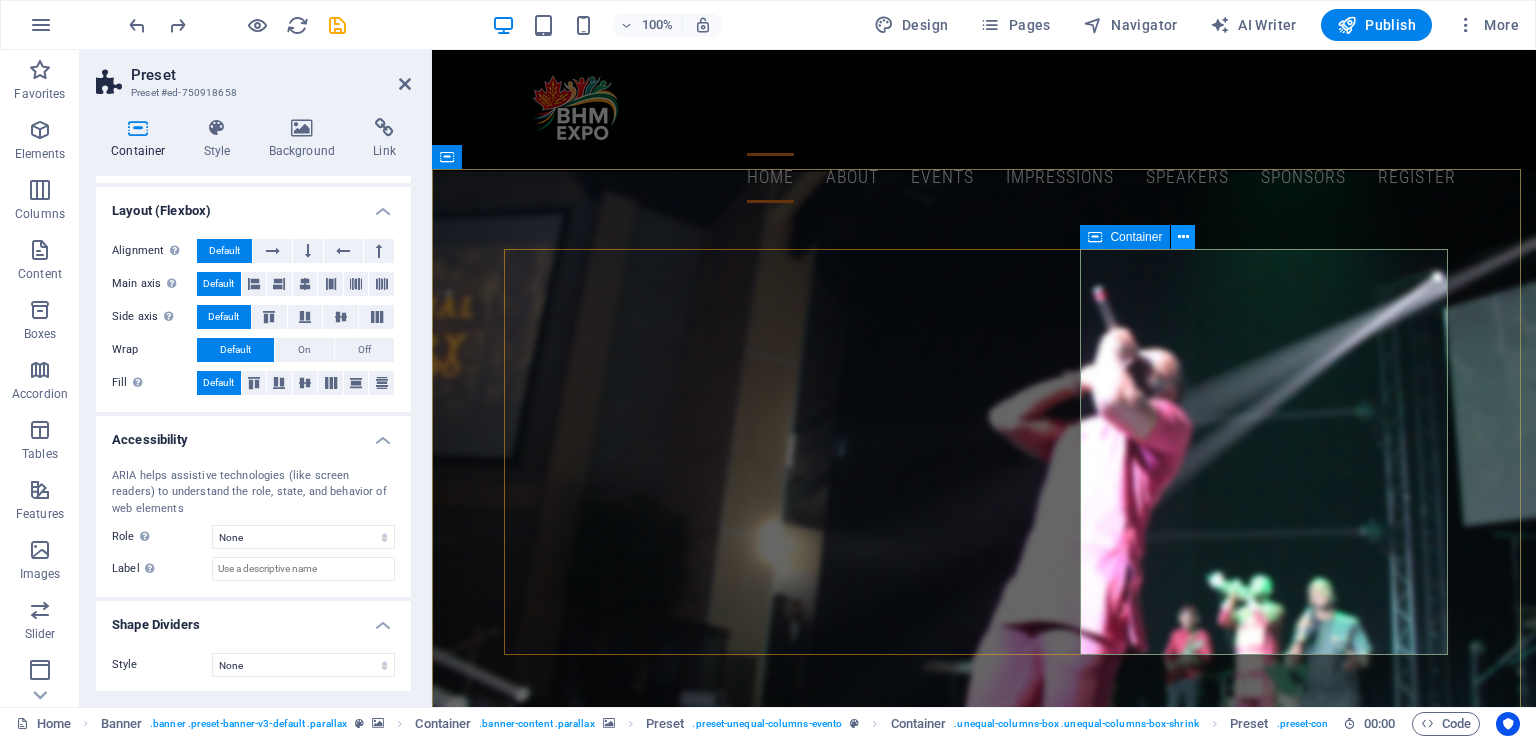 click at bounding box center (1183, 237) 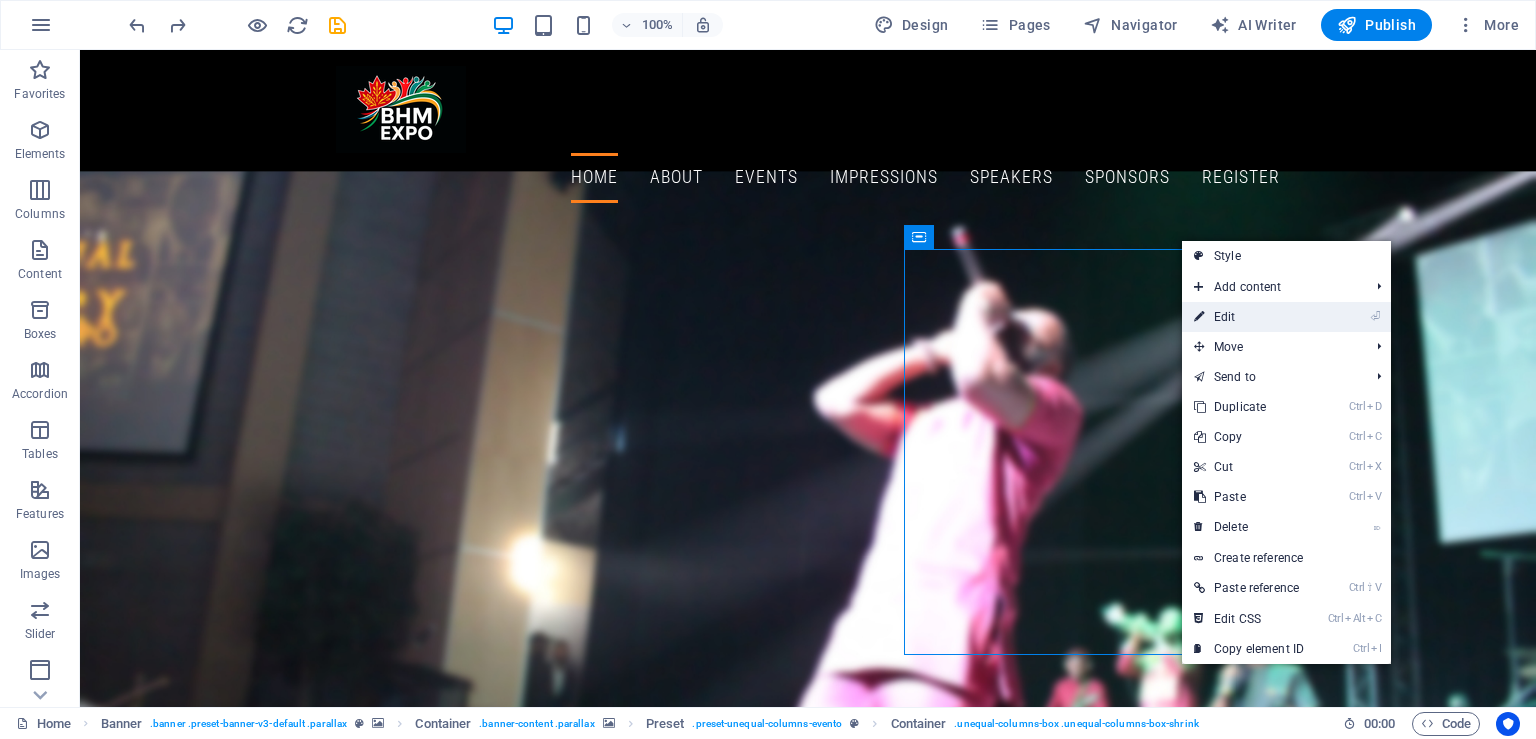 click on "⏎  Edit" at bounding box center [1249, 317] 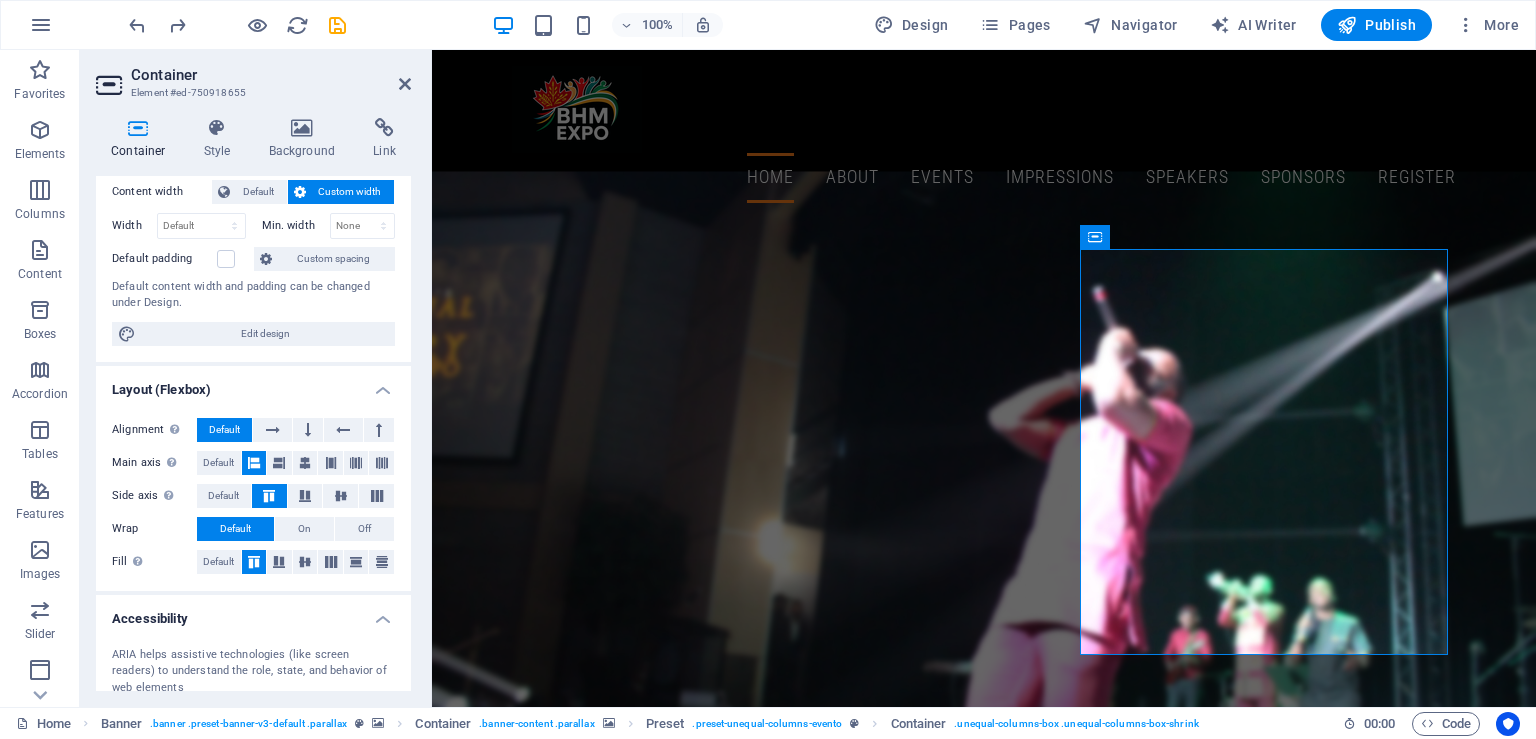 scroll, scrollTop: 0, scrollLeft: 0, axis: both 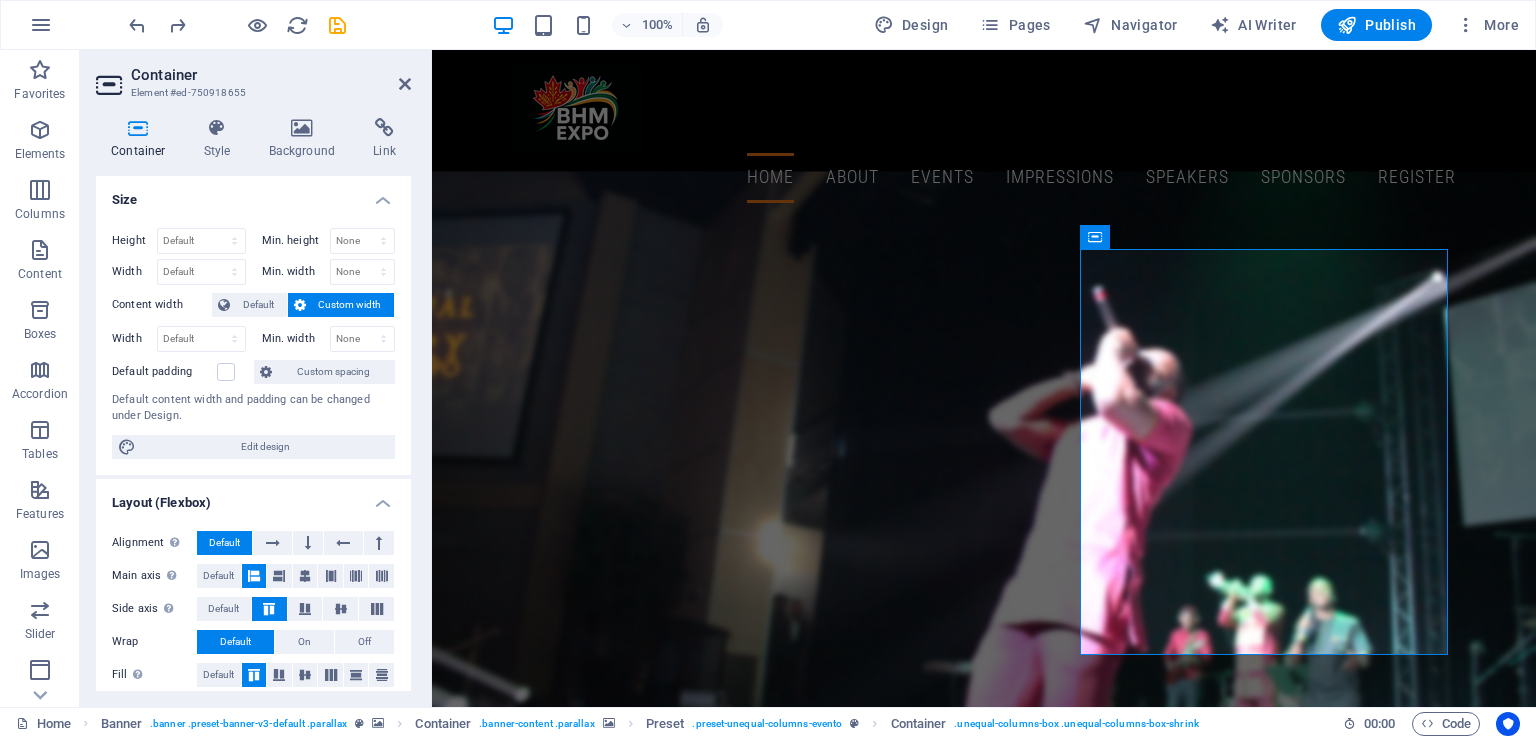 click at bounding box center [984, 1075] 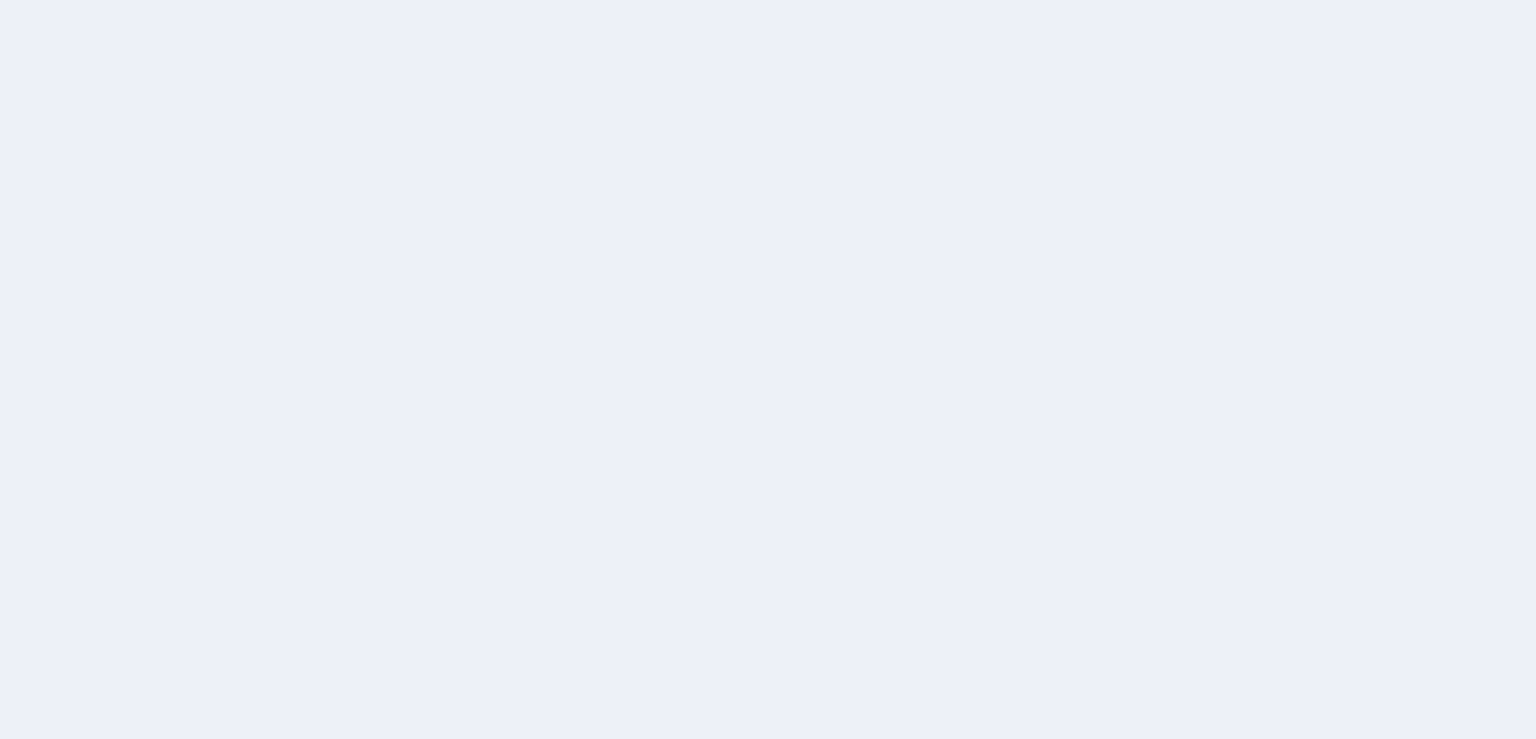 scroll, scrollTop: 0, scrollLeft: 0, axis: both 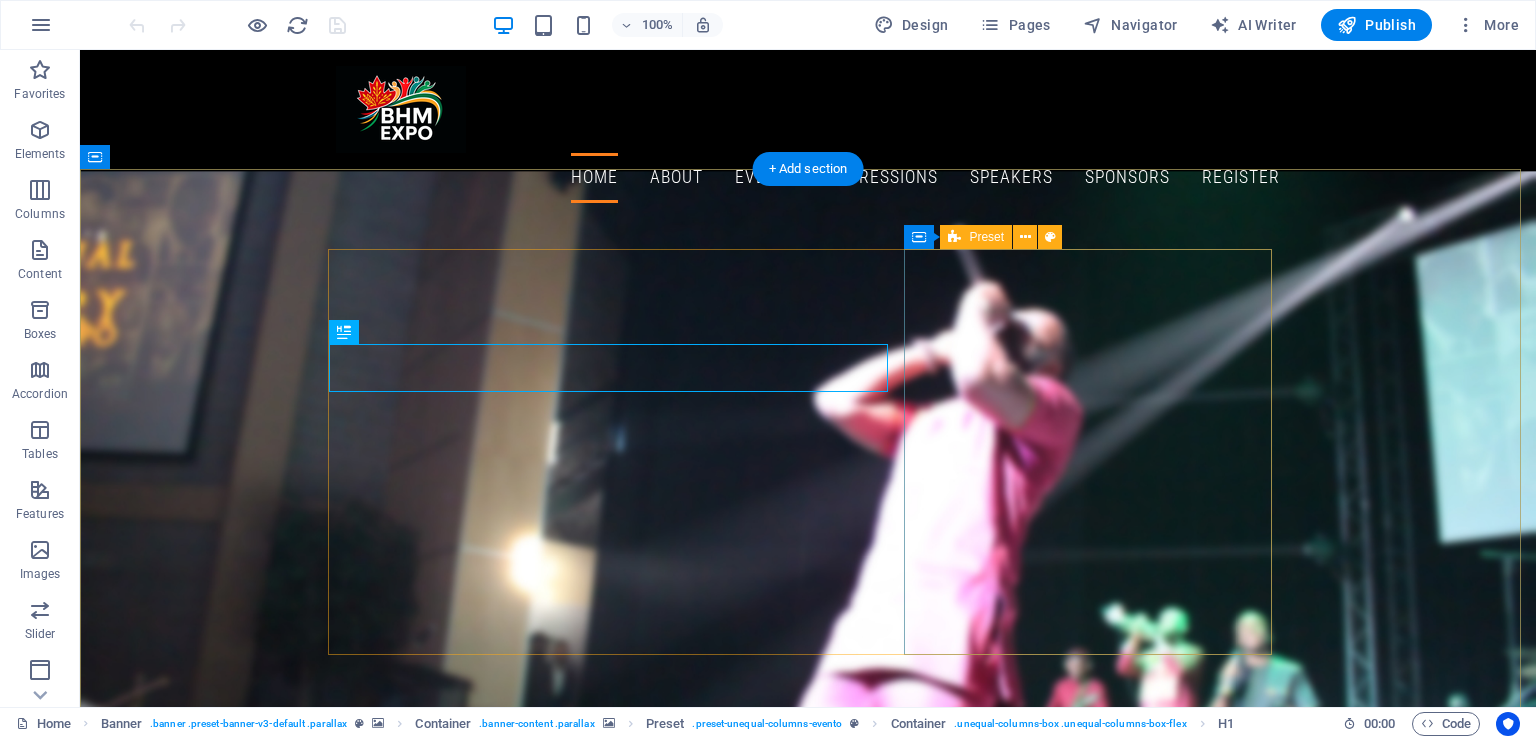 click on "Register Now   I have read and understand the privacy policy. Unreadable? Load new Sign up" at bounding box center [808, 1928] 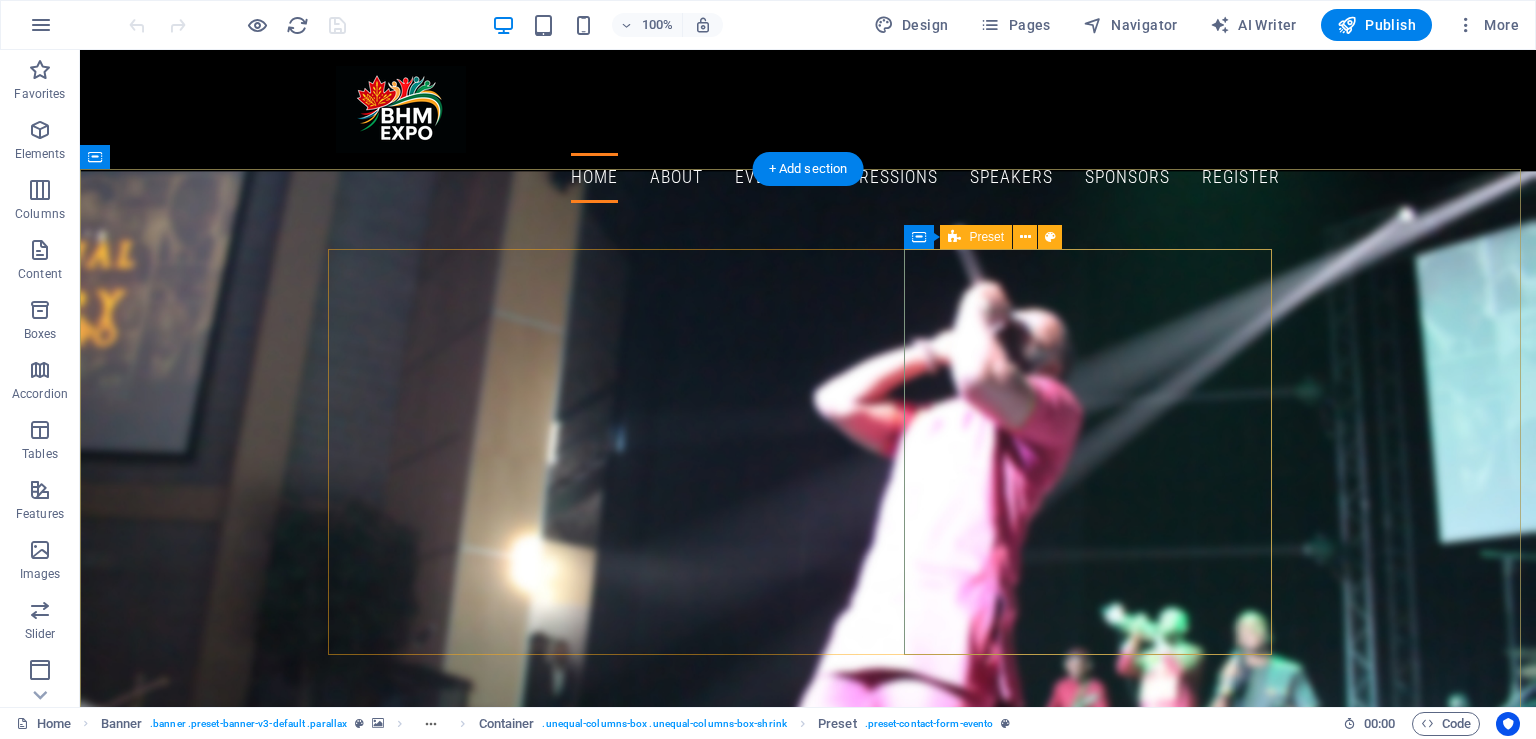 click on "Register Now   I have read and understand the privacy policy. Unreadable? Load new Sign up" at bounding box center (808, 1928) 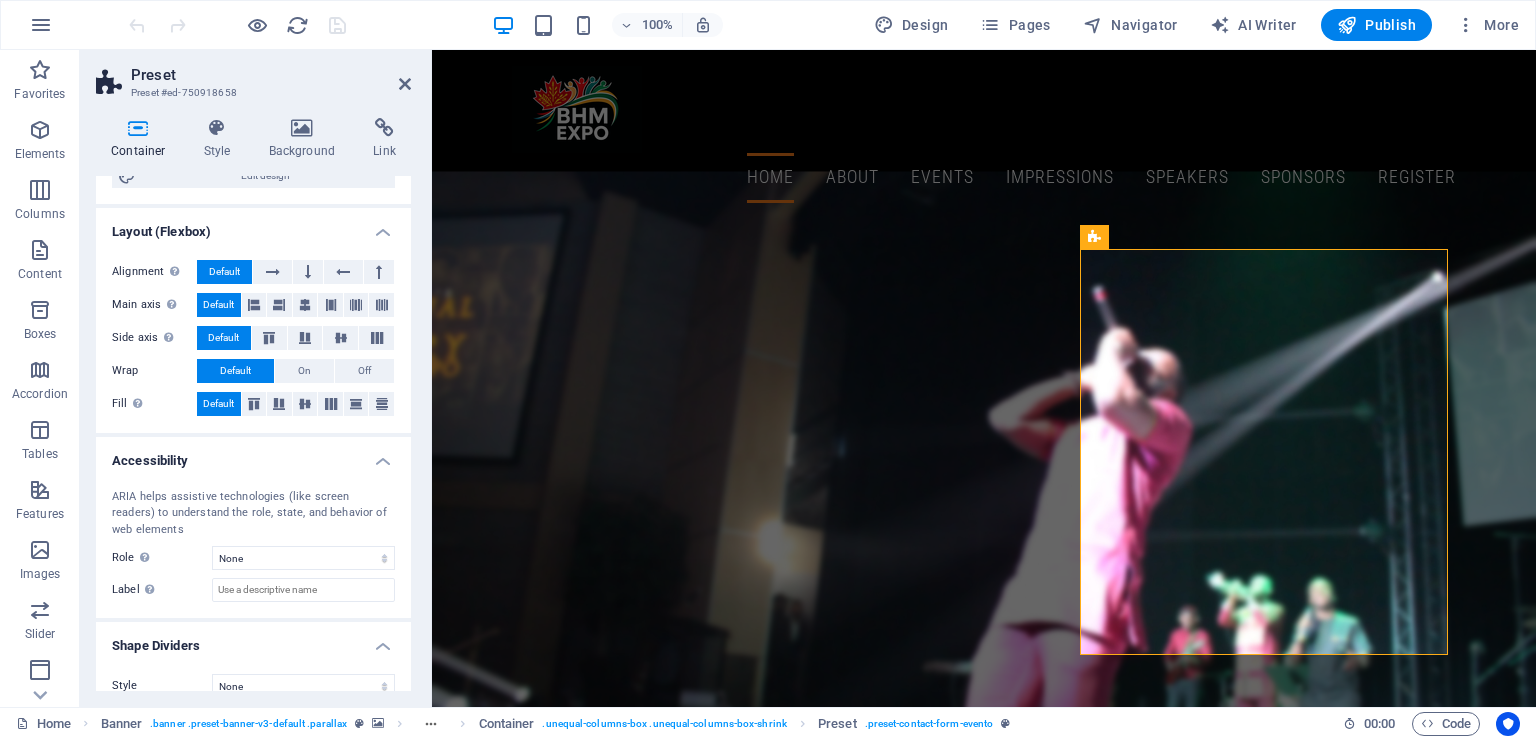 scroll, scrollTop: 258, scrollLeft: 0, axis: vertical 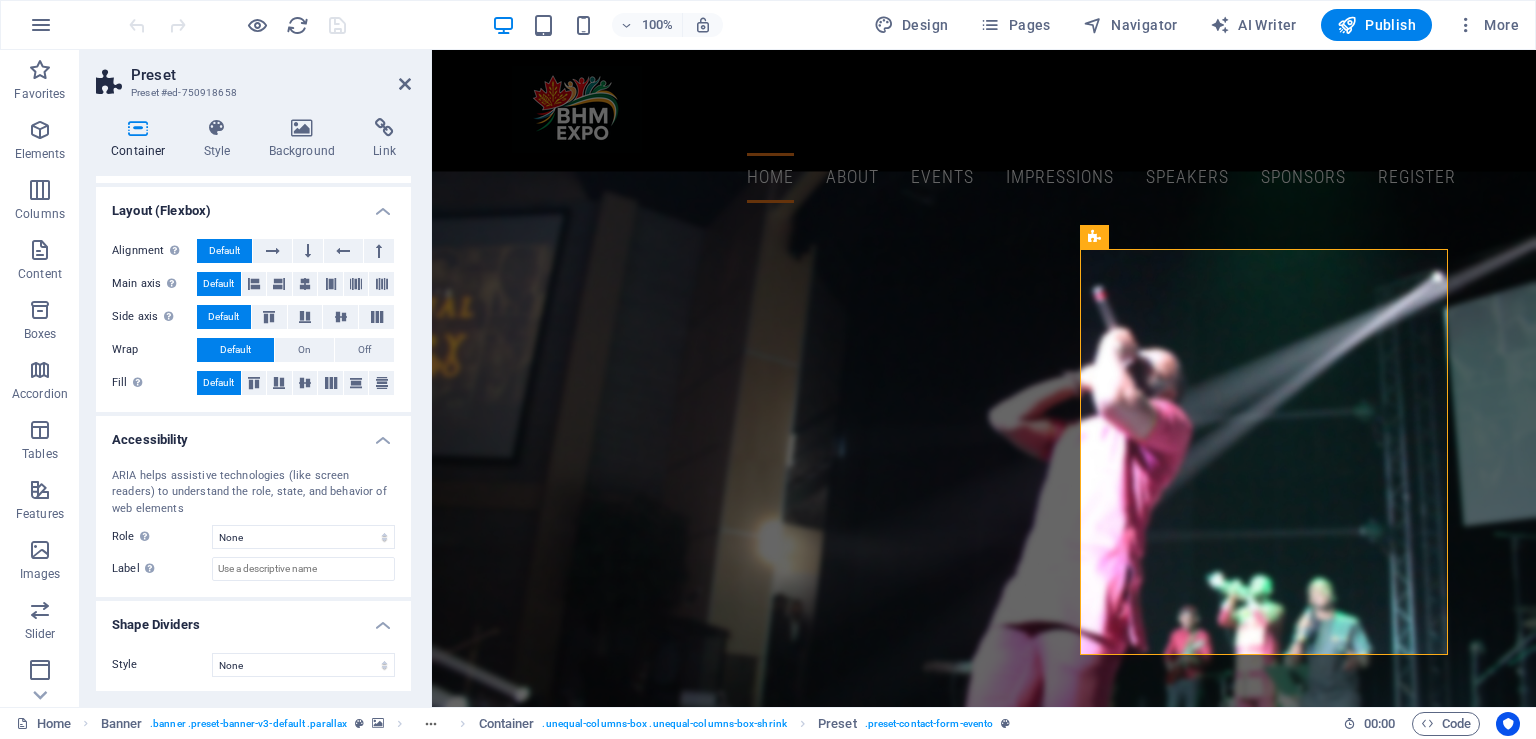 click on "Style" at bounding box center [125, 664] 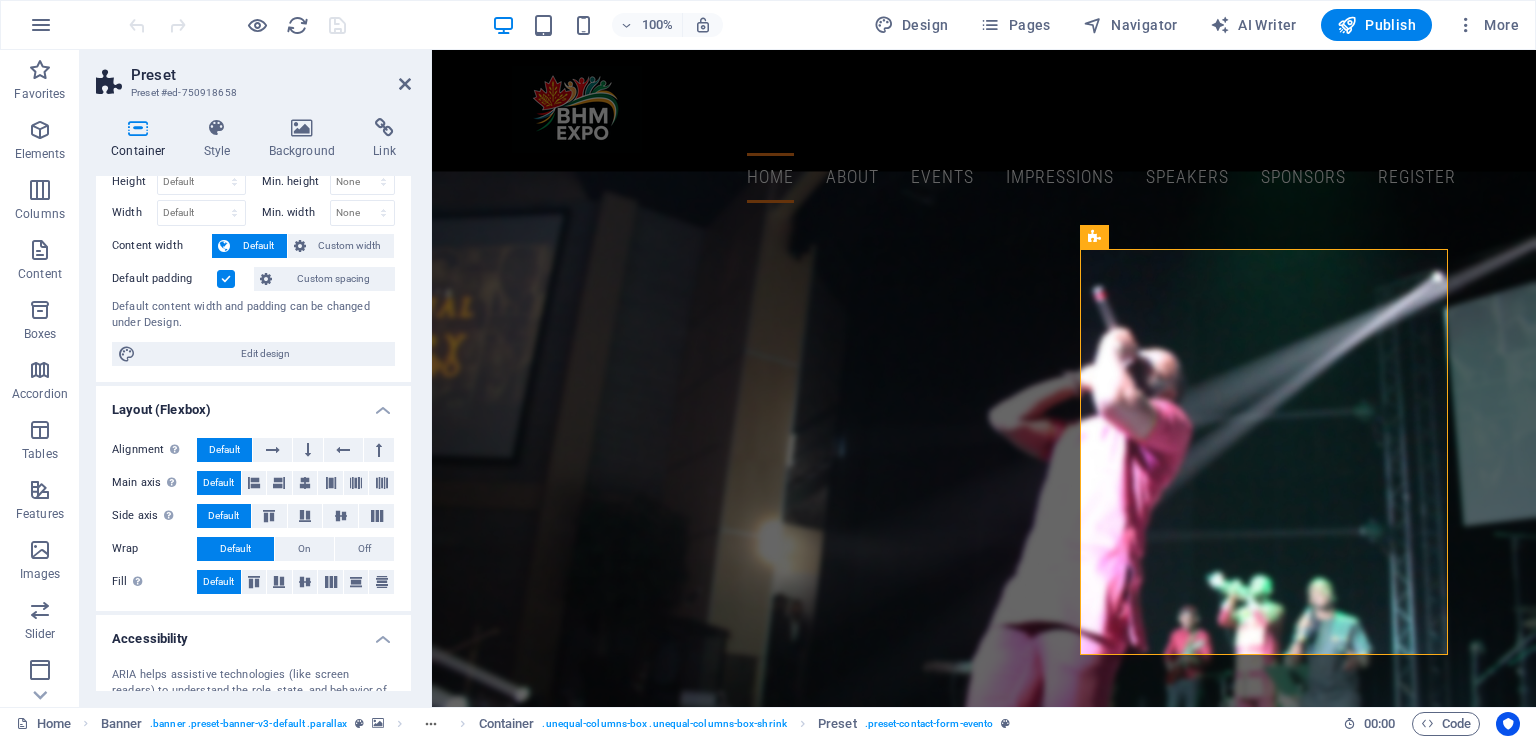 scroll, scrollTop: 0, scrollLeft: 0, axis: both 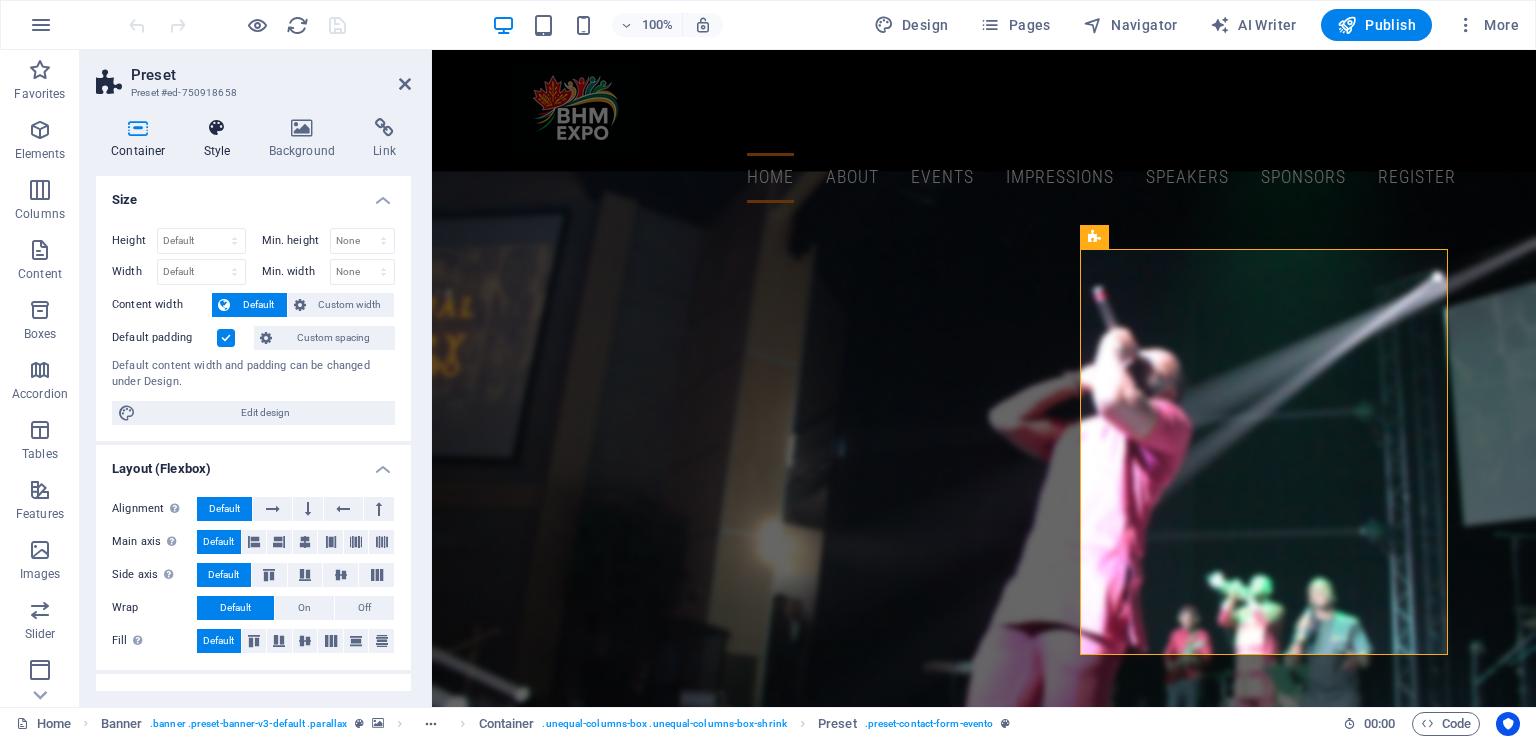 click at bounding box center (217, 128) 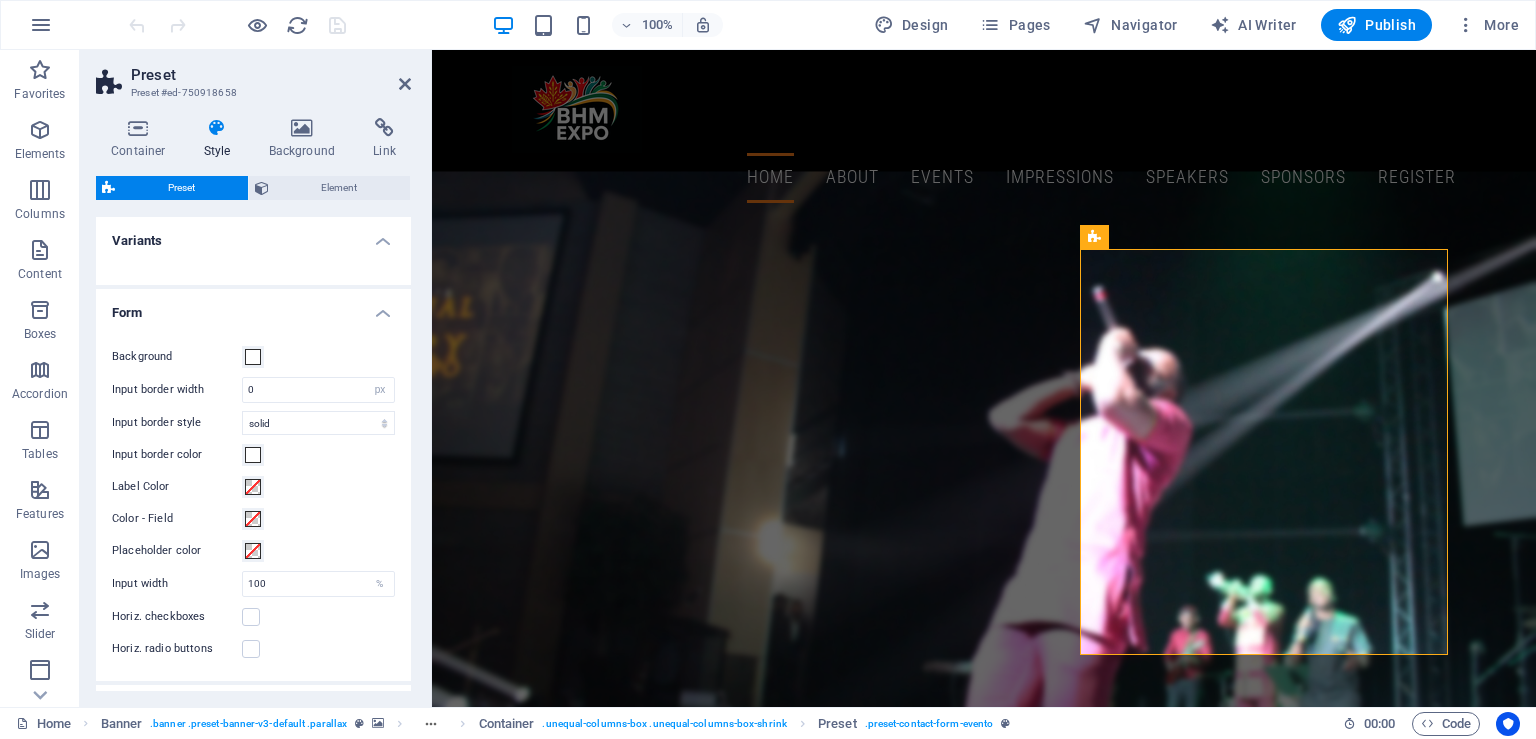 scroll, scrollTop: 172, scrollLeft: 0, axis: vertical 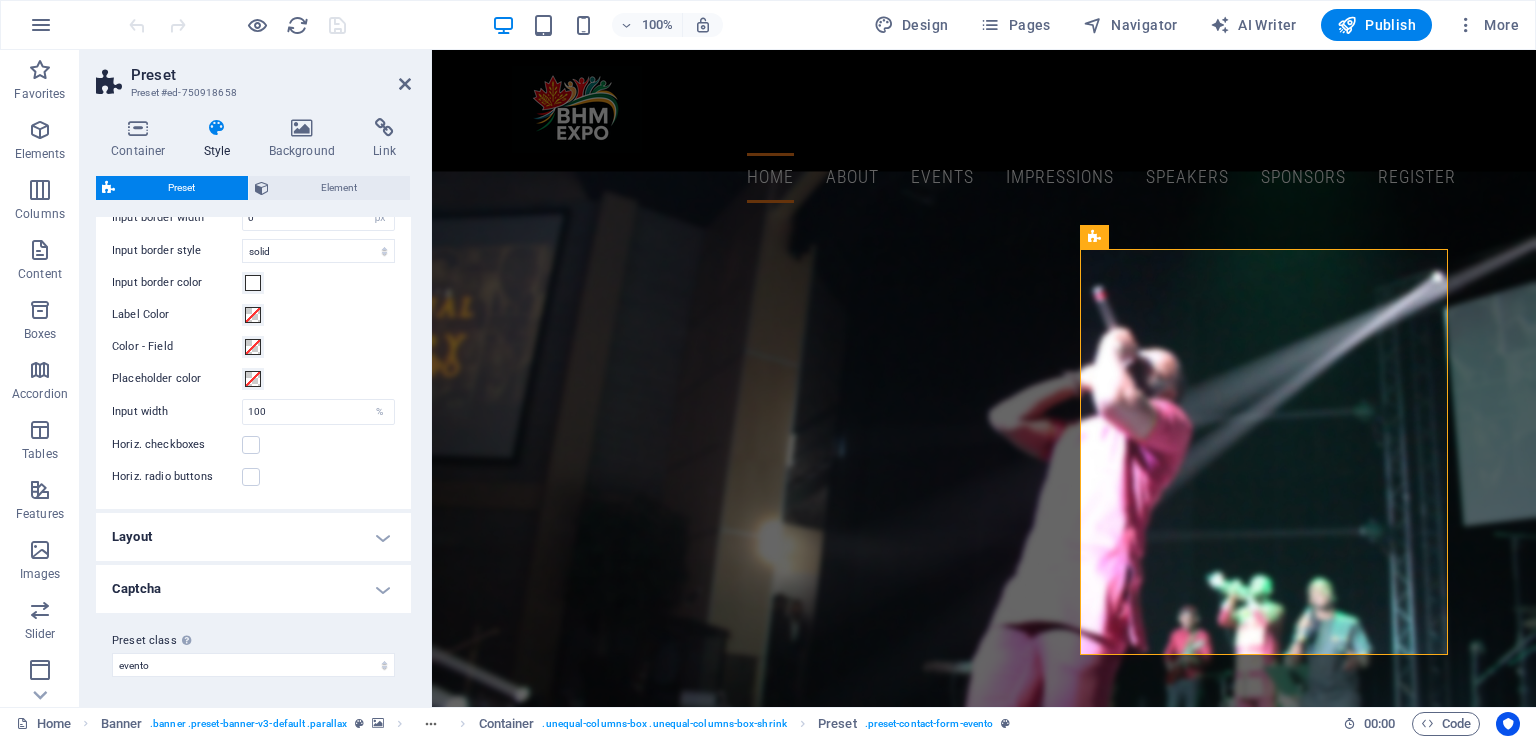 click on "Captcha" at bounding box center (253, 589) 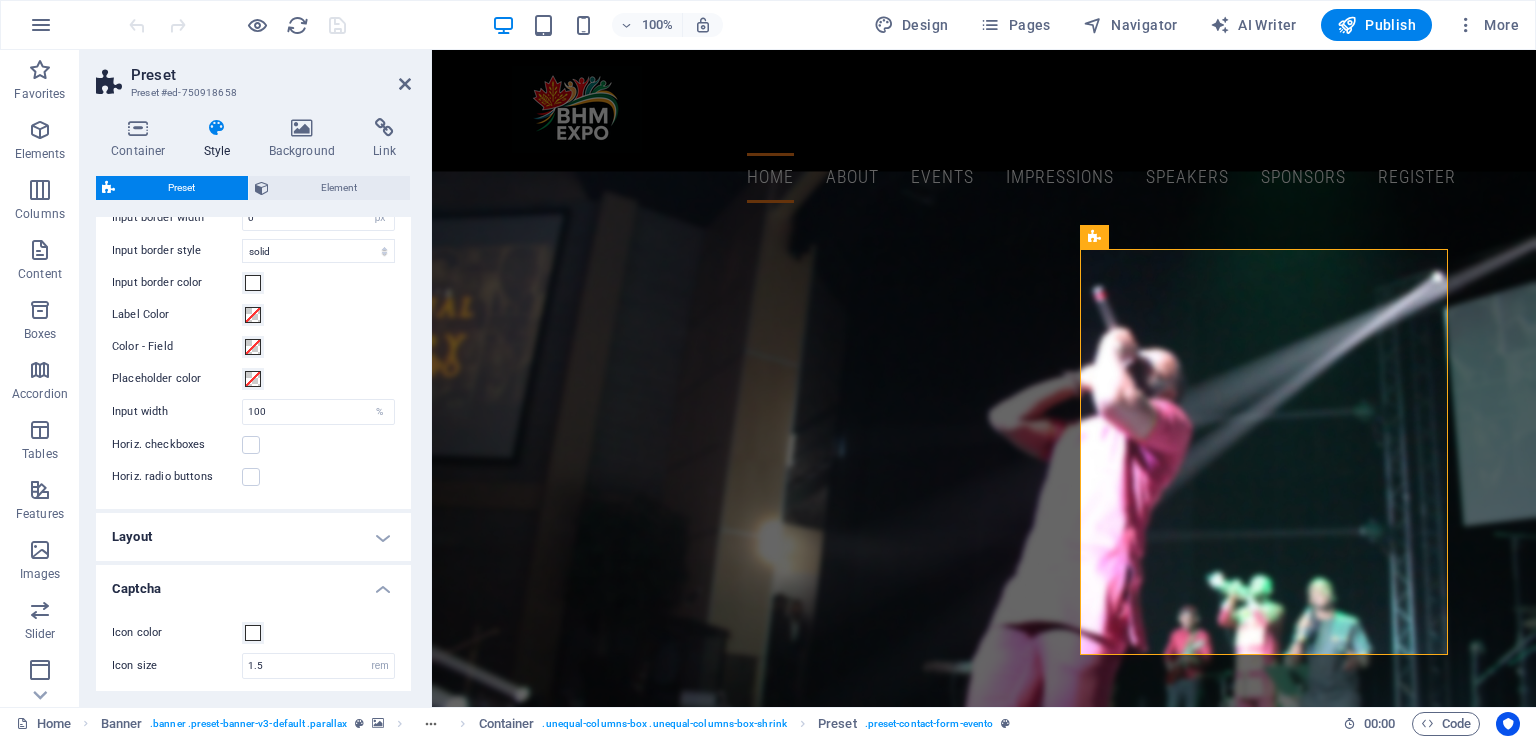 click on "Captcha" at bounding box center [253, 583] 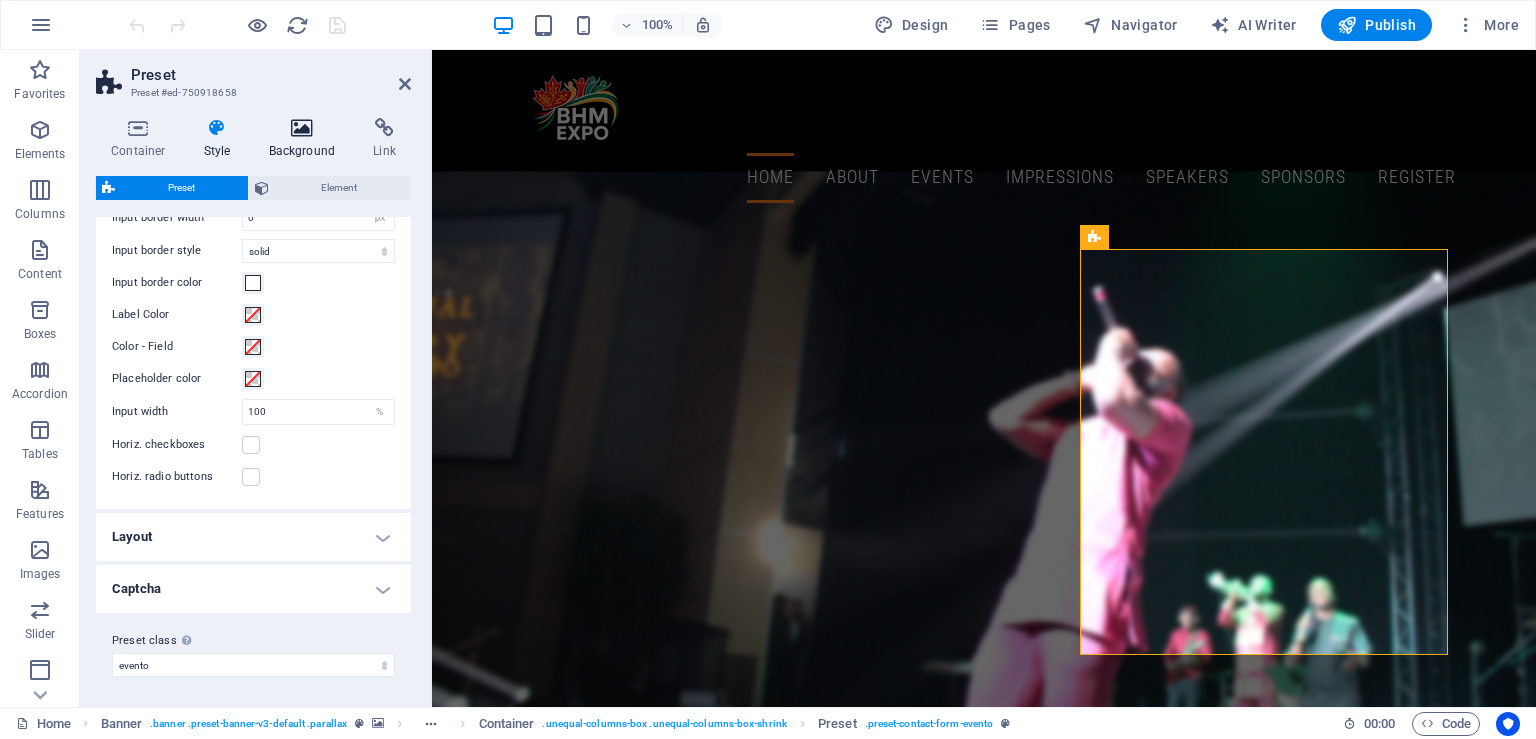 click on "Background" at bounding box center (306, 139) 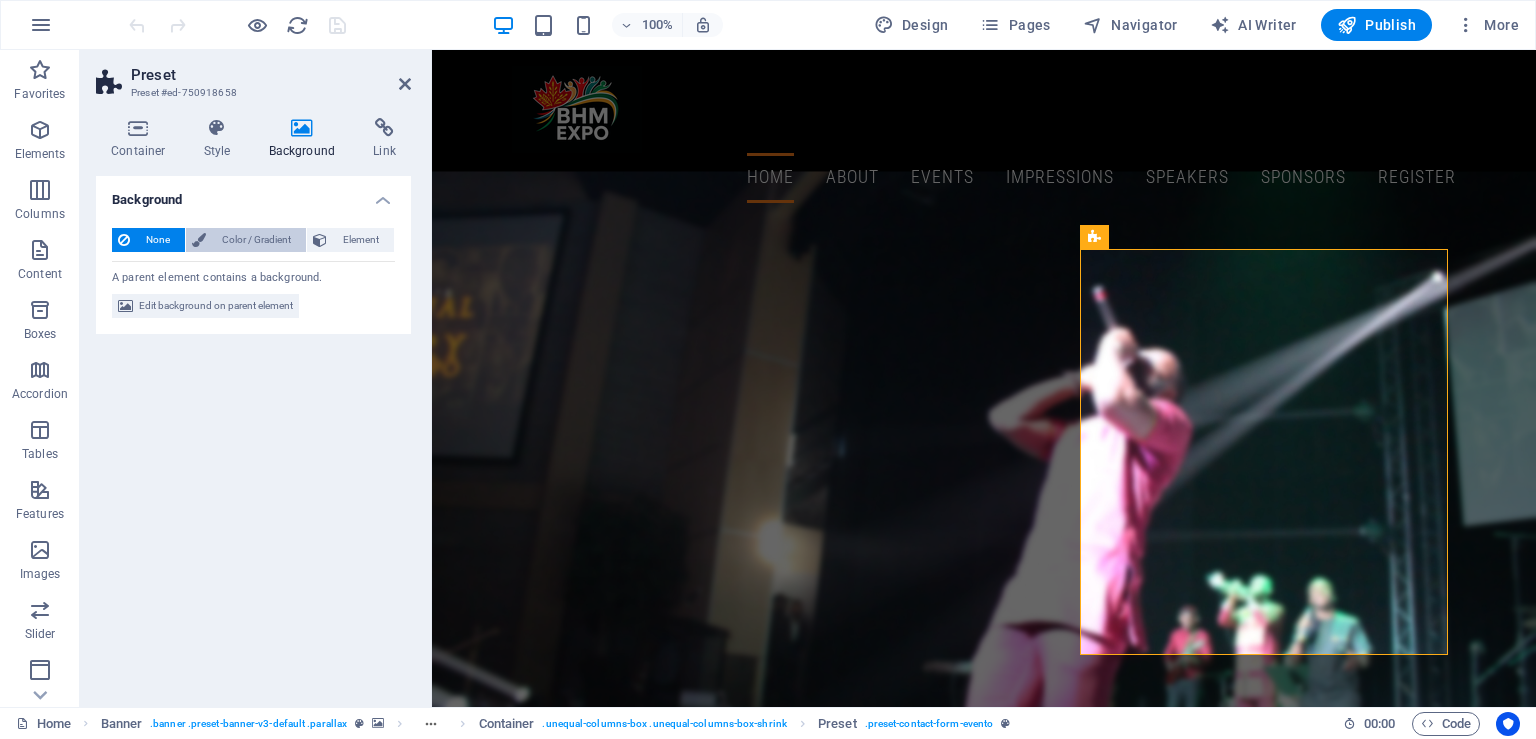 click on "Color / Gradient" at bounding box center [256, 240] 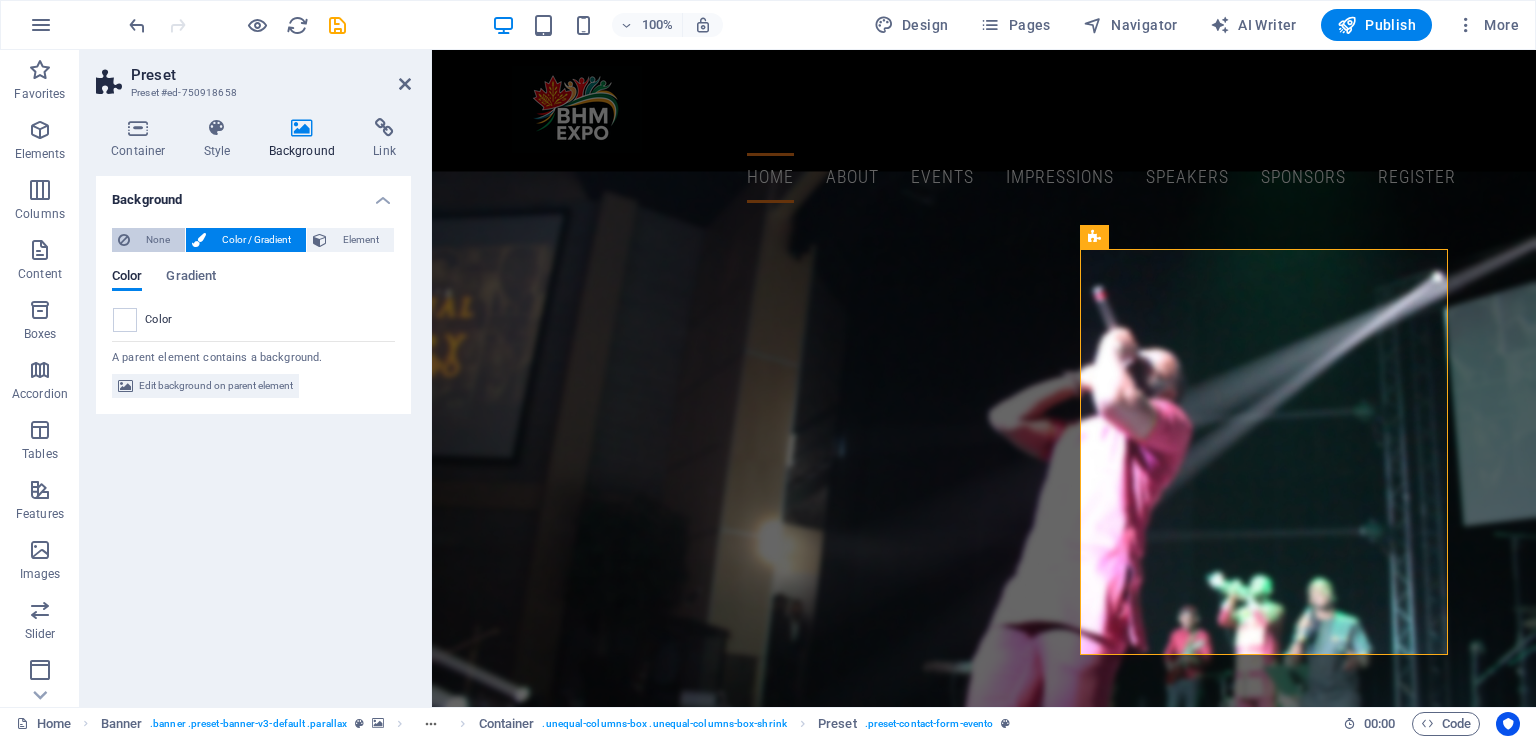 click on "None" at bounding box center (157, 240) 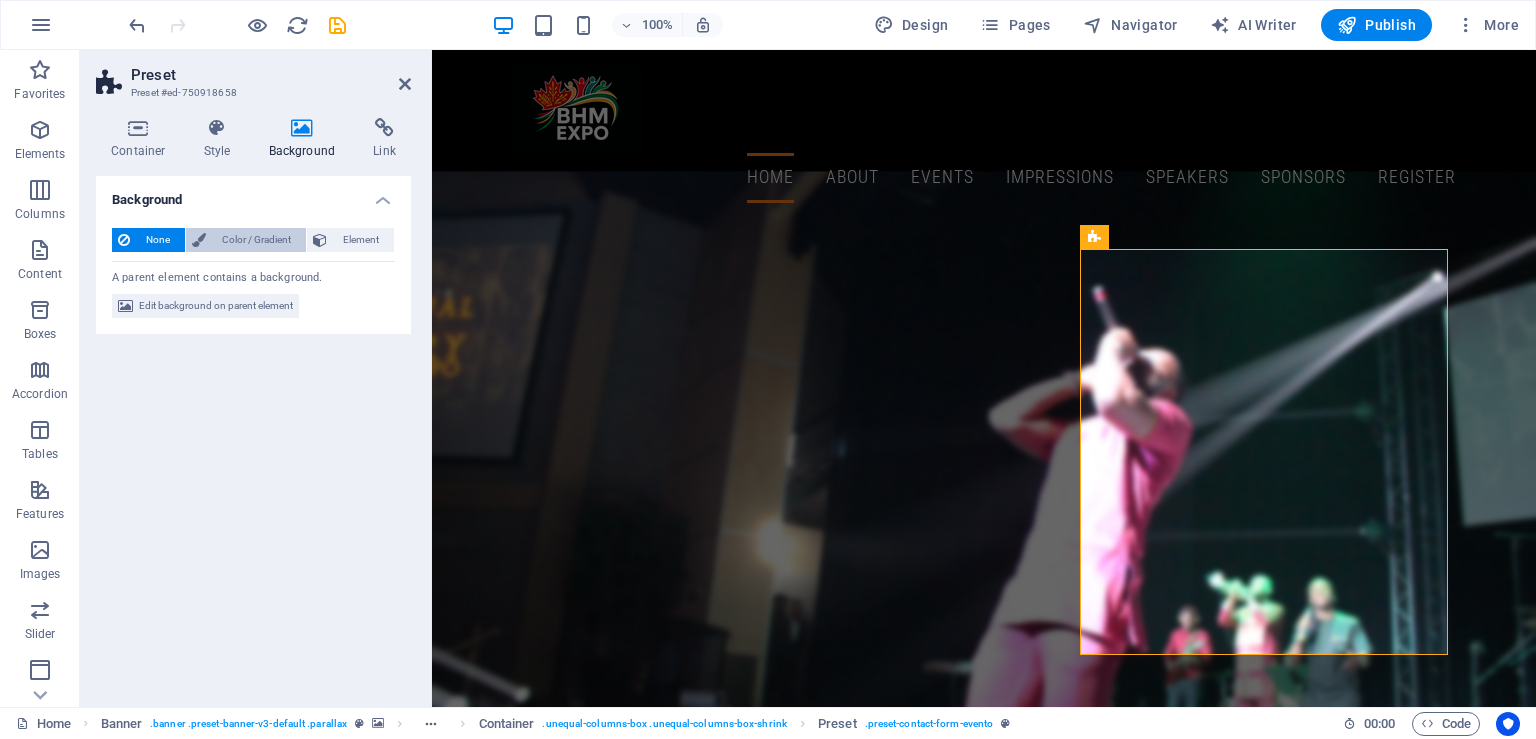 click on "Color / Gradient" at bounding box center (256, 240) 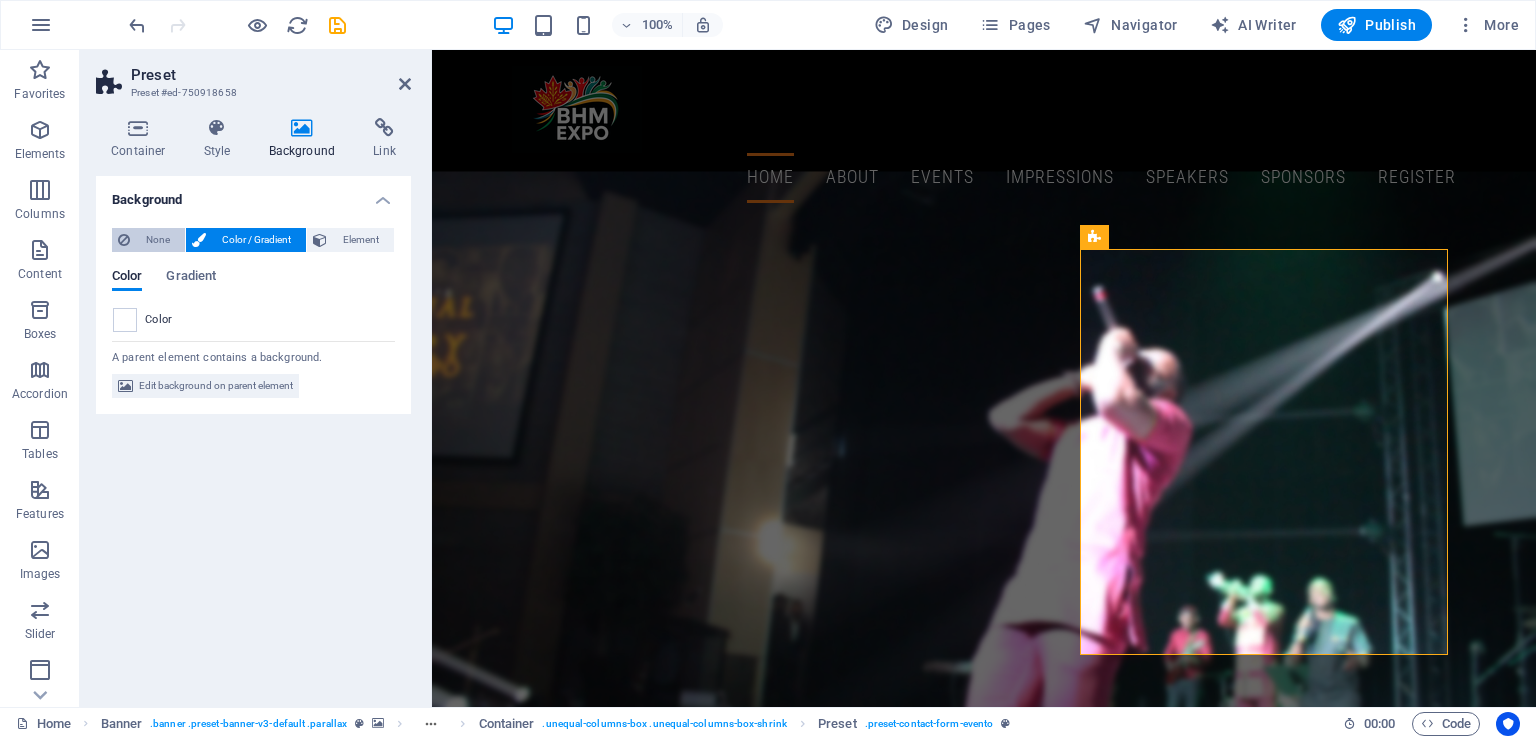 click on "None" at bounding box center [157, 240] 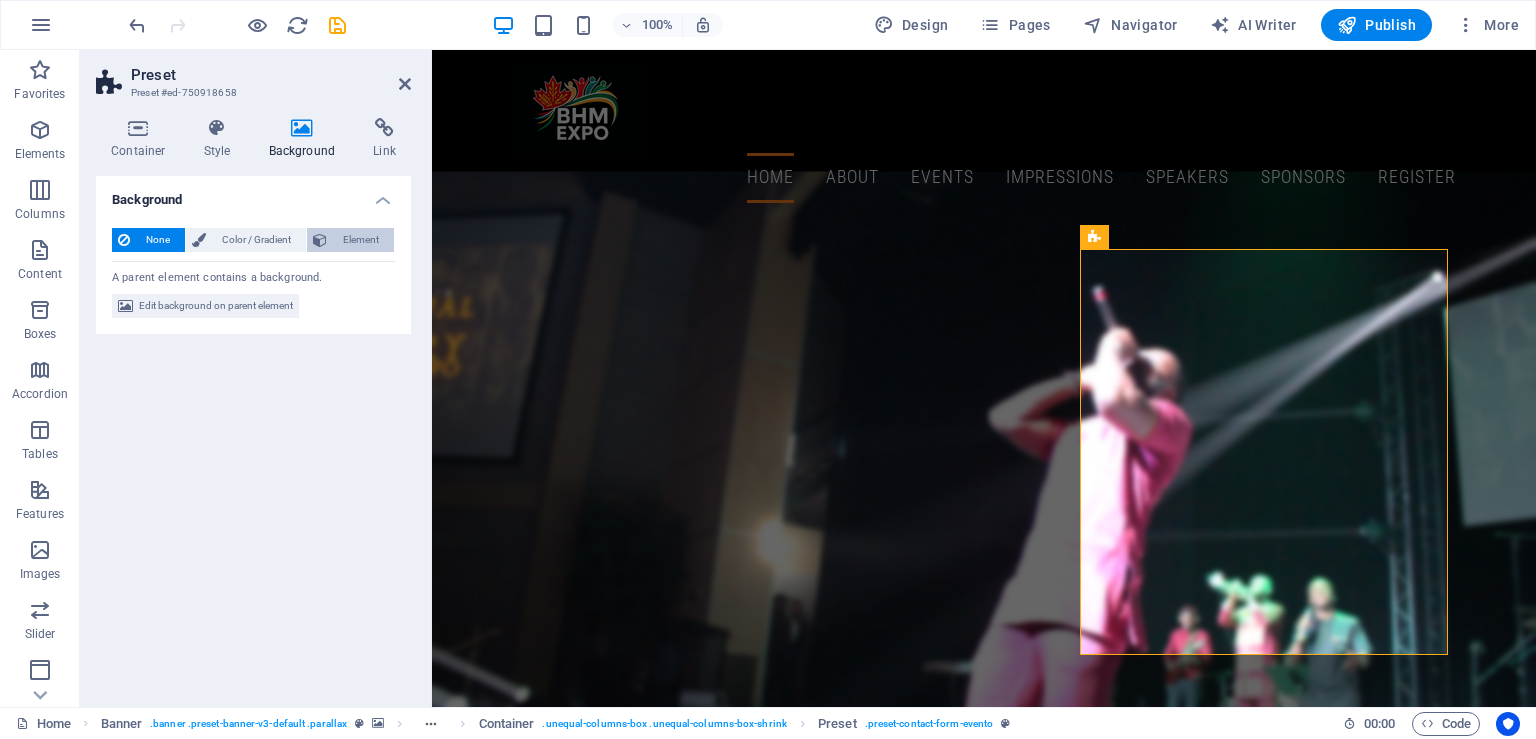 click on "Element" at bounding box center (360, 240) 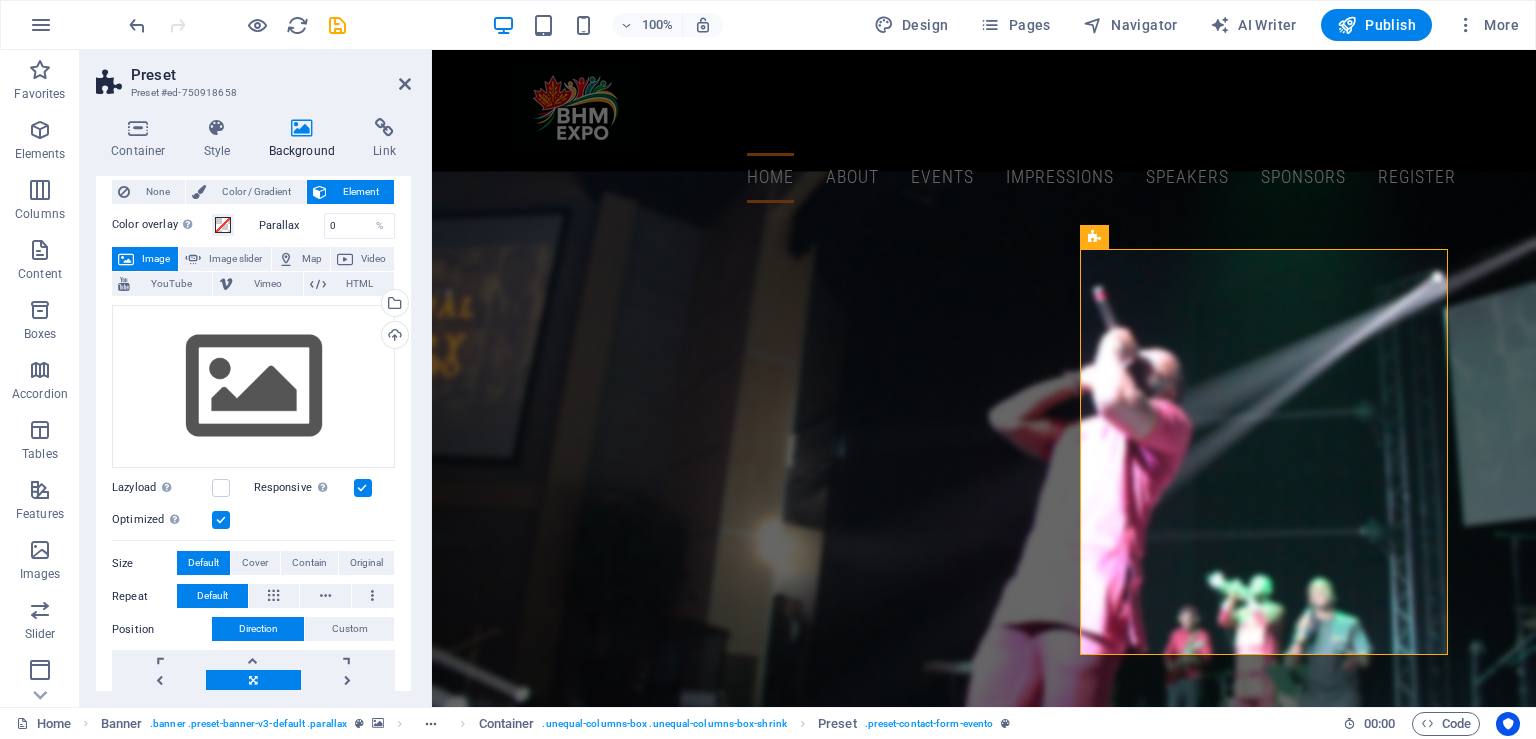 scroll, scrollTop: 20, scrollLeft: 0, axis: vertical 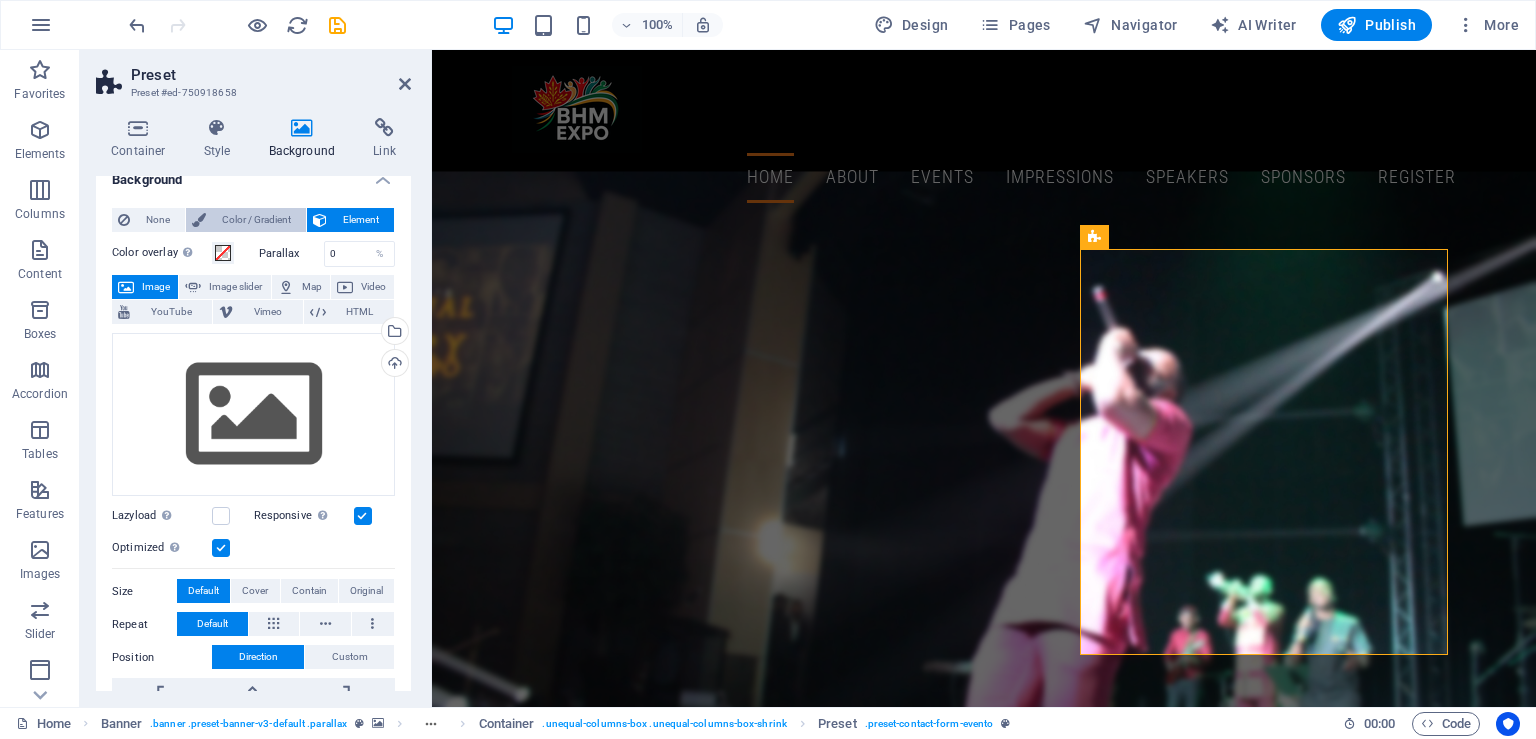 click on "Color / Gradient" at bounding box center [256, 220] 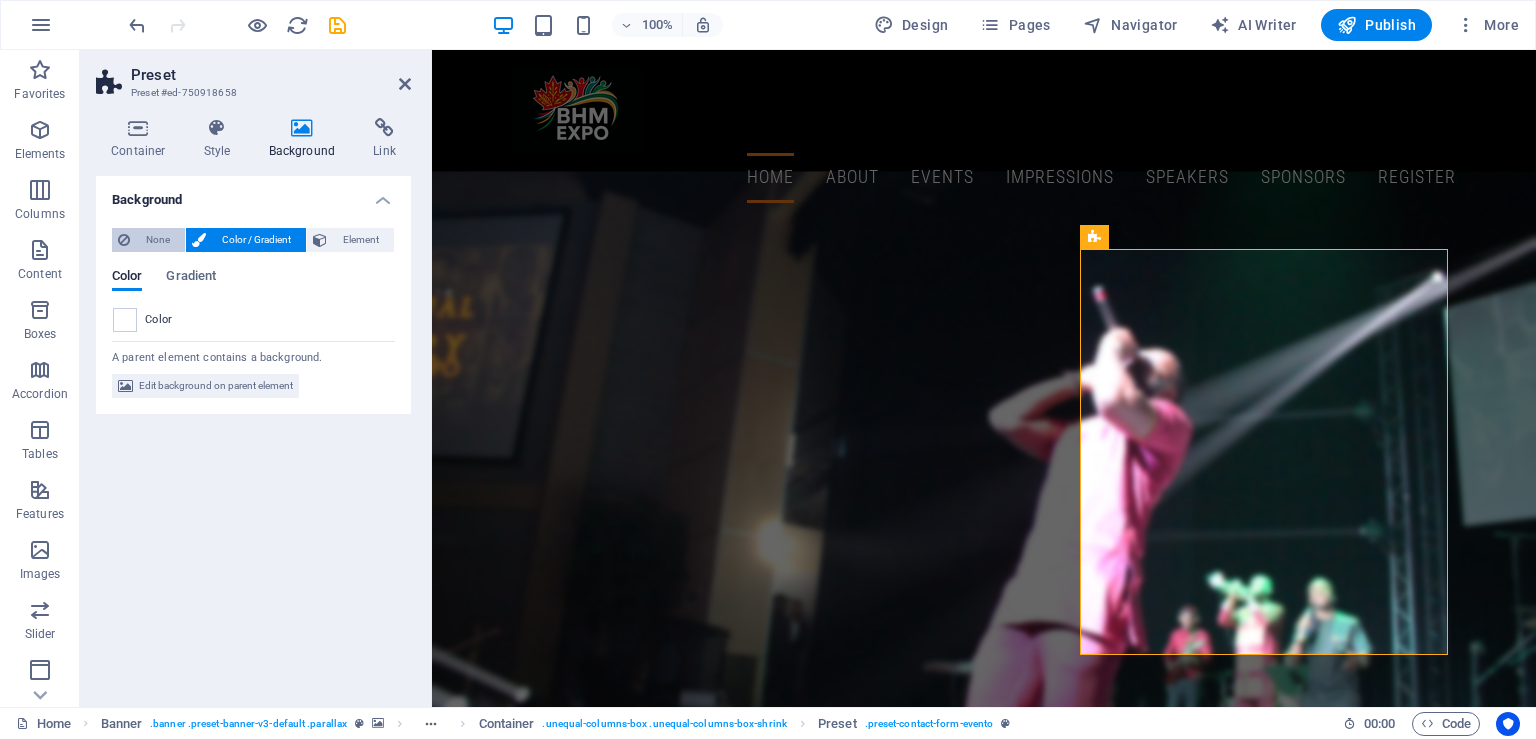 click on "None" at bounding box center (157, 240) 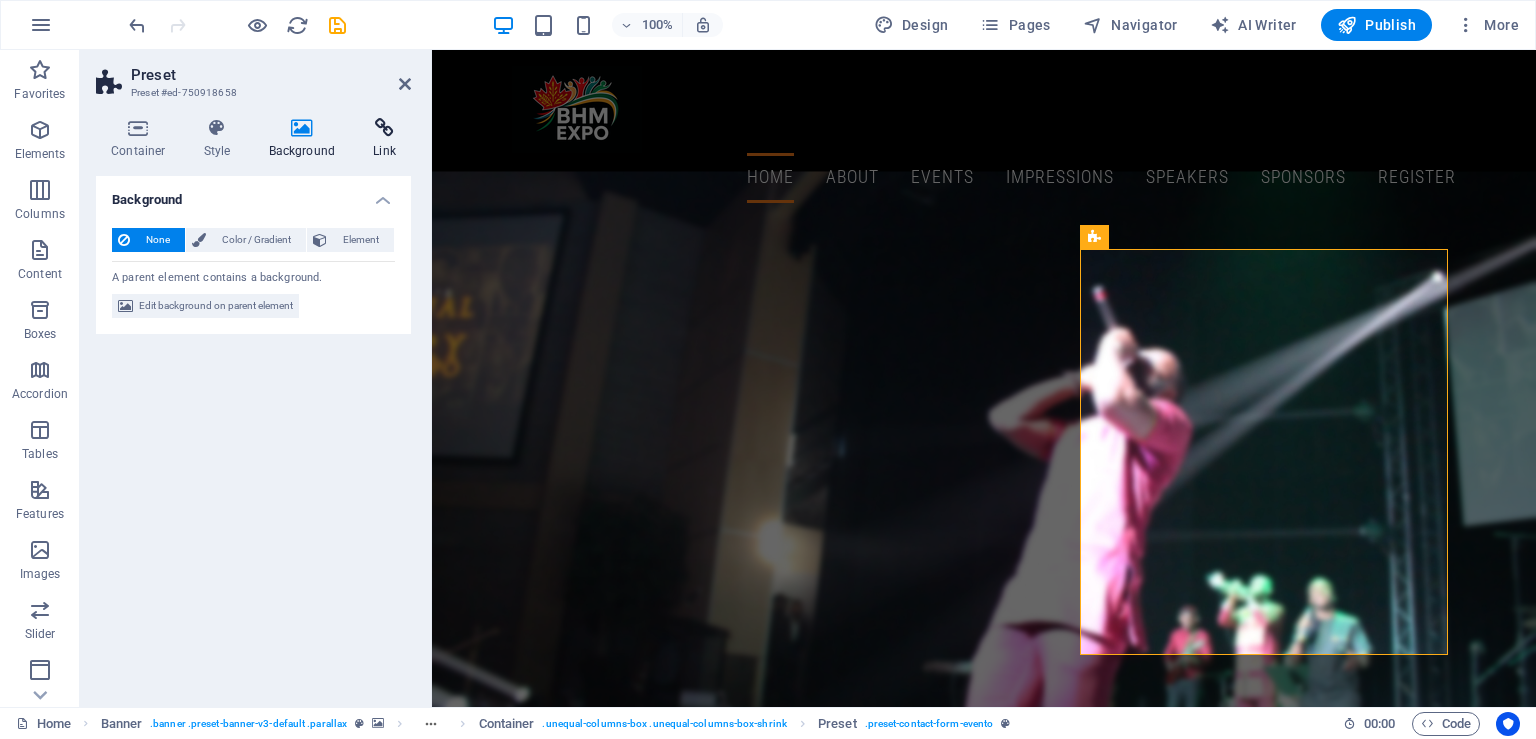 click at bounding box center [384, 128] 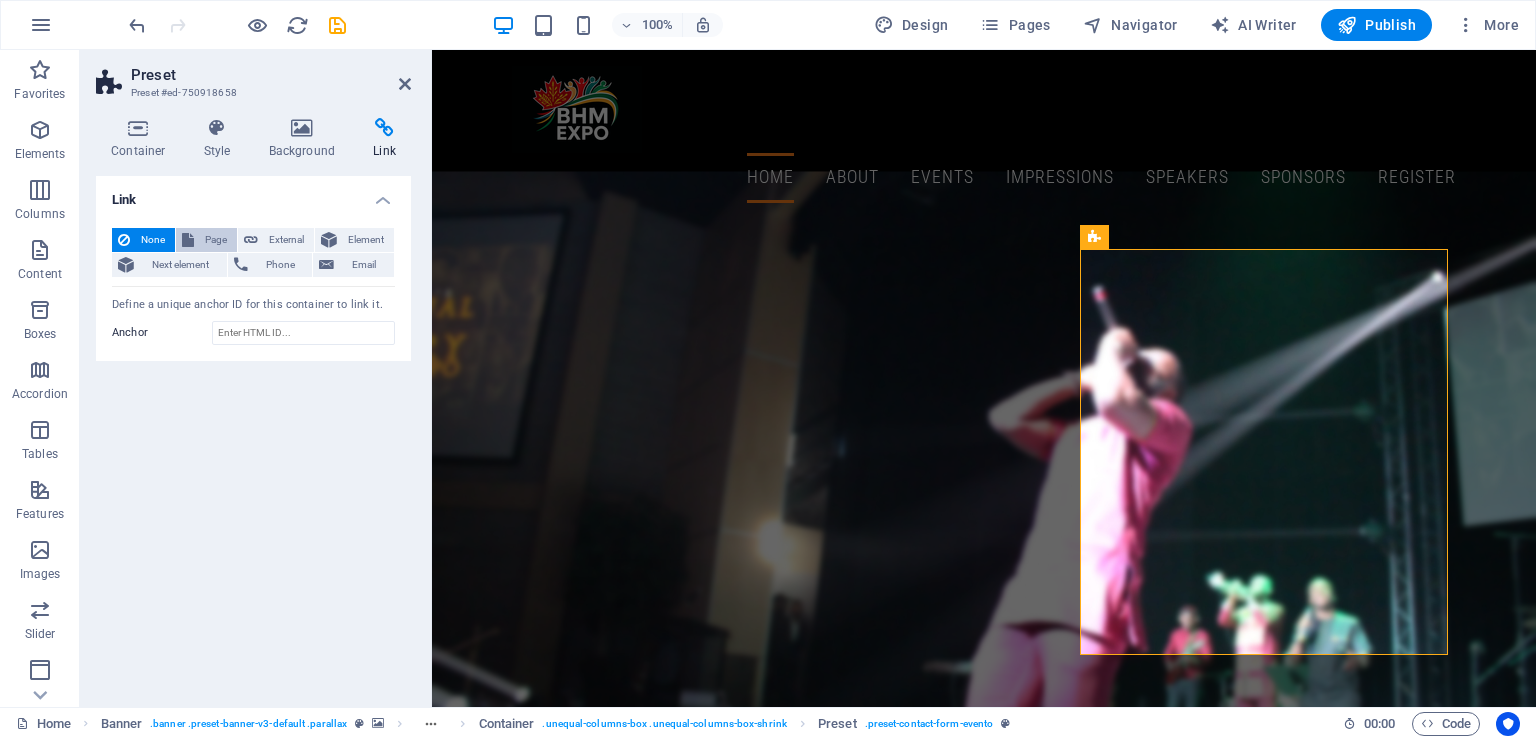 click on "Page" at bounding box center (215, 240) 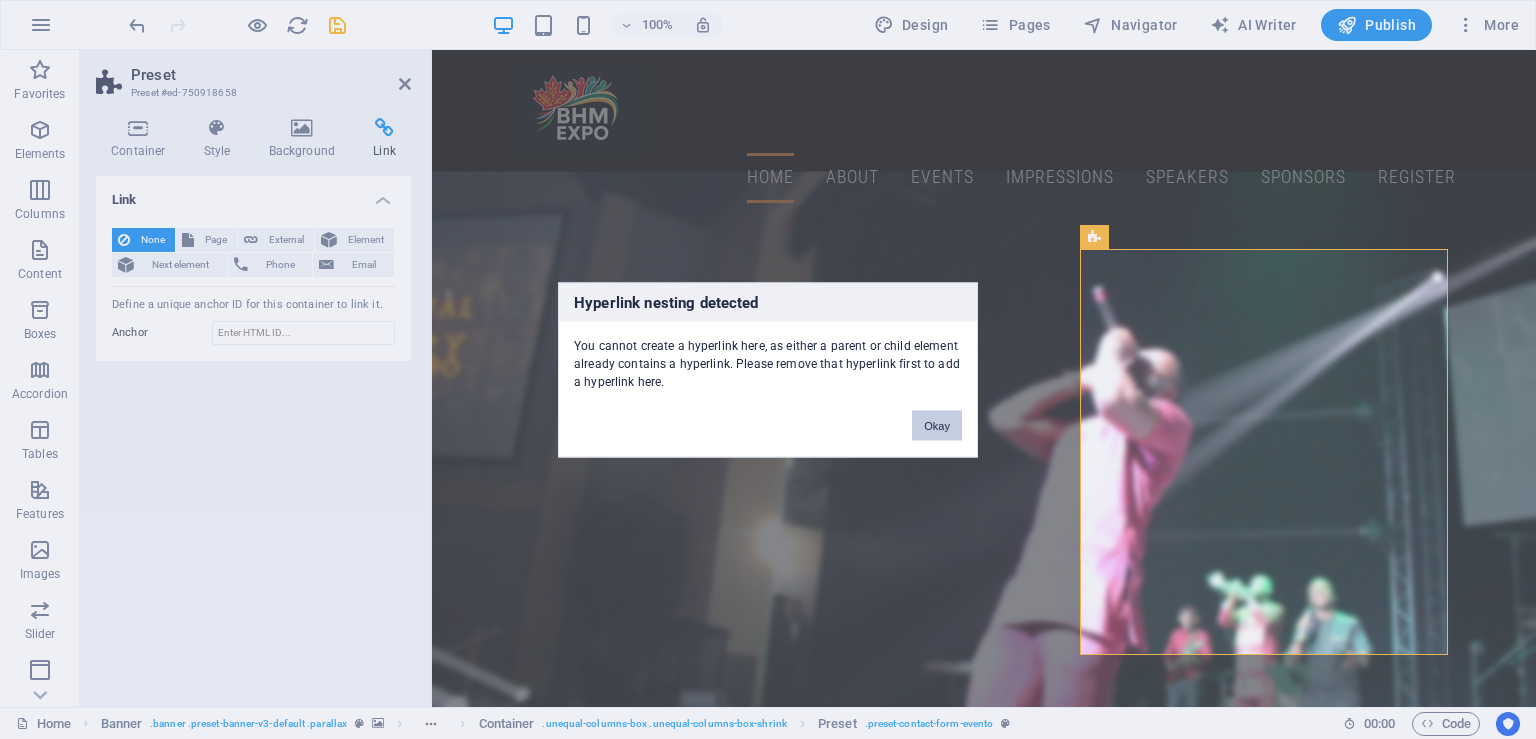 click on "Okay" at bounding box center [937, 425] 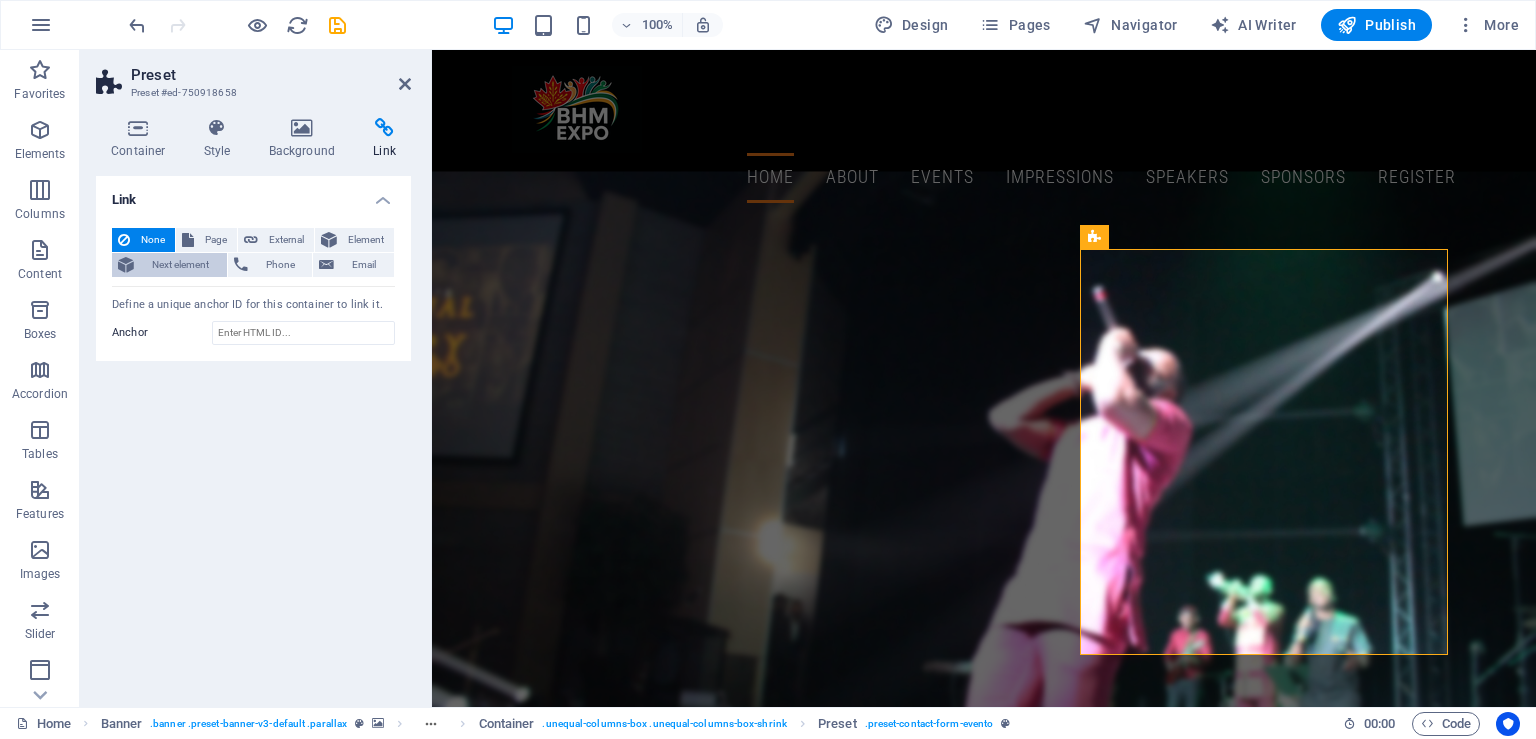 click on "Next element" at bounding box center (180, 265) 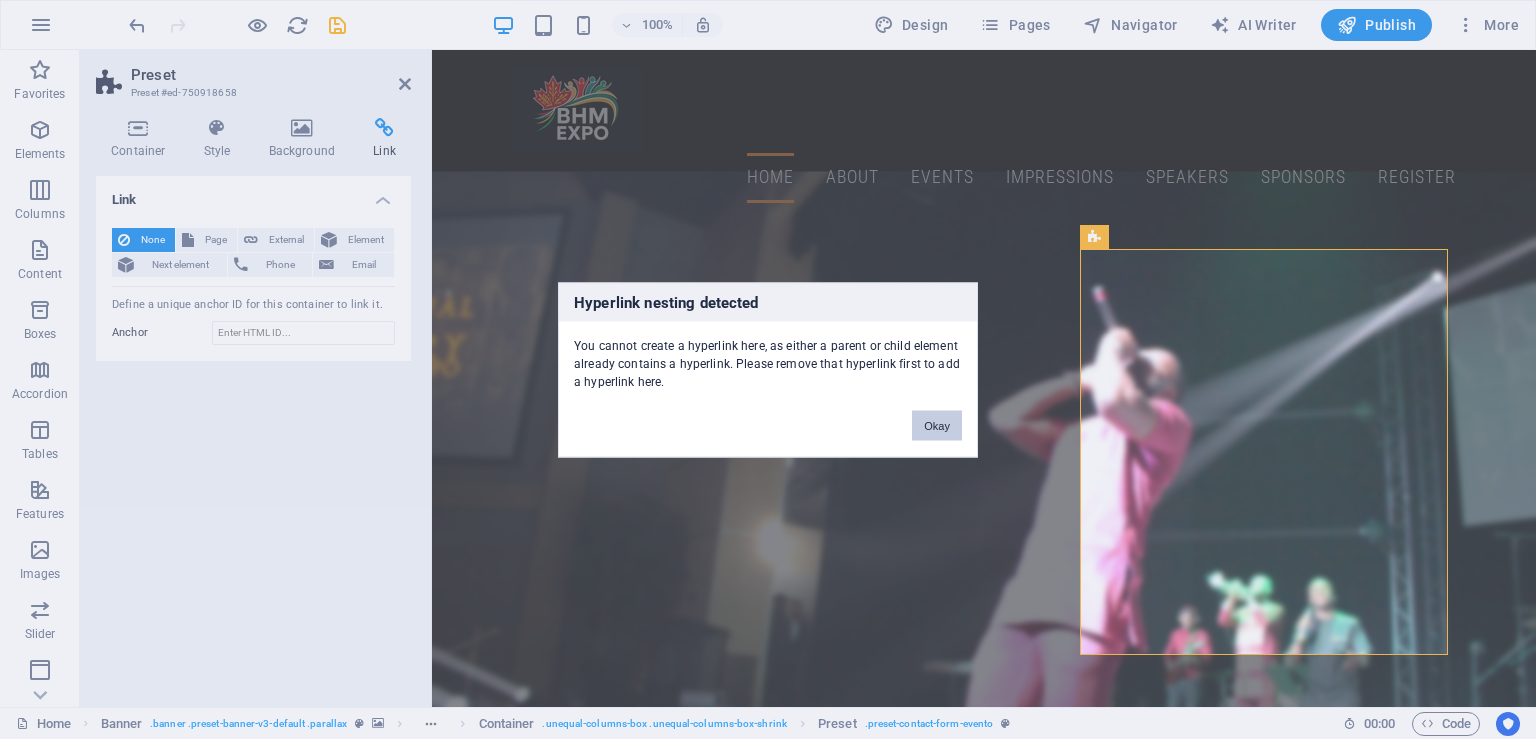 click on "Okay" at bounding box center (937, 425) 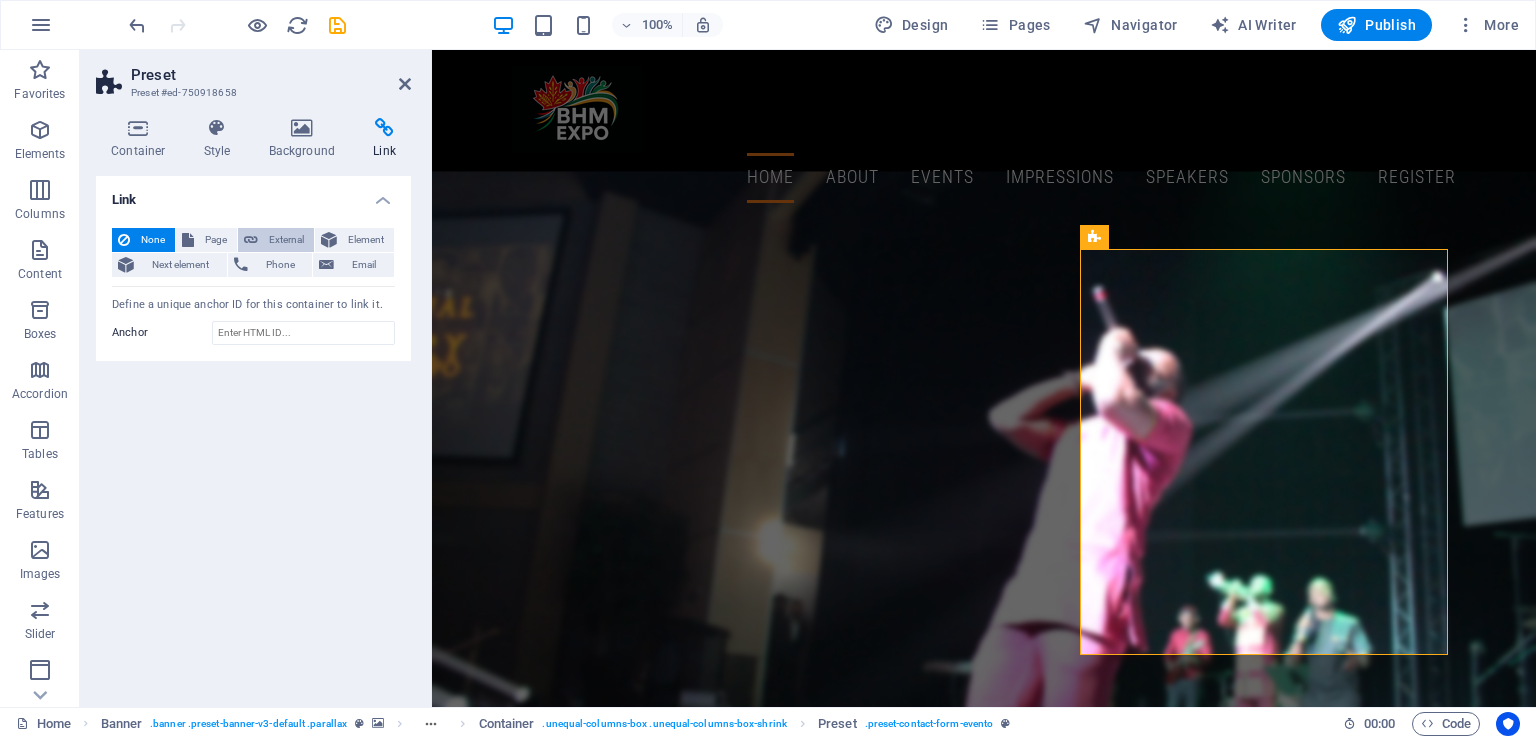 click on "External" at bounding box center [286, 240] 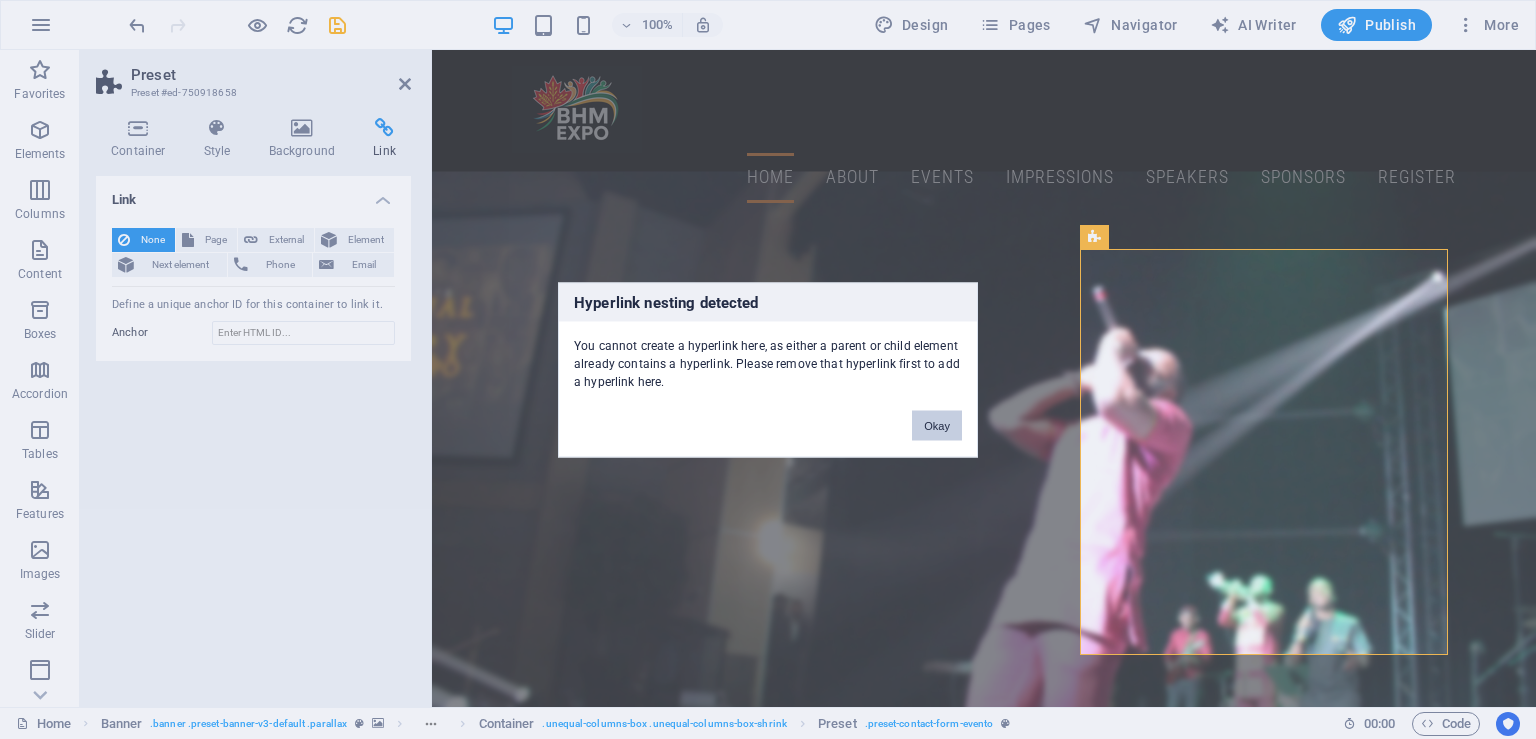 click on "Okay" at bounding box center (937, 425) 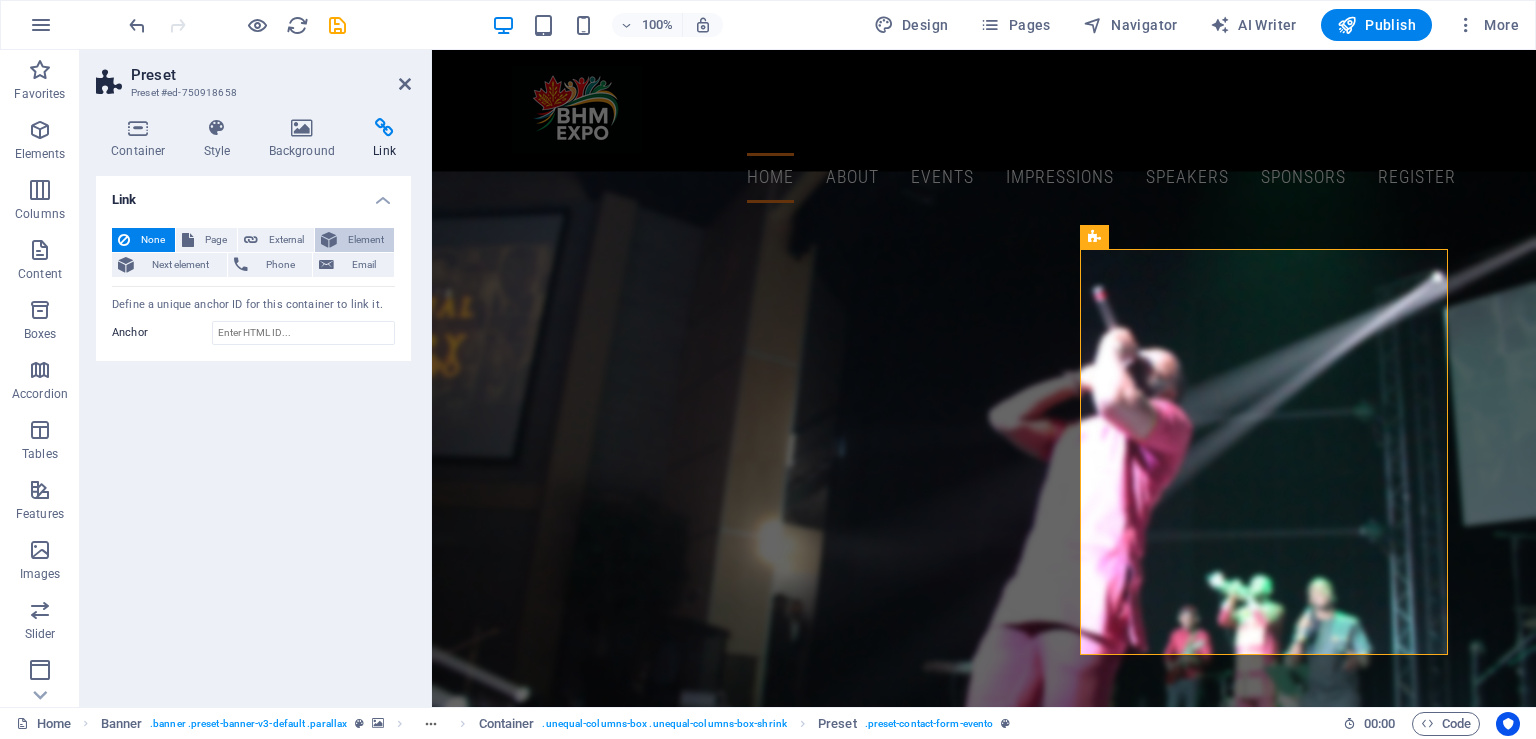click on "Element" at bounding box center [365, 240] 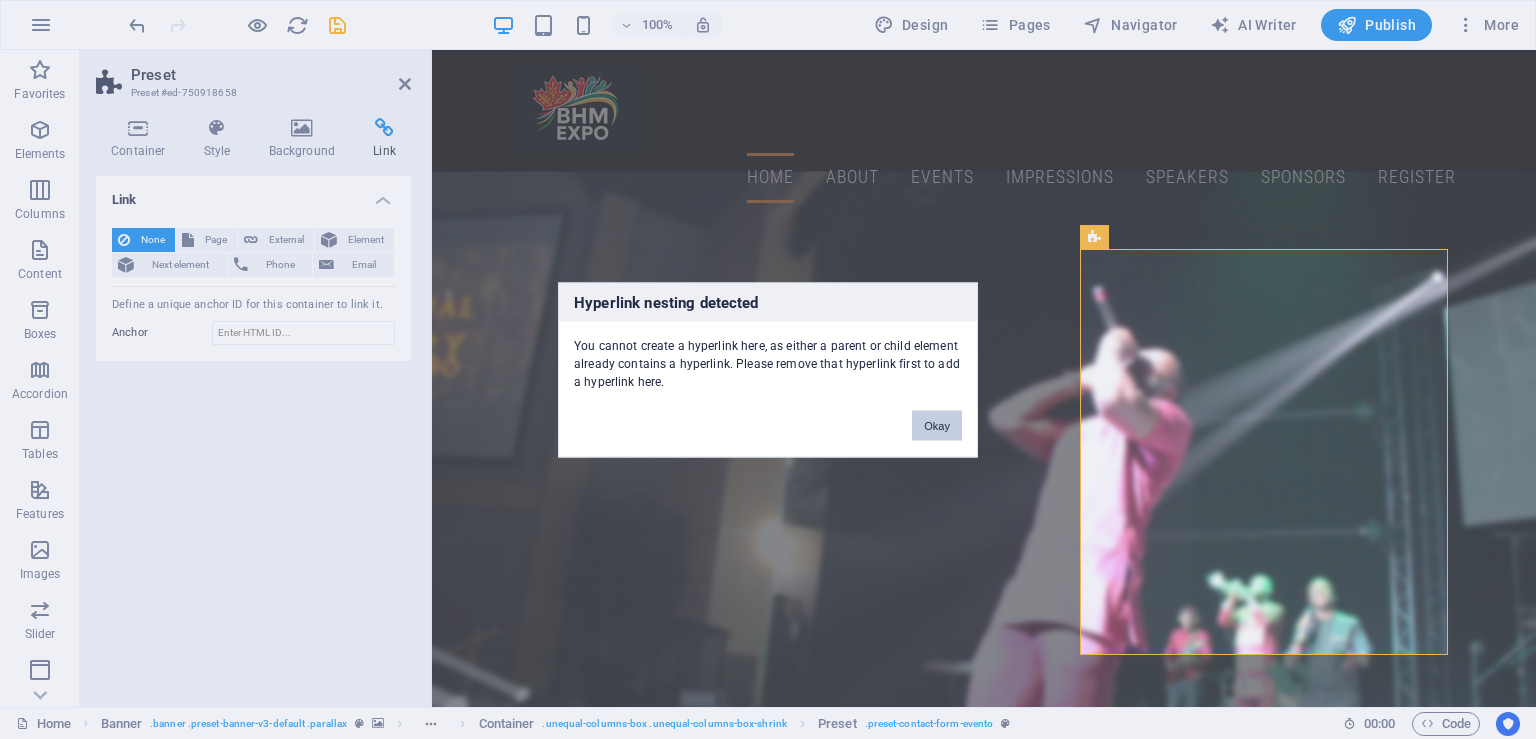 click on "Okay" at bounding box center (937, 425) 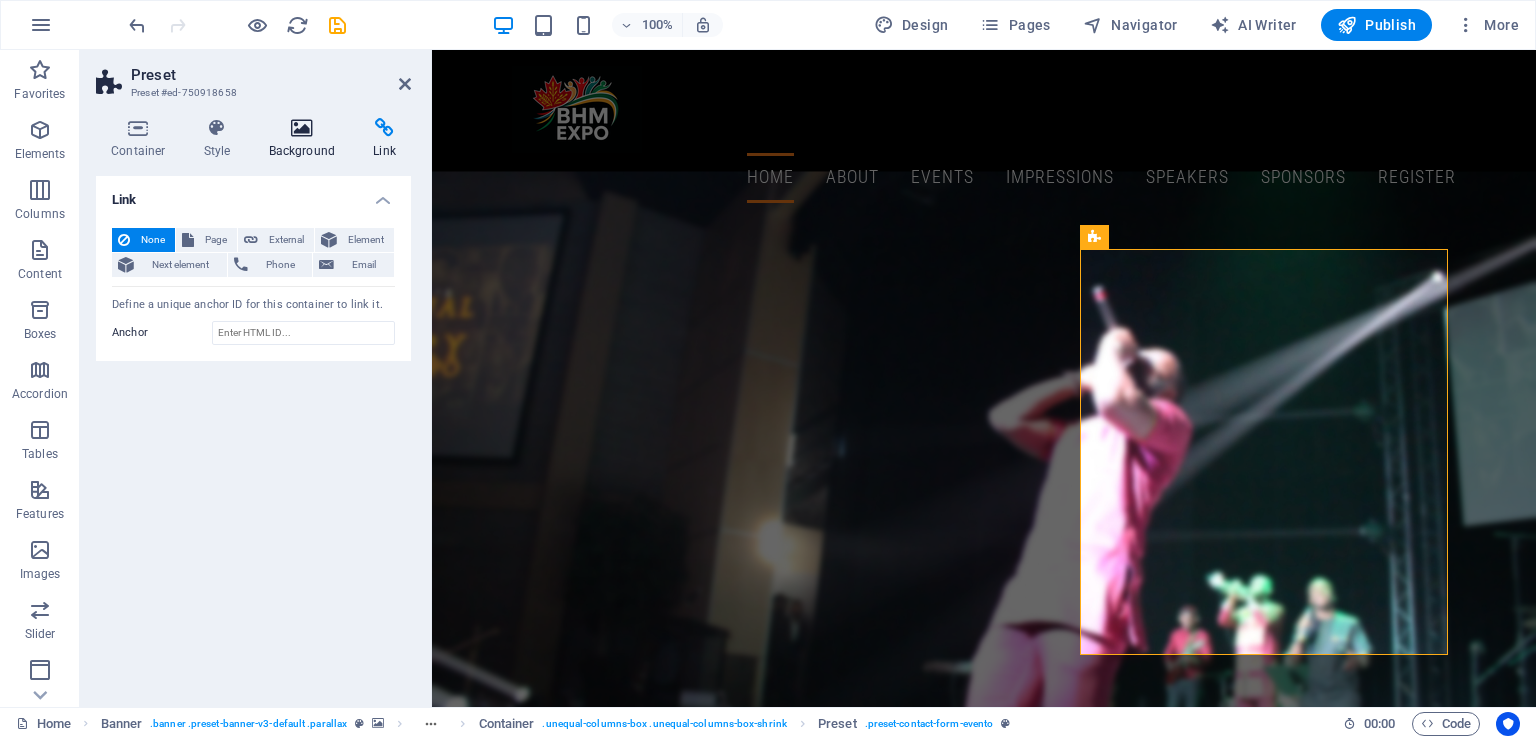 click at bounding box center [302, 128] 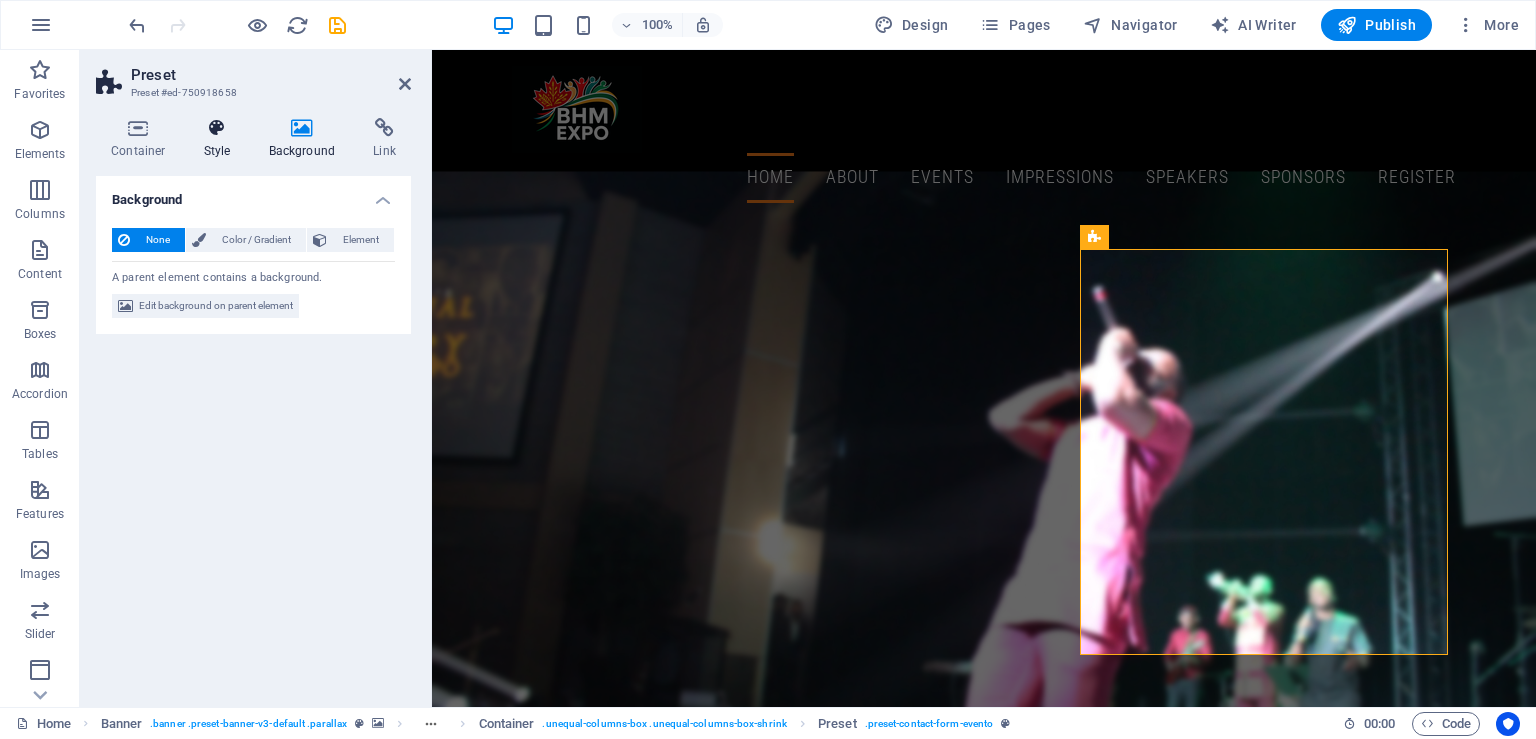 click at bounding box center [217, 128] 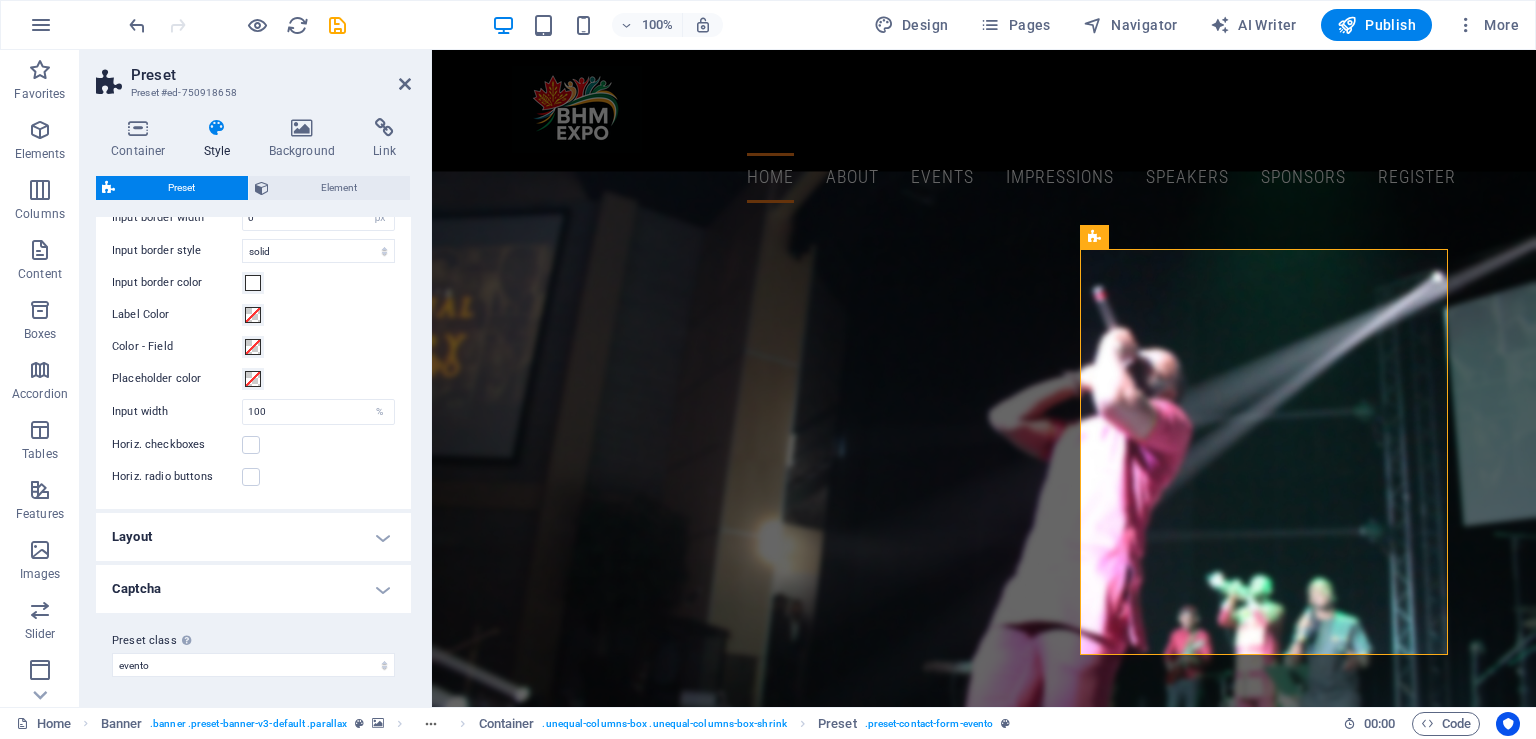 scroll, scrollTop: 0, scrollLeft: 0, axis: both 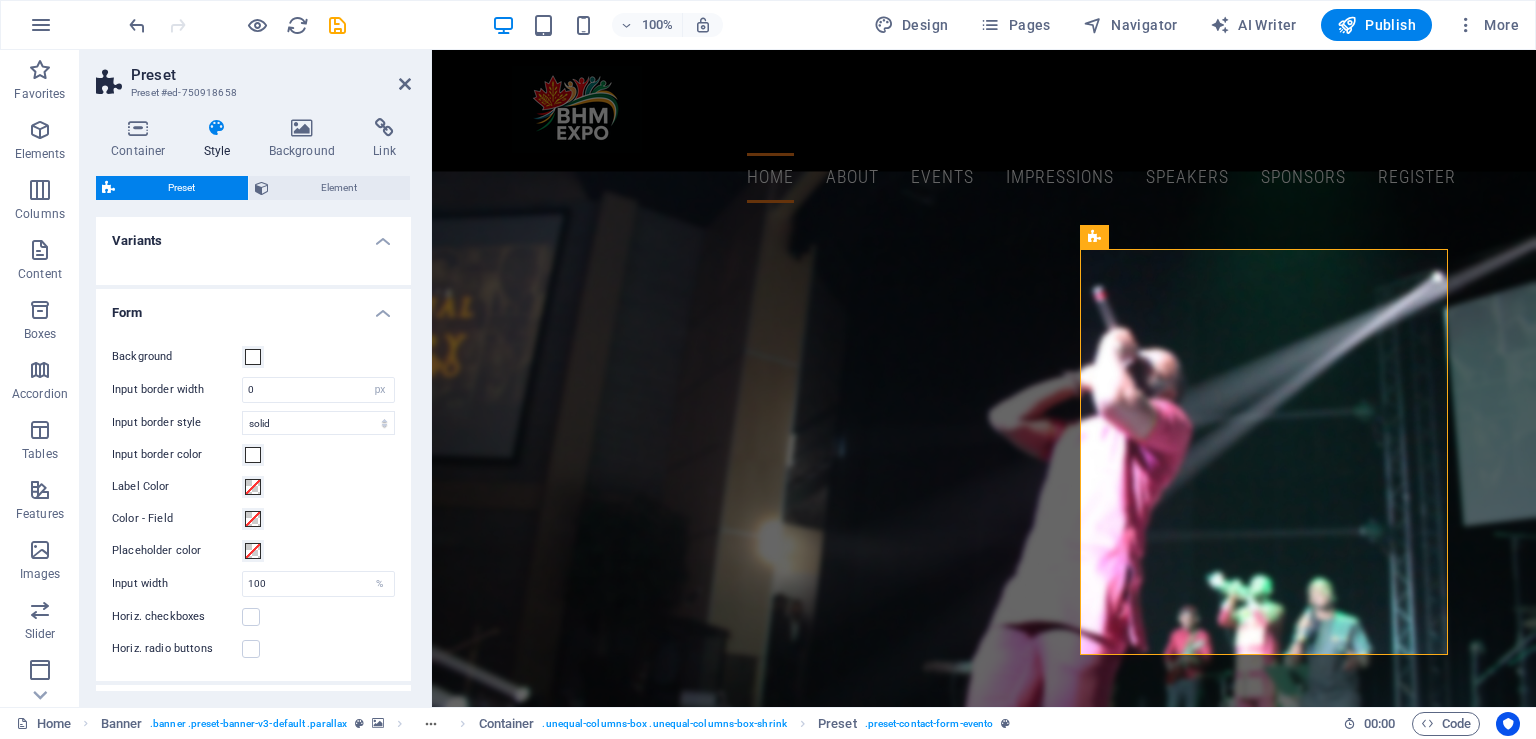 click on "Variants" at bounding box center [253, 235] 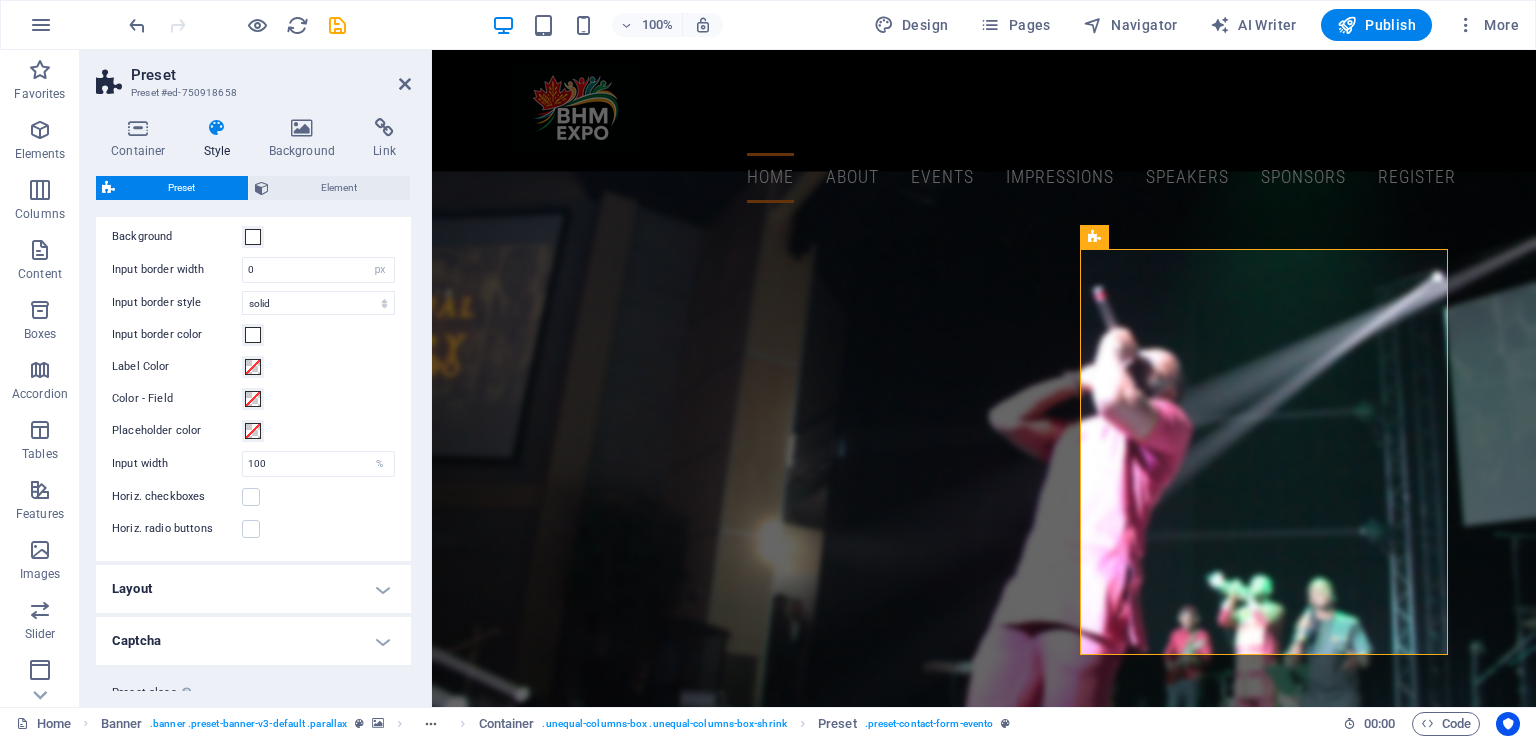 scroll, scrollTop: 152, scrollLeft: 0, axis: vertical 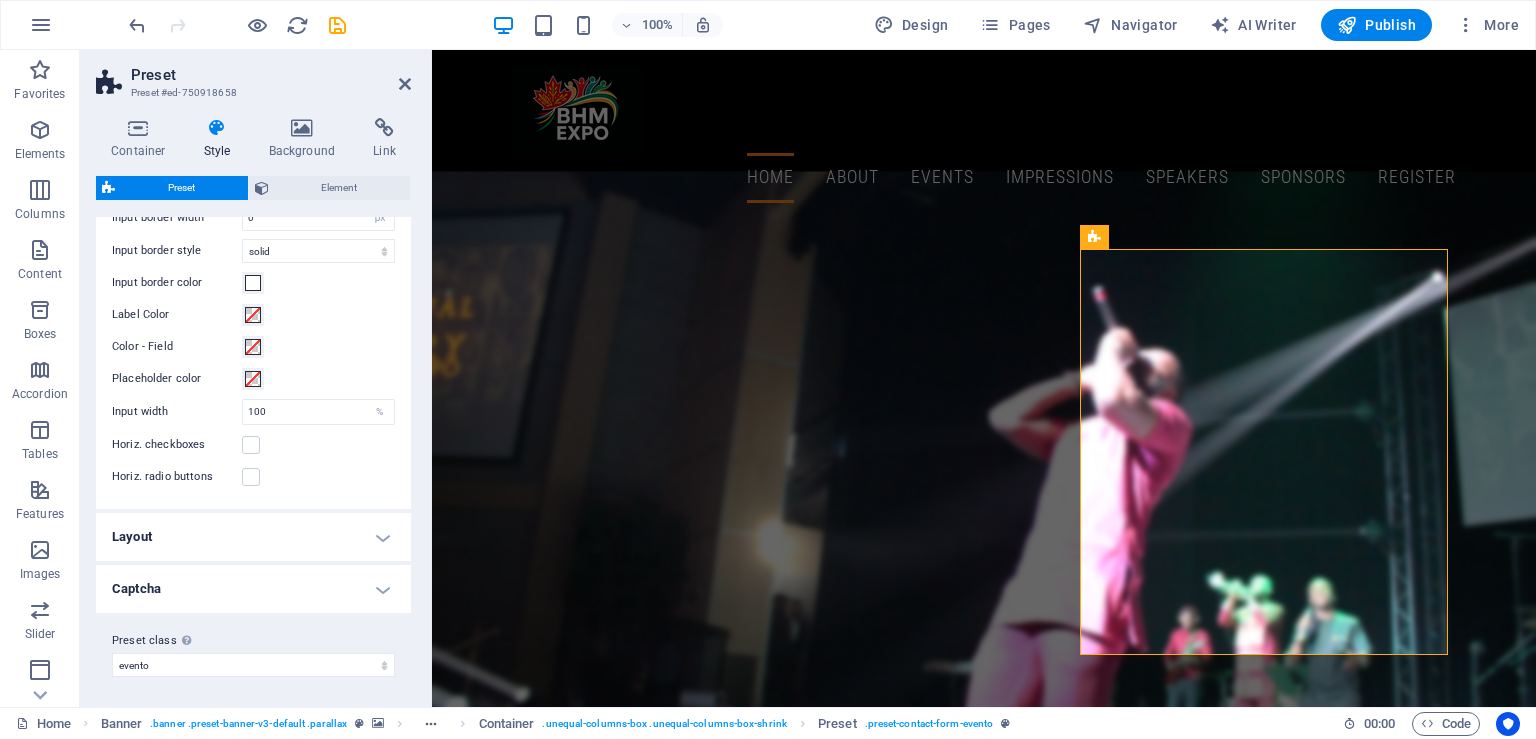 click on "Layout" at bounding box center [253, 537] 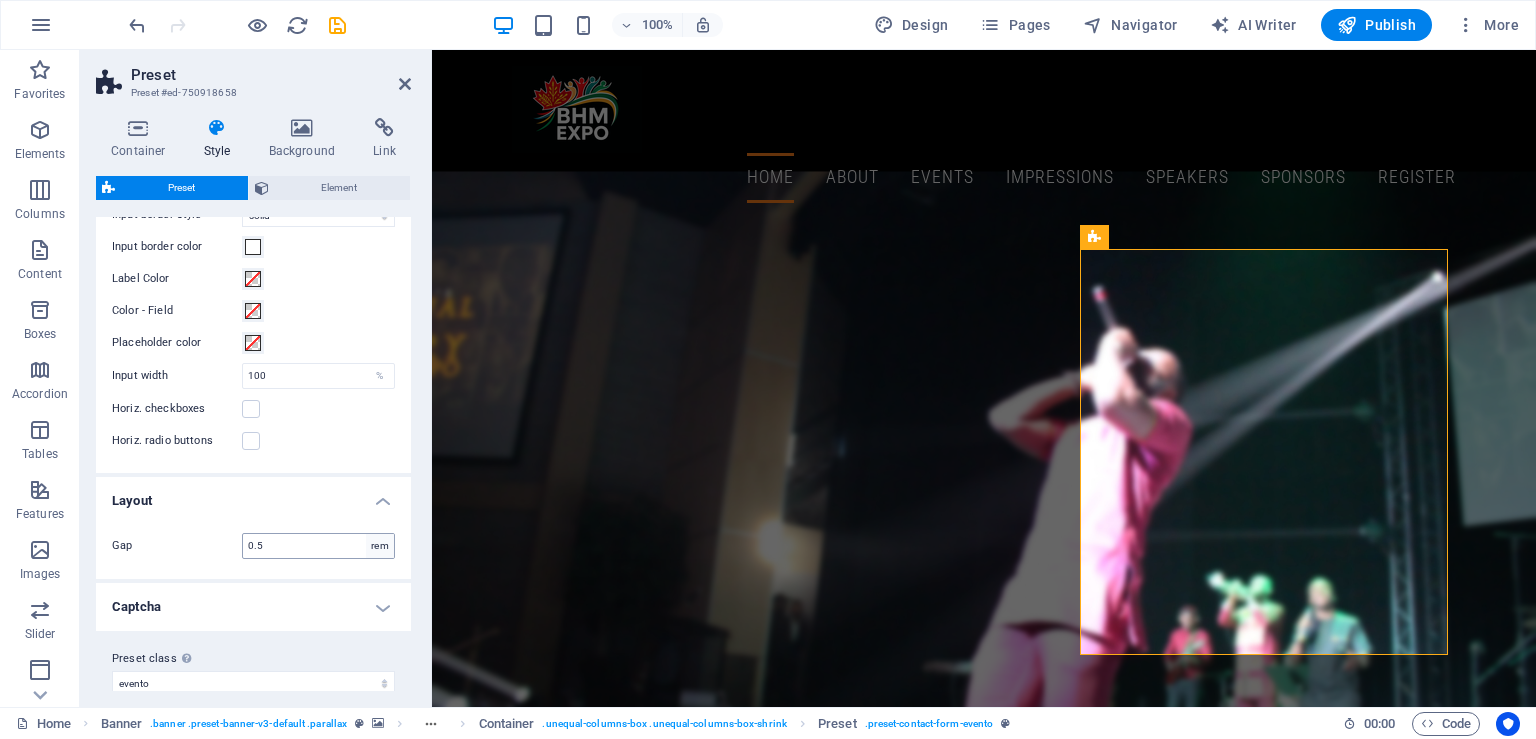 scroll, scrollTop: 206, scrollLeft: 0, axis: vertical 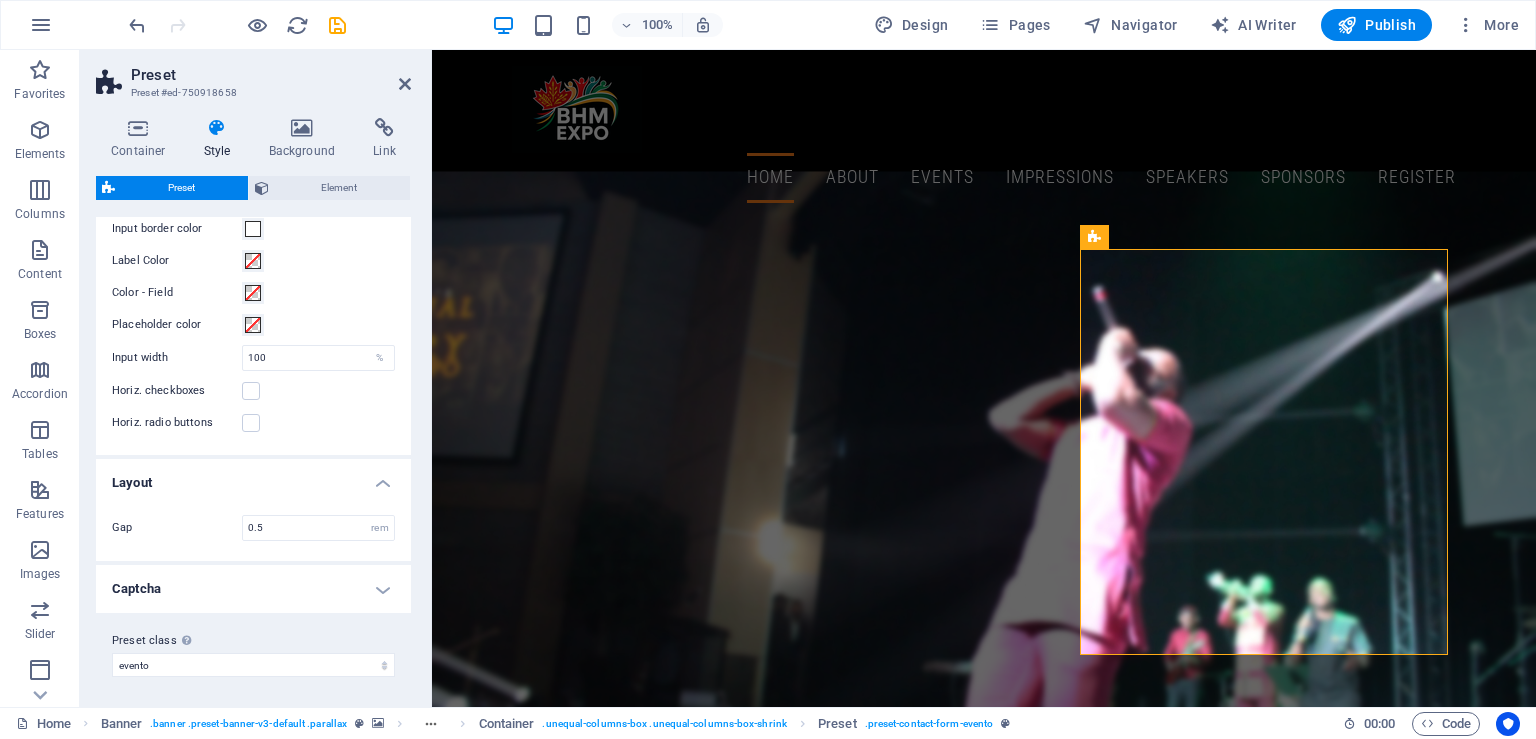 click on "Layout" at bounding box center (253, 477) 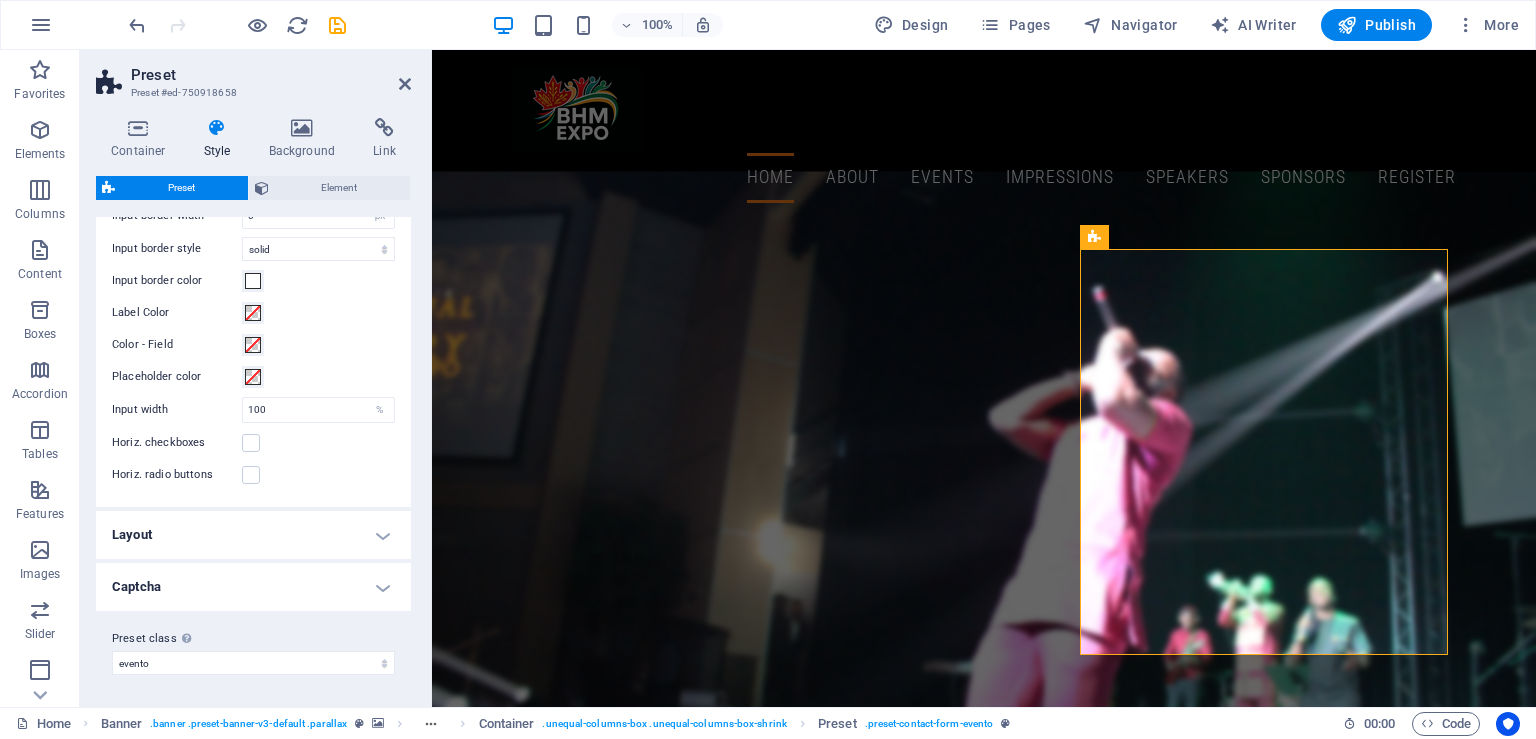 scroll, scrollTop: 152, scrollLeft: 0, axis: vertical 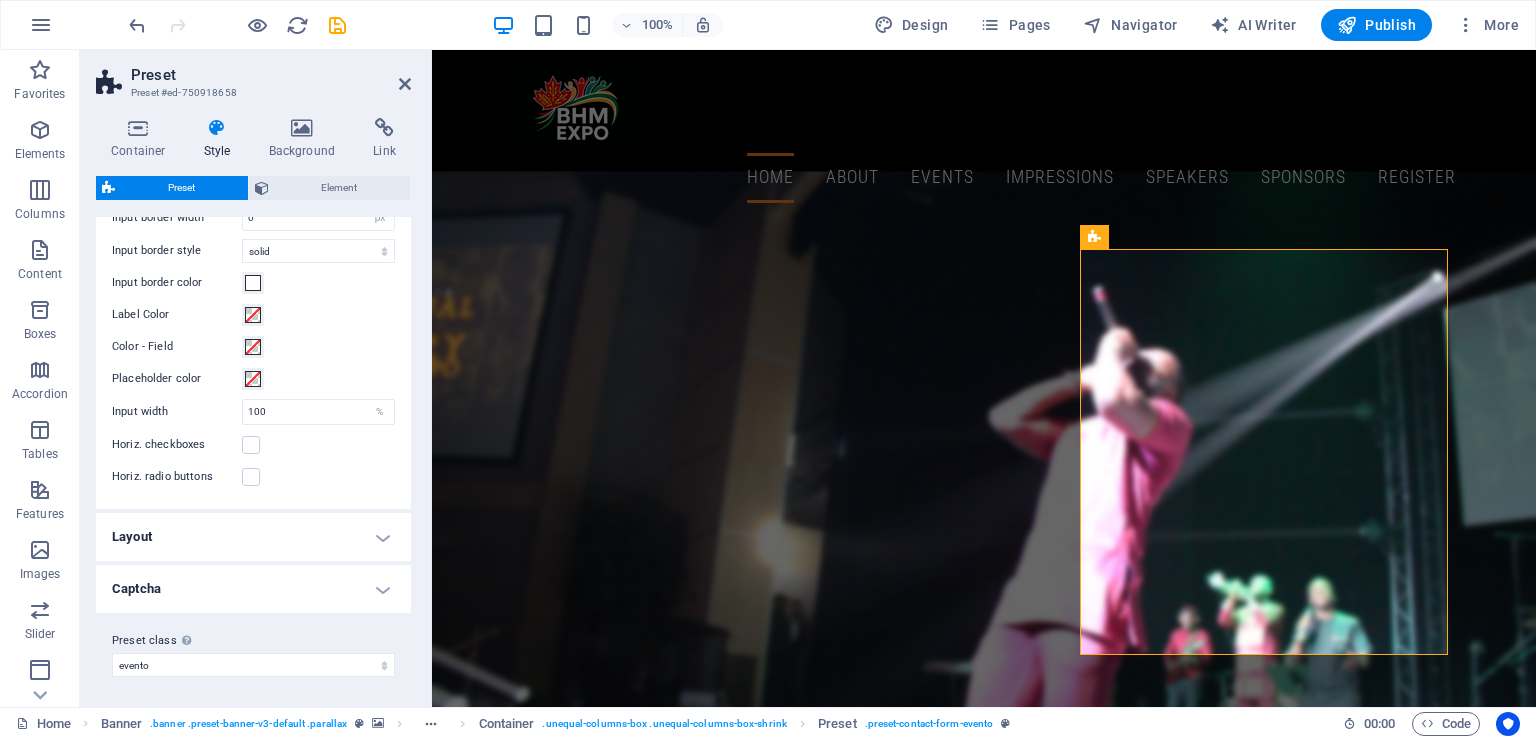 click on "Captcha" at bounding box center [253, 589] 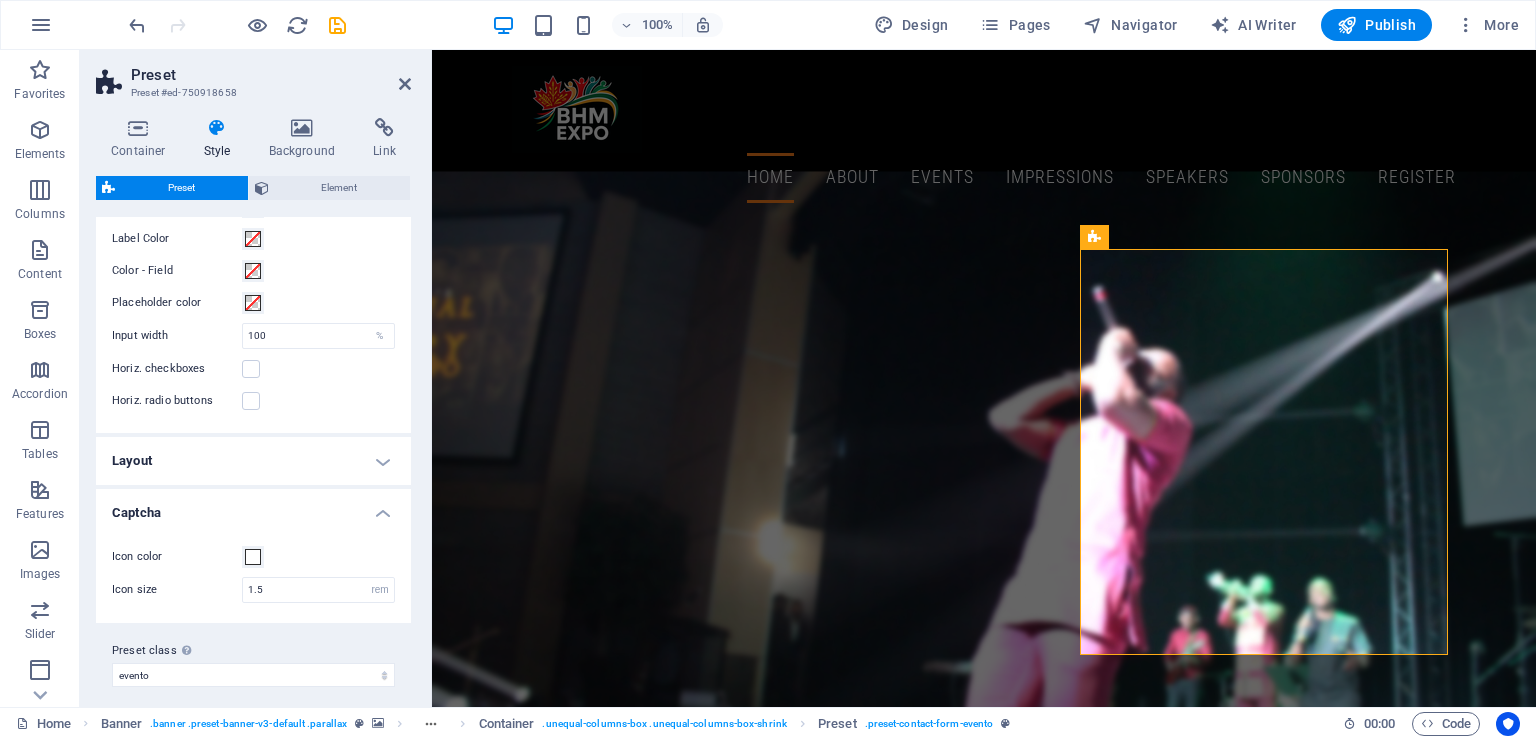 scroll, scrollTop: 238, scrollLeft: 0, axis: vertical 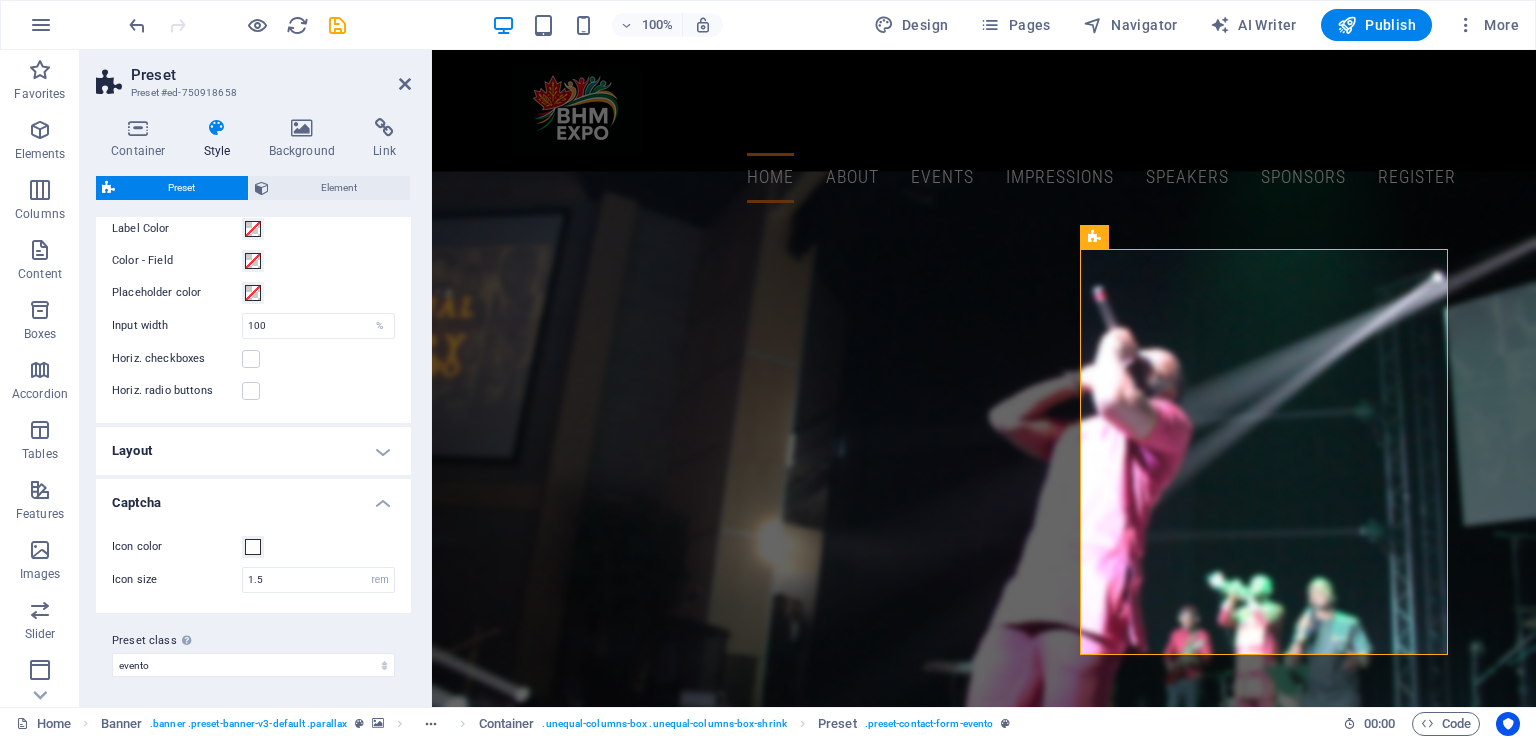 click on "Captcha" at bounding box center (253, 497) 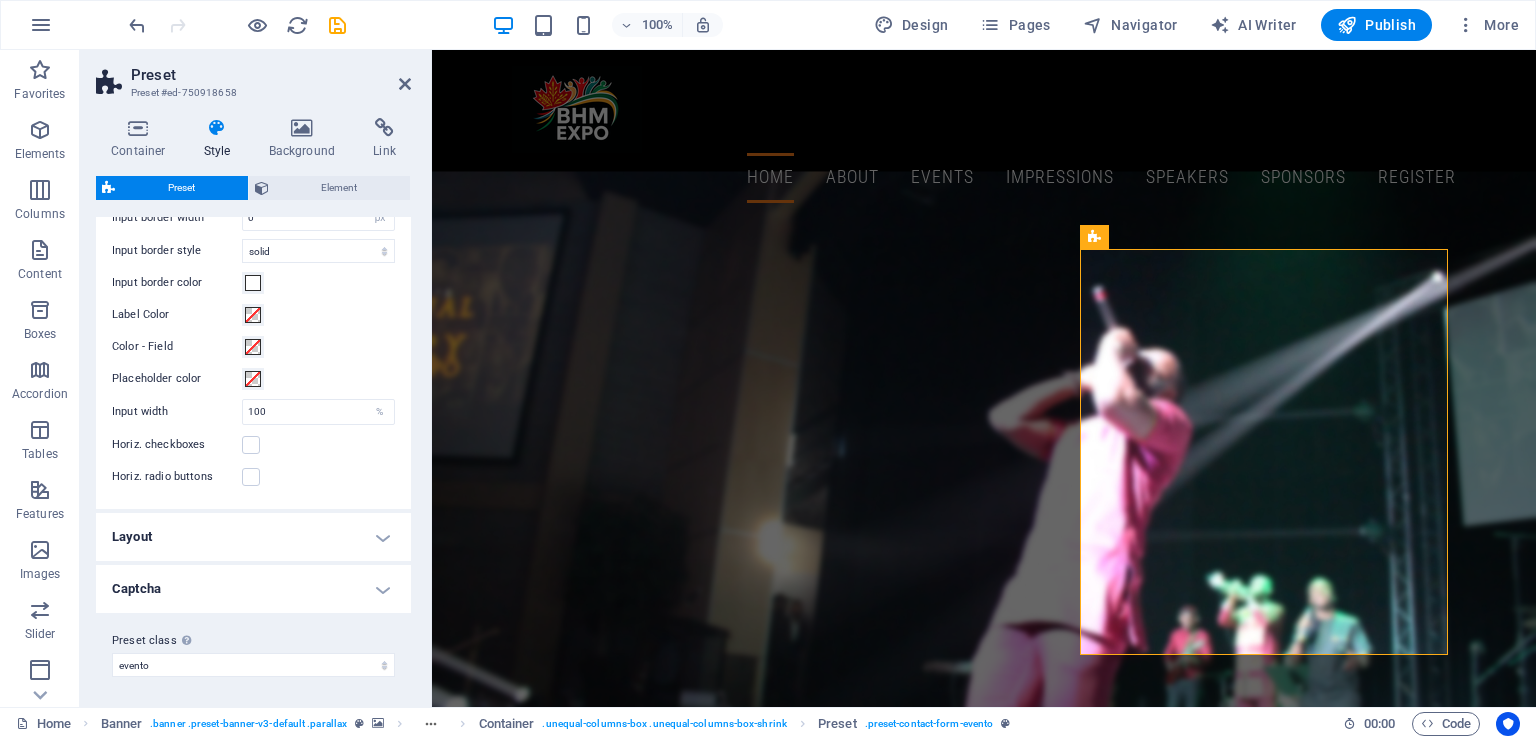 click on "Captcha" at bounding box center [253, 589] 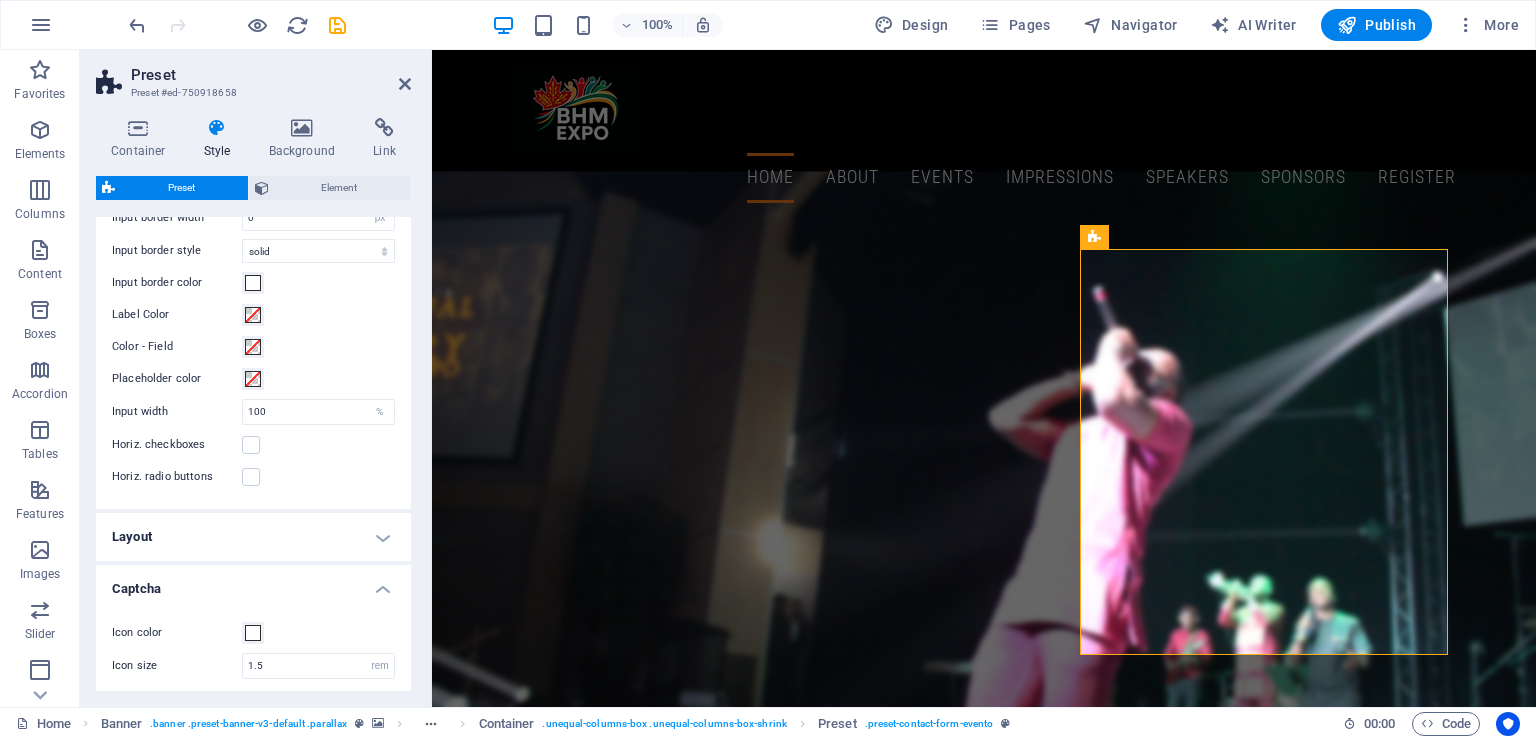 scroll, scrollTop: 238, scrollLeft: 0, axis: vertical 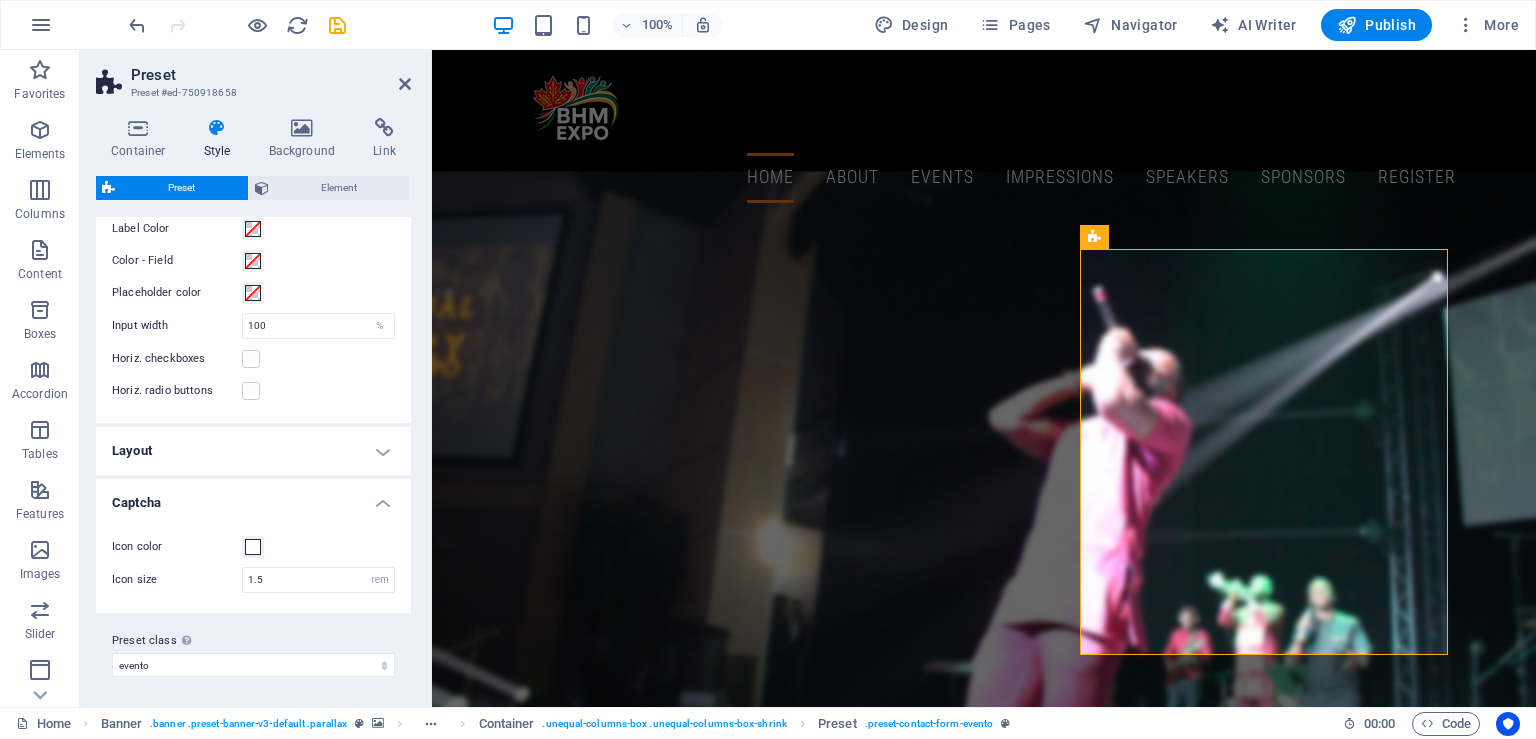 click on "Layout" at bounding box center (253, 451) 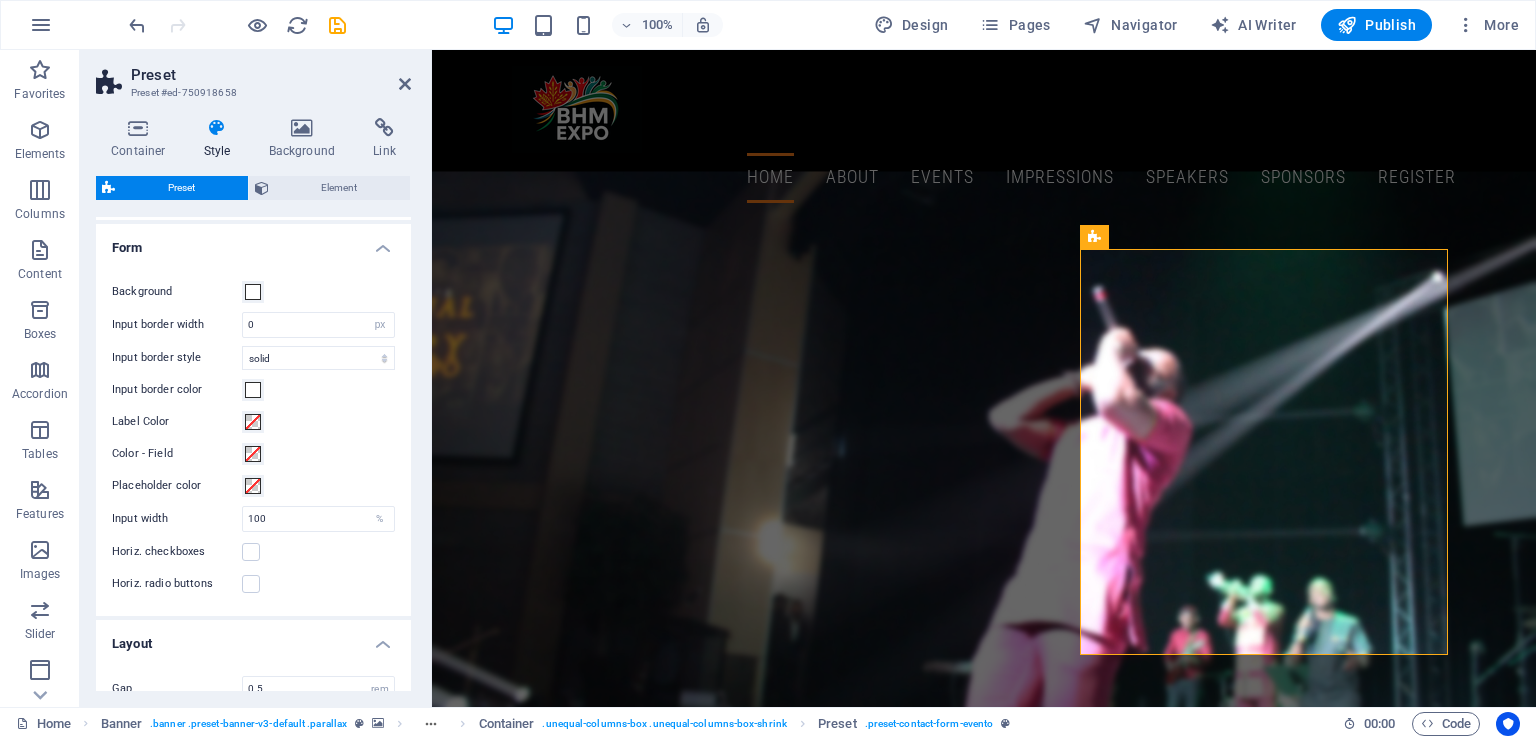 scroll, scrollTop: 0, scrollLeft: 0, axis: both 